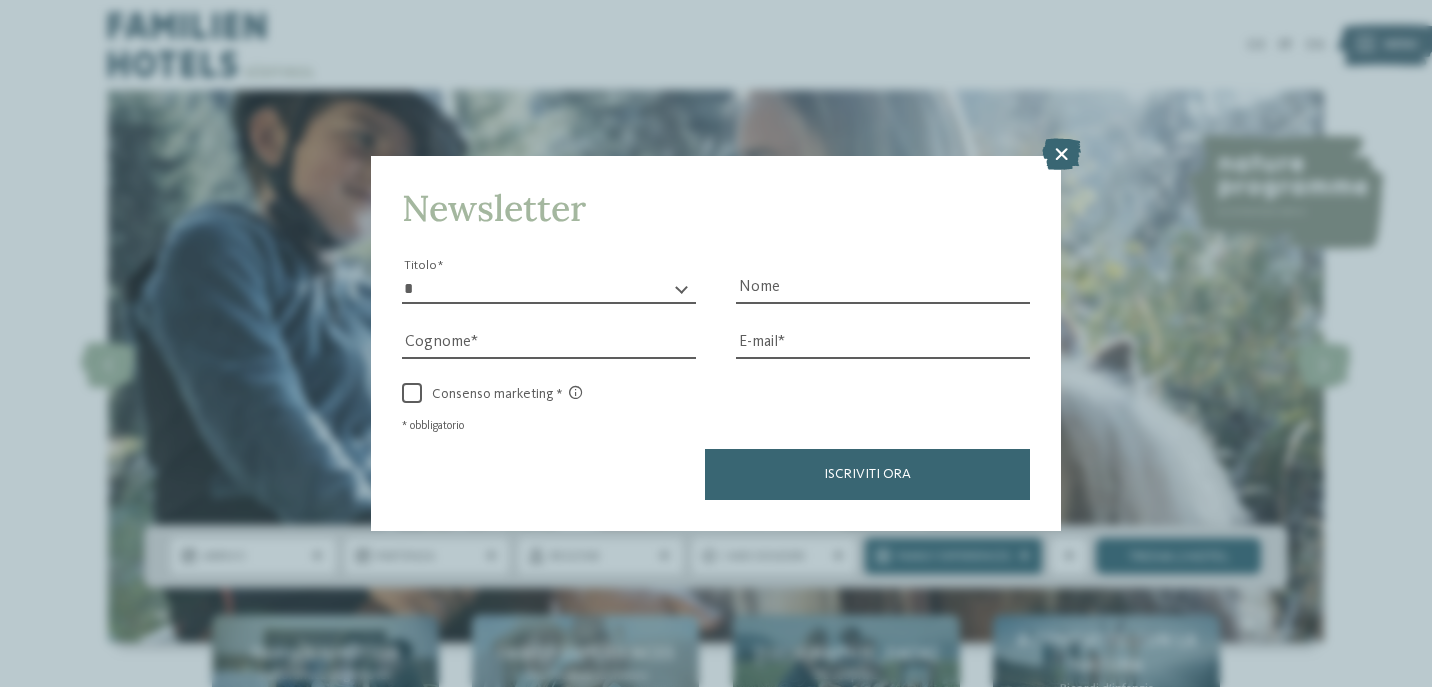 scroll, scrollTop: 0, scrollLeft: 0, axis: both 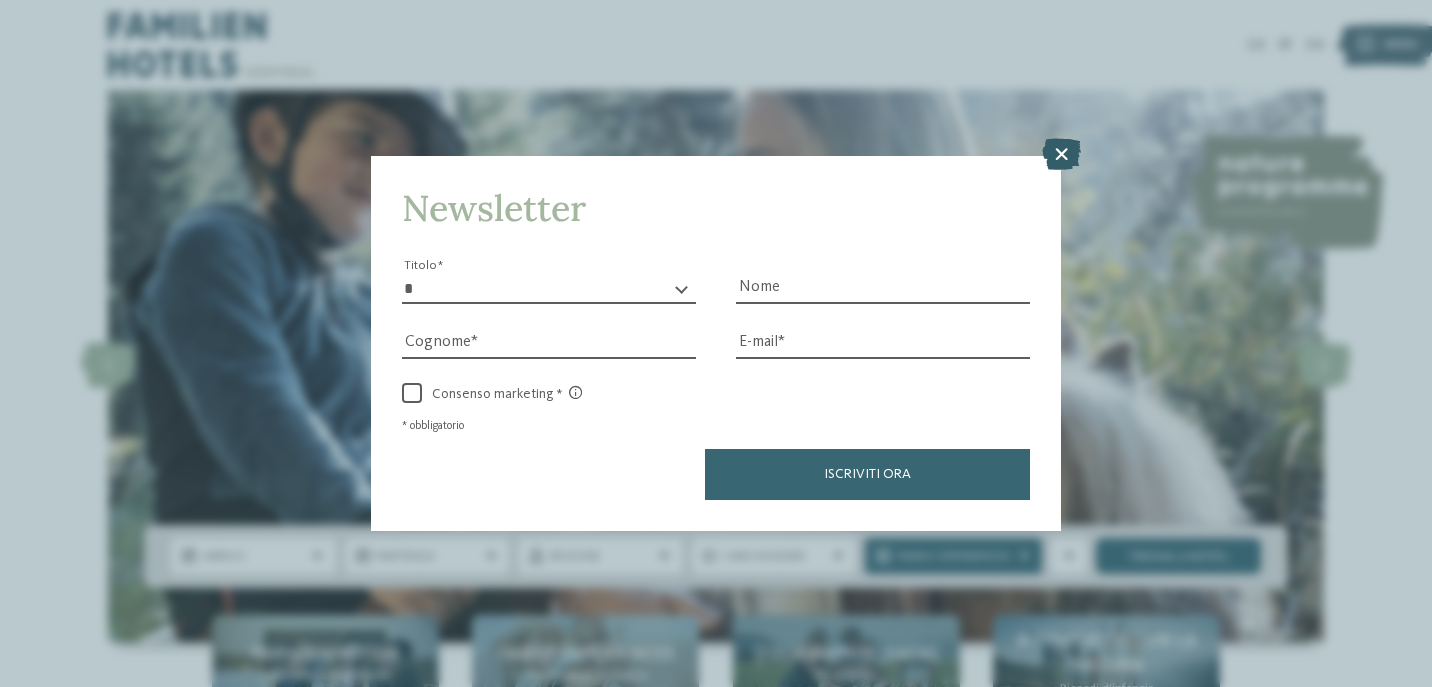 click at bounding box center [1061, 154] 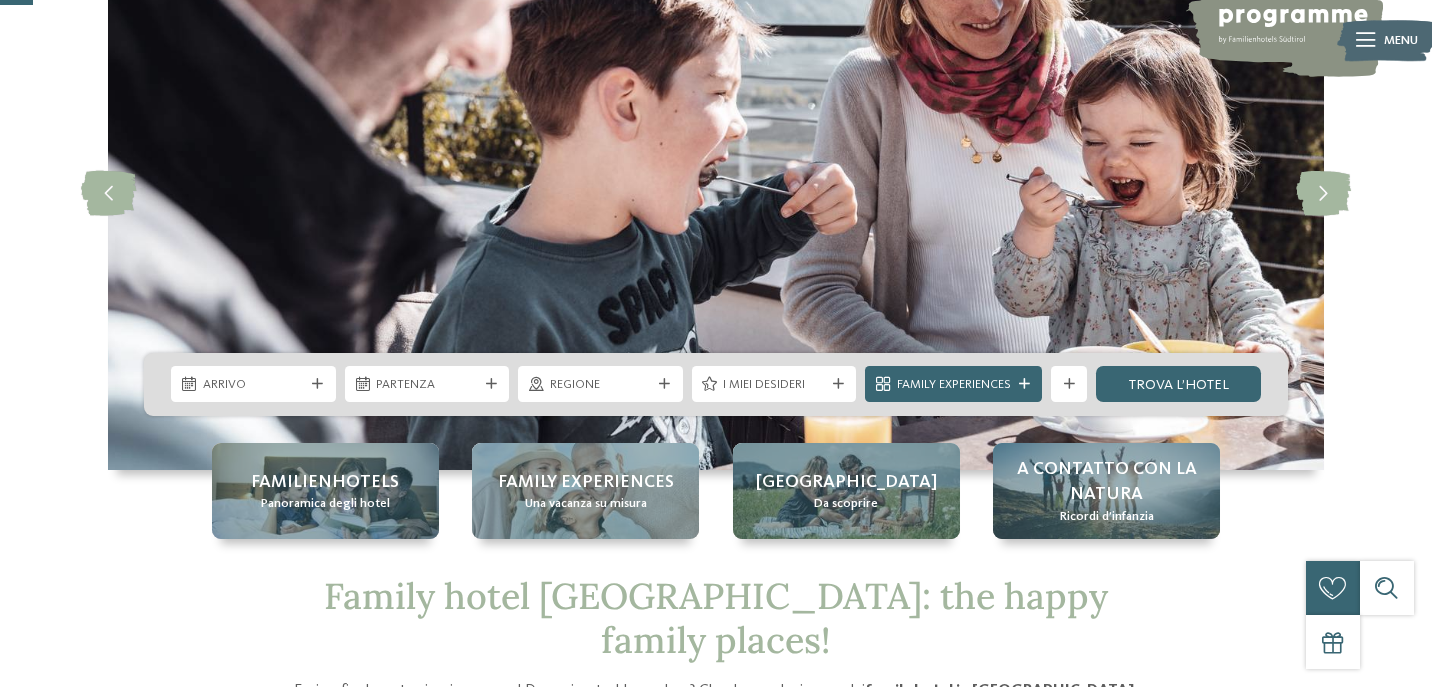 scroll, scrollTop: 176, scrollLeft: 0, axis: vertical 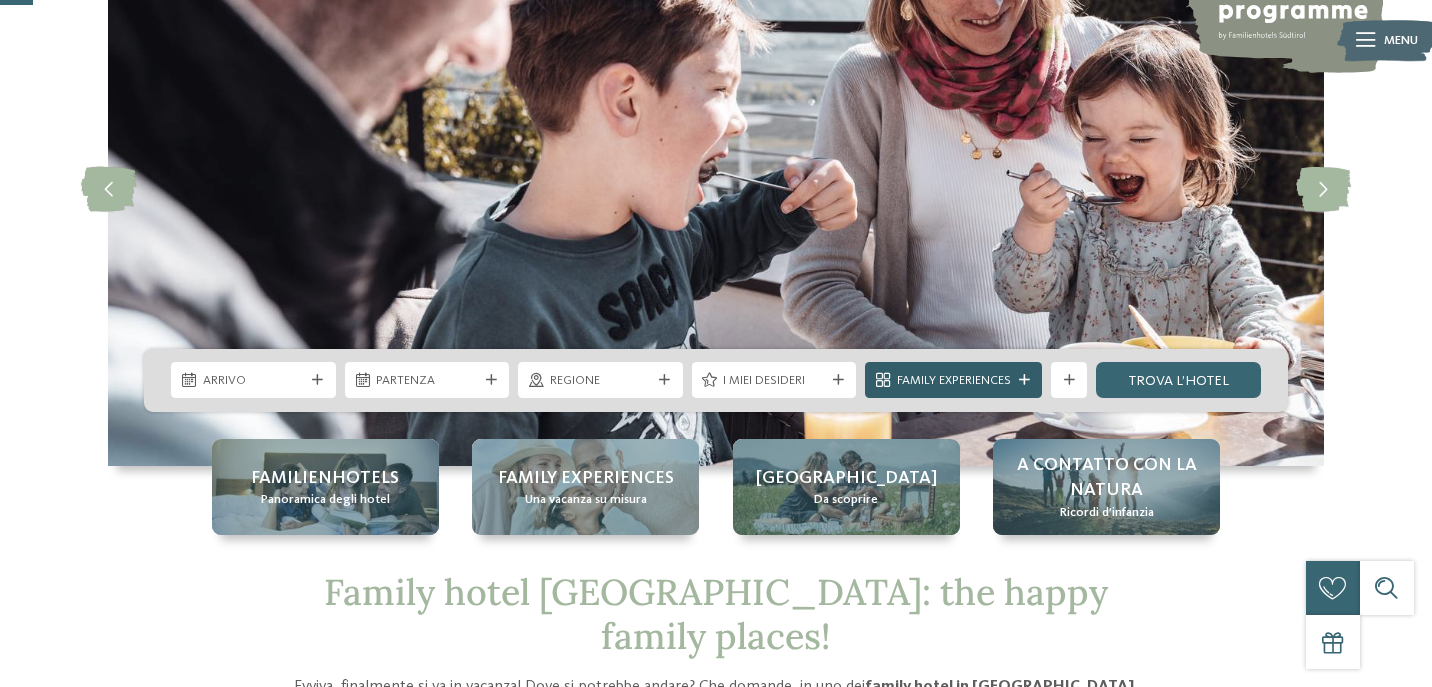 click on "Family Experiences" at bounding box center [954, 381] 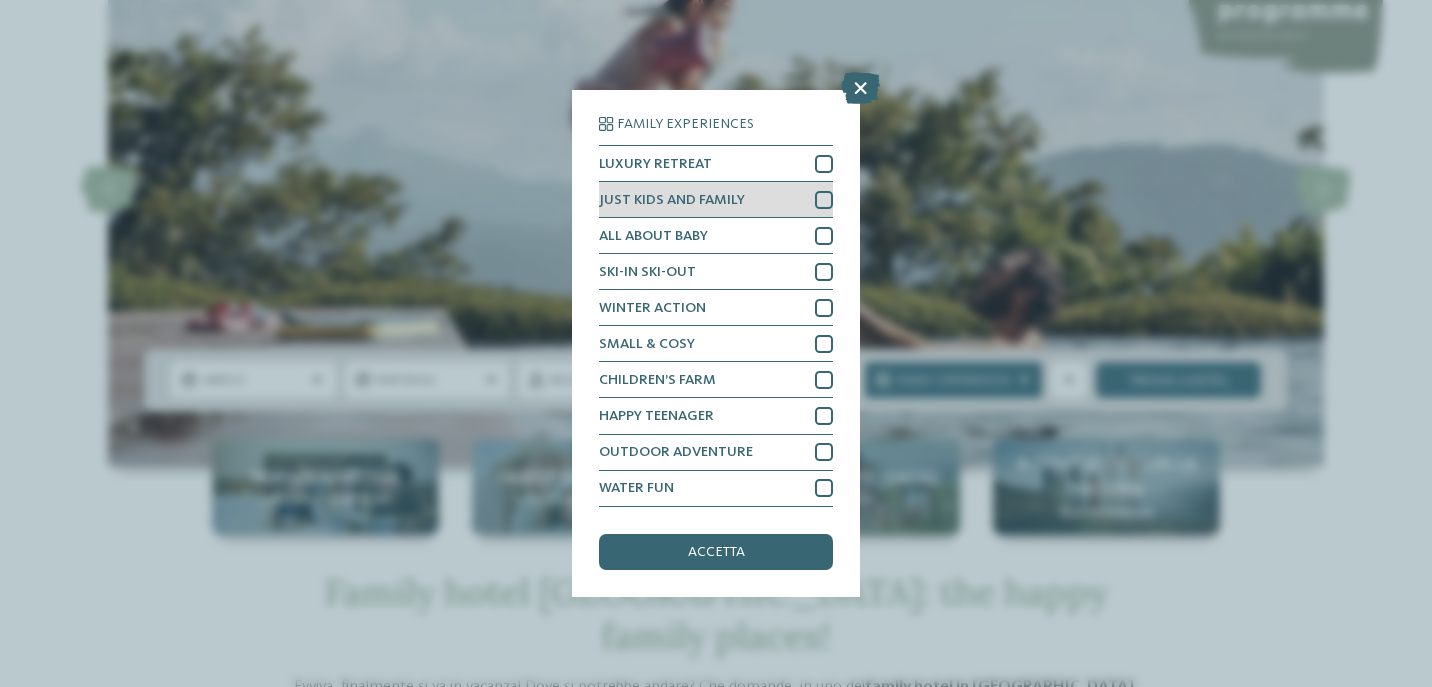 click at bounding box center (824, 200) 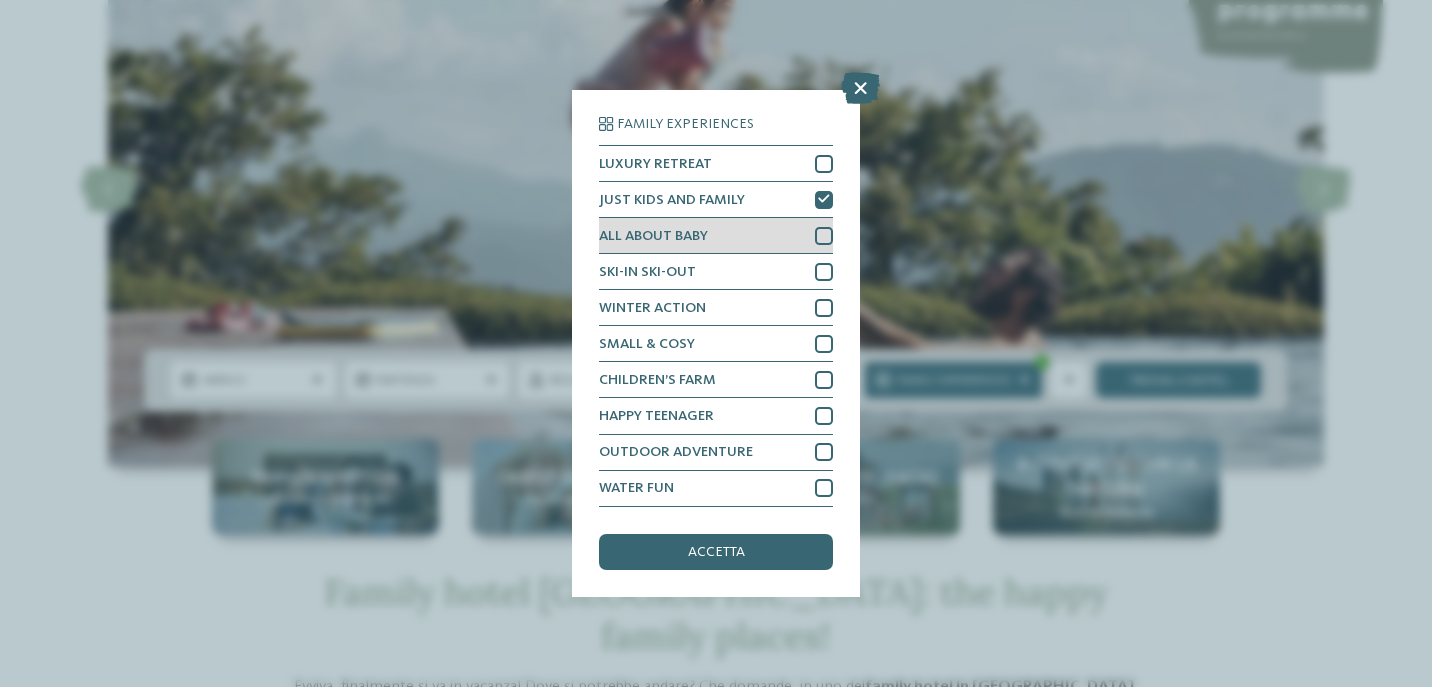 click at bounding box center (824, 236) 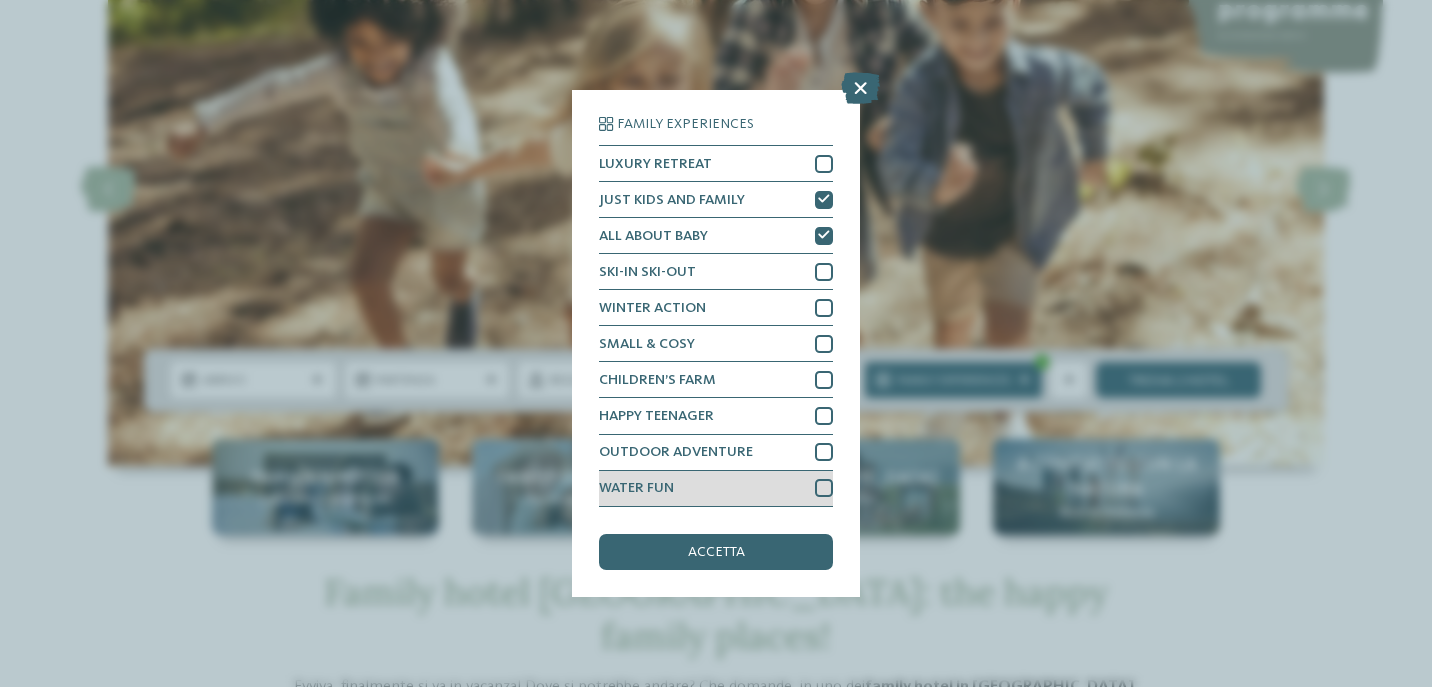 click at bounding box center (824, 488) 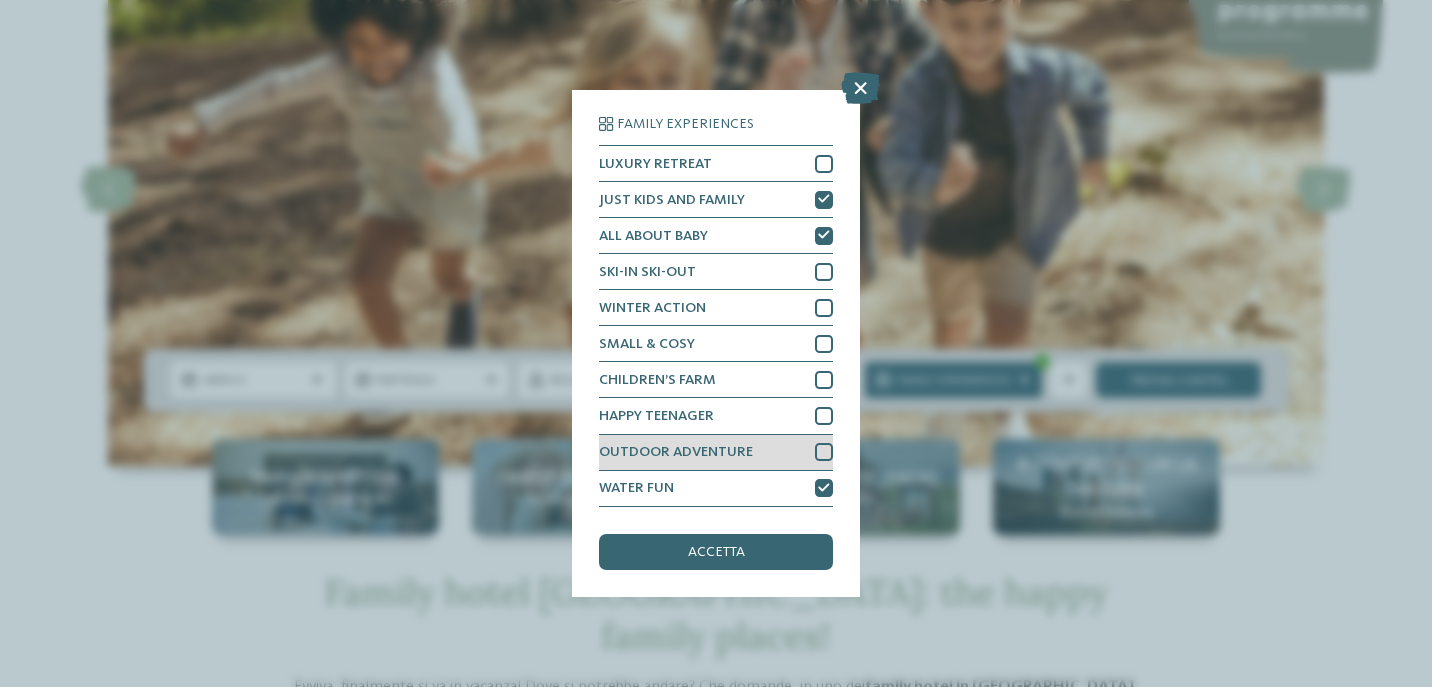 click at bounding box center [824, 452] 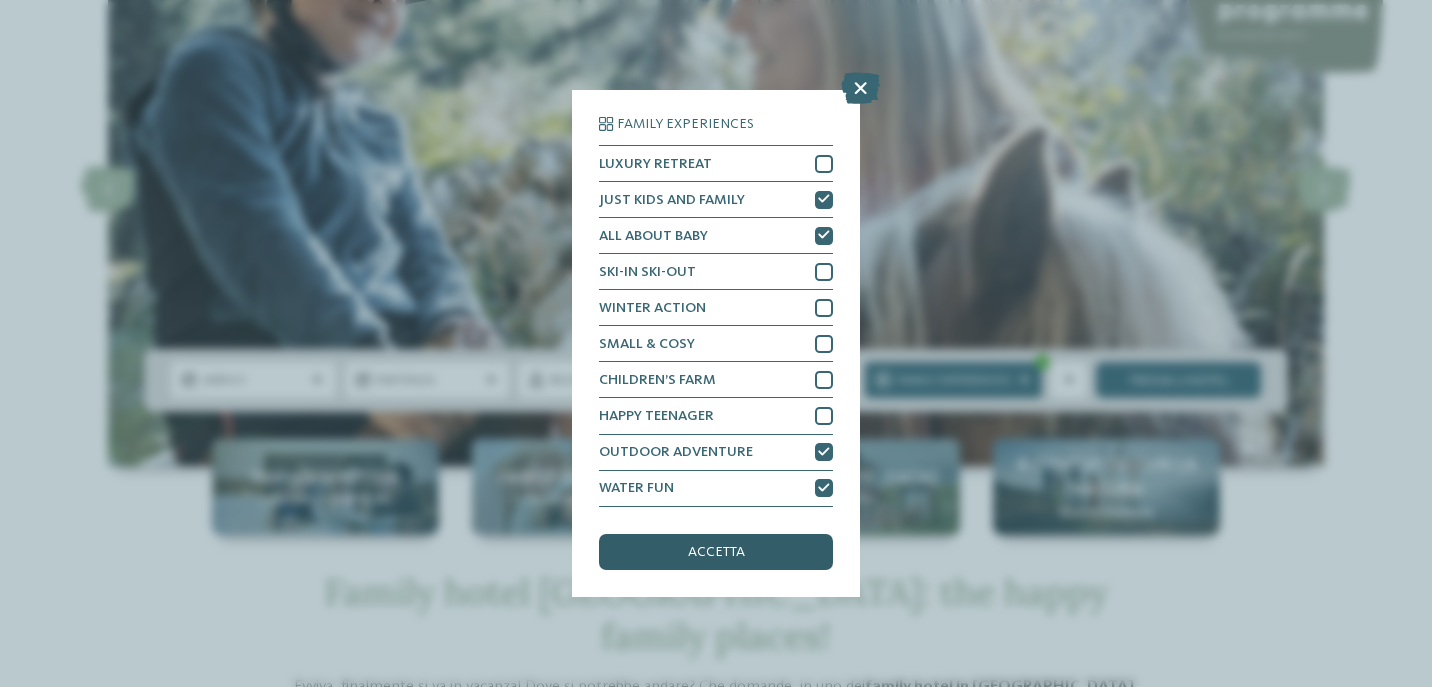 click on "accetta" at bounding box center [716, 552] 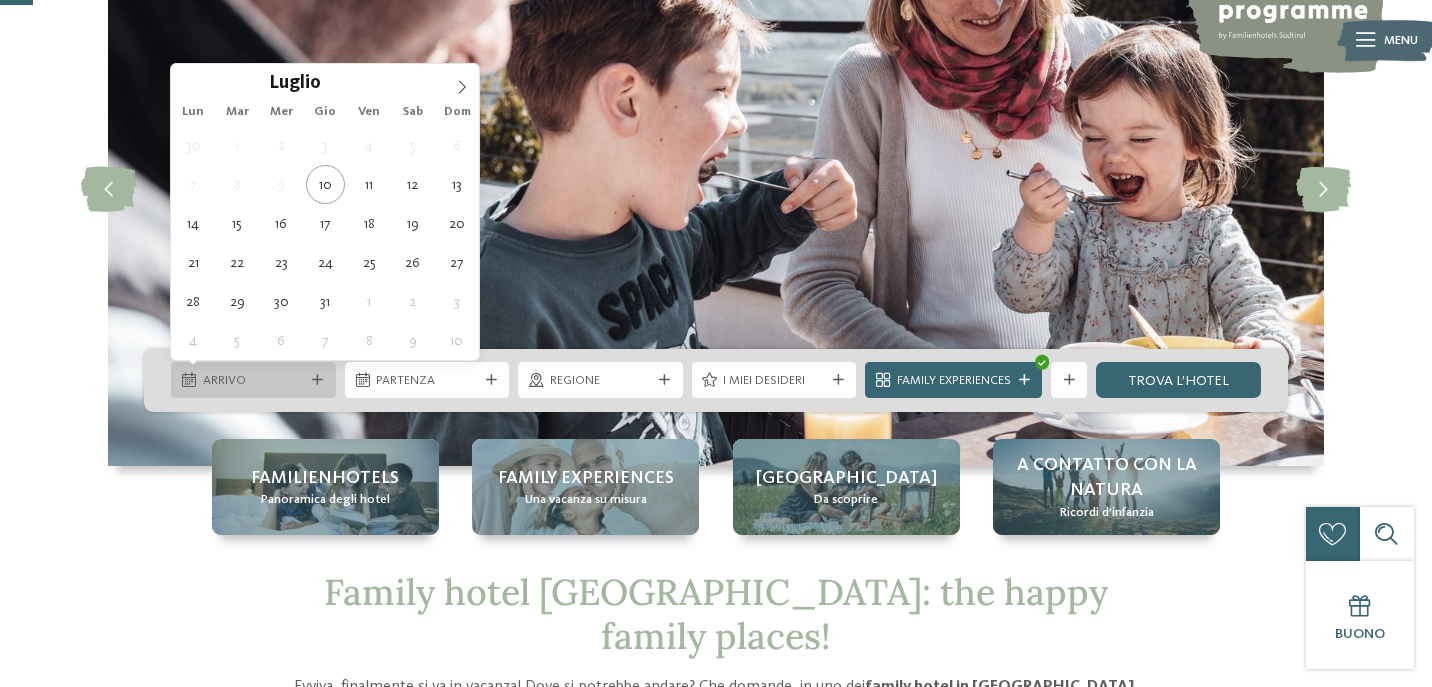 click on "Arrivo" at bounding box center (253, 380) 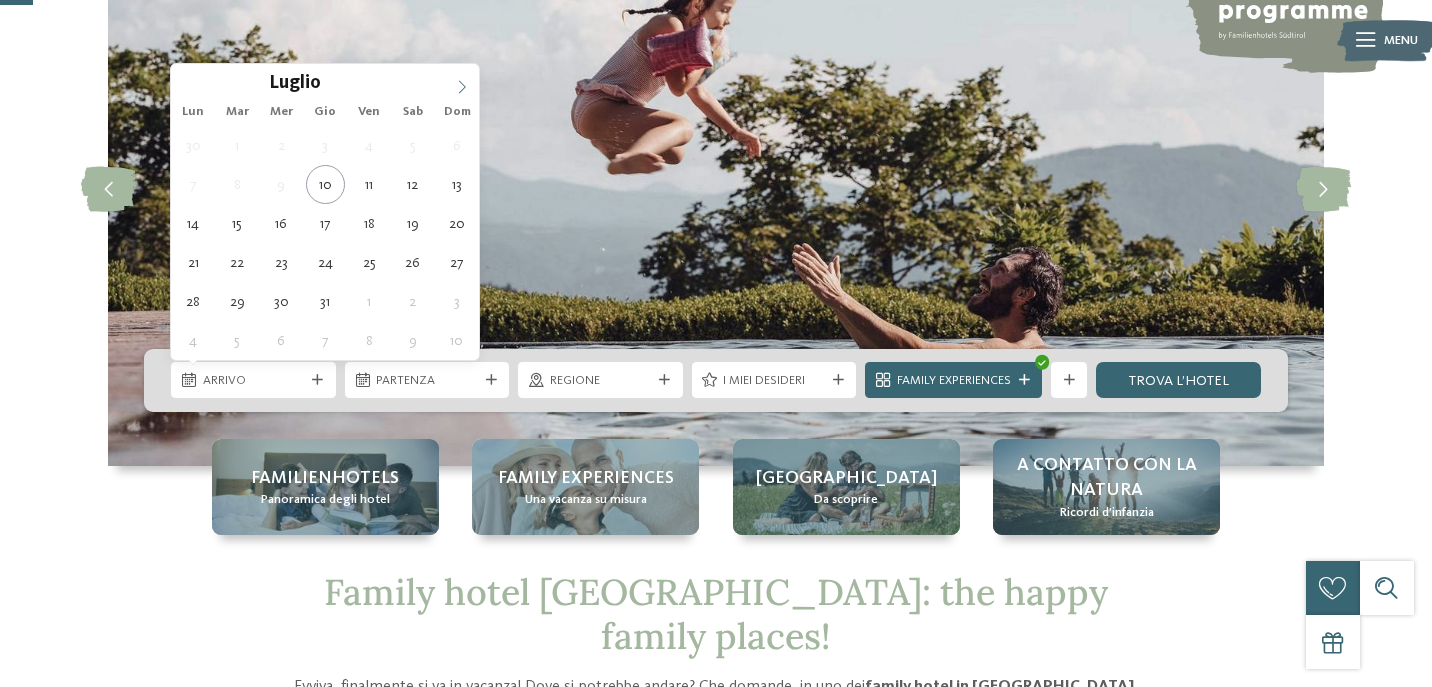 click 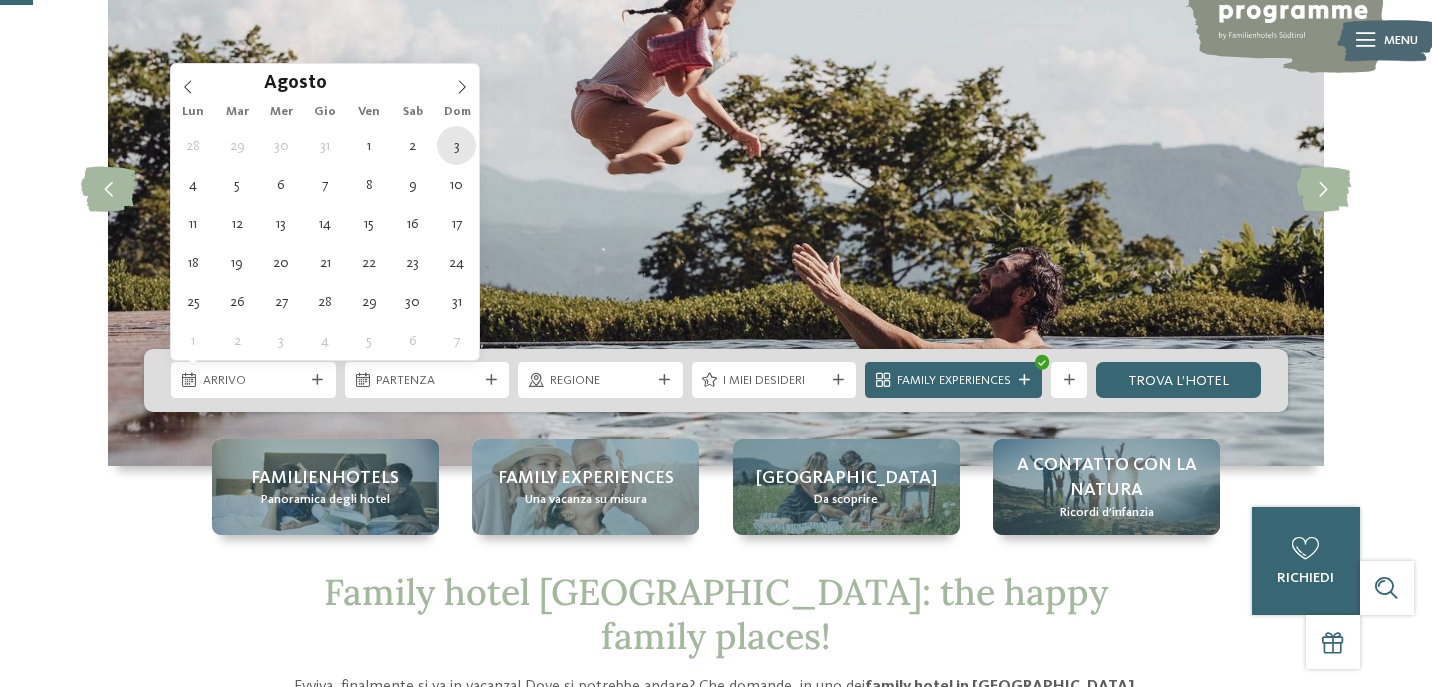 type on "03.08.2025" 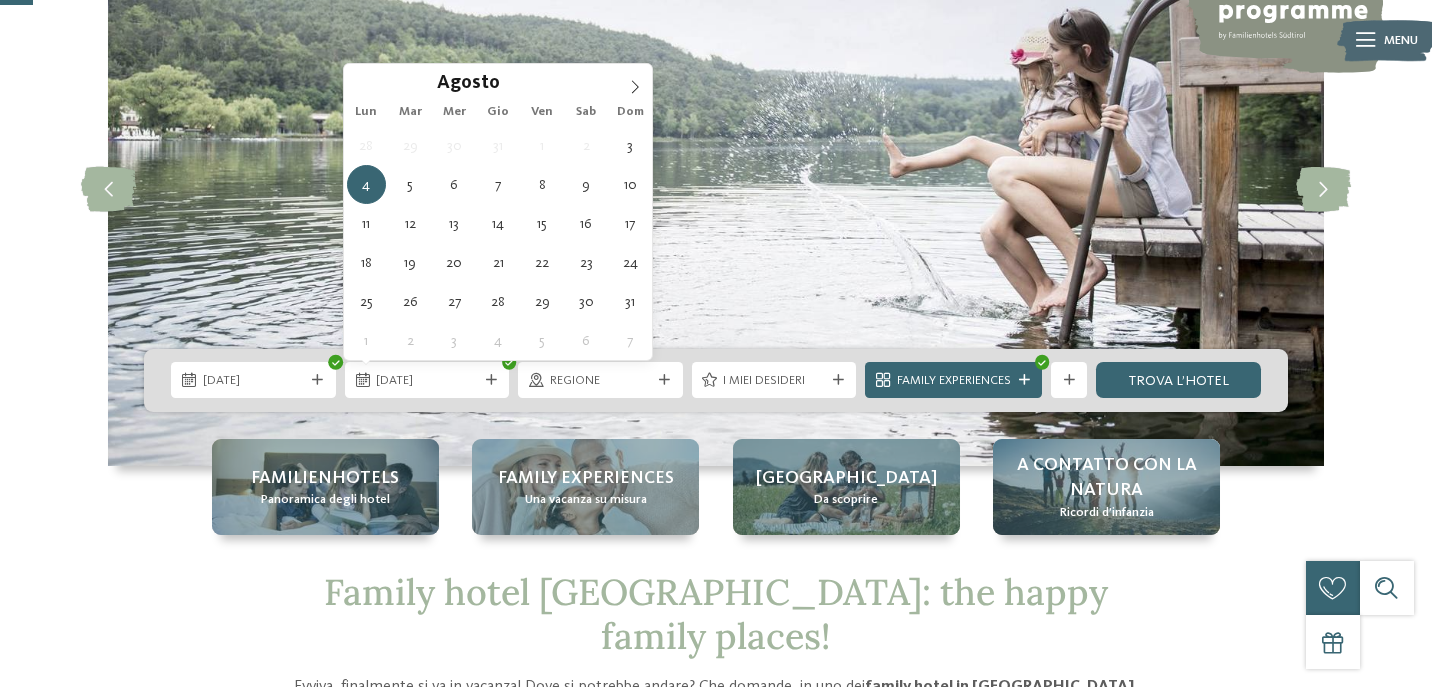 type on "04.08.2025" 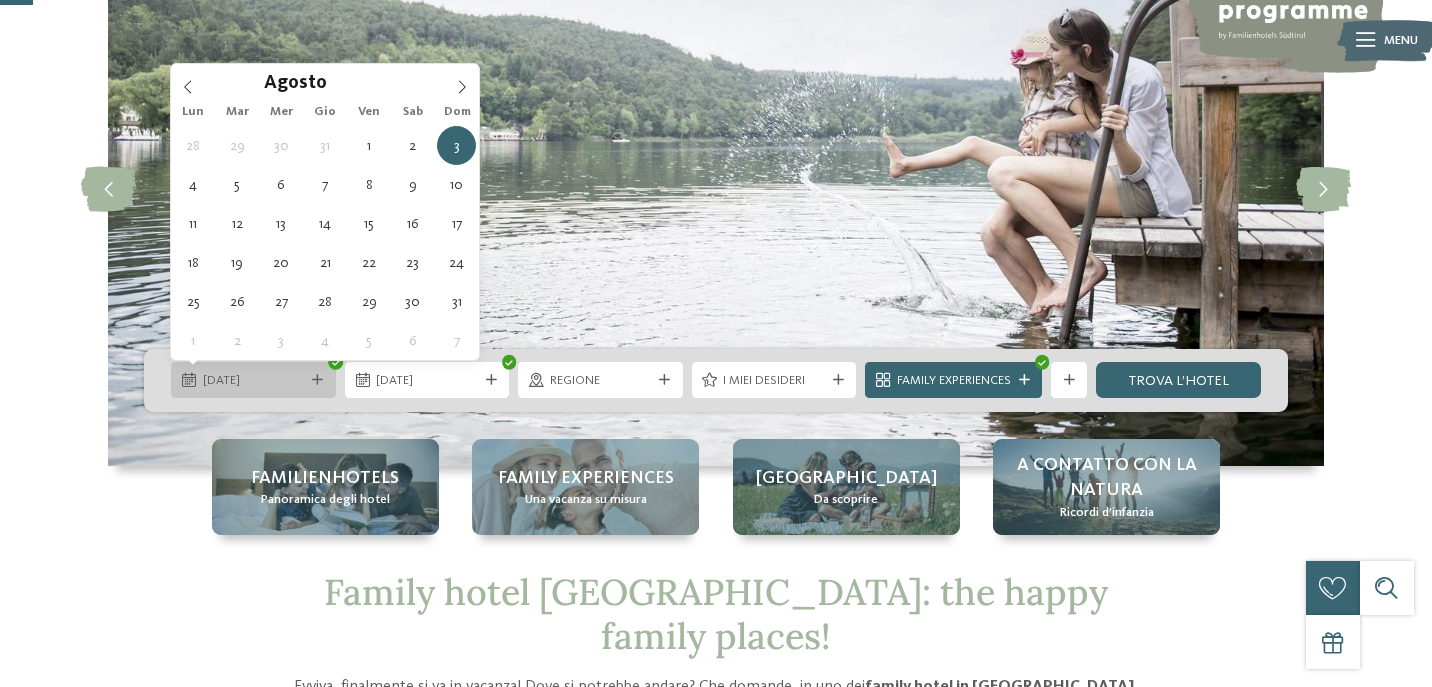 click on "03.08.2025" at bounding box center (254, 381) 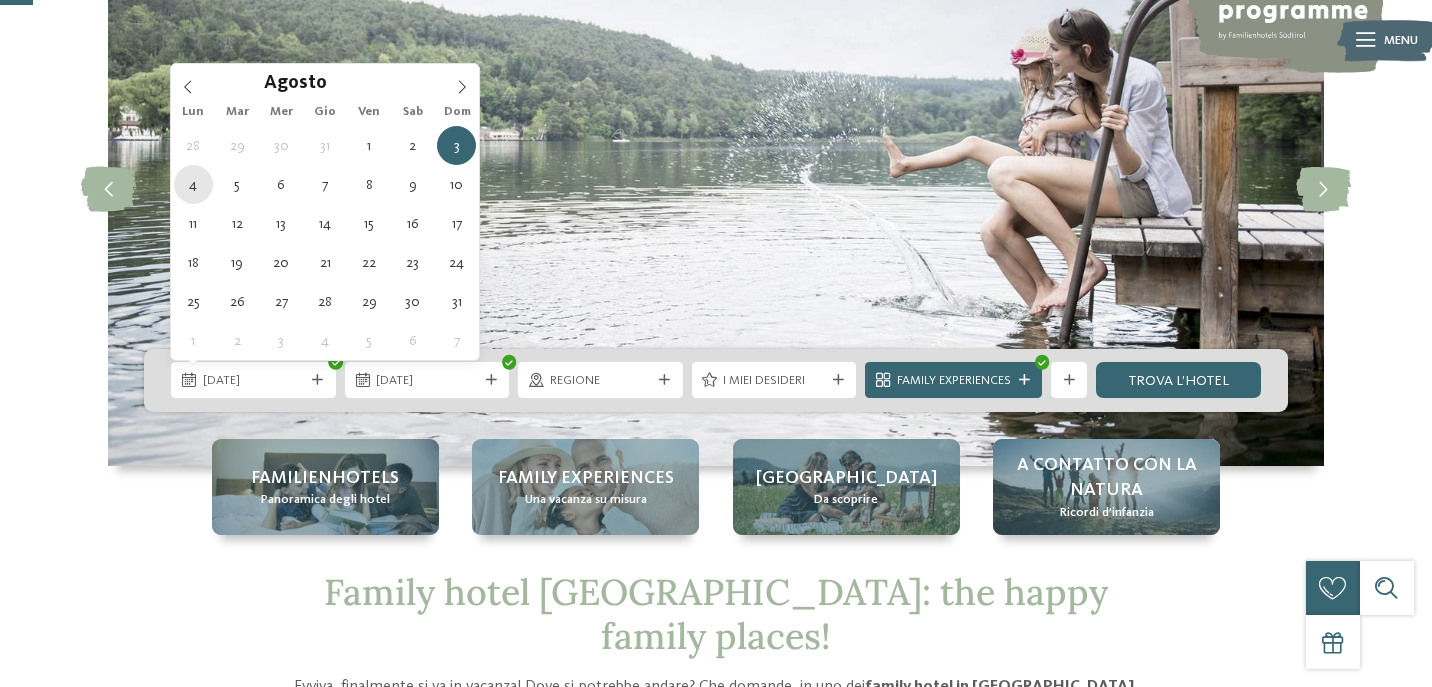 type on "04.08.2025" 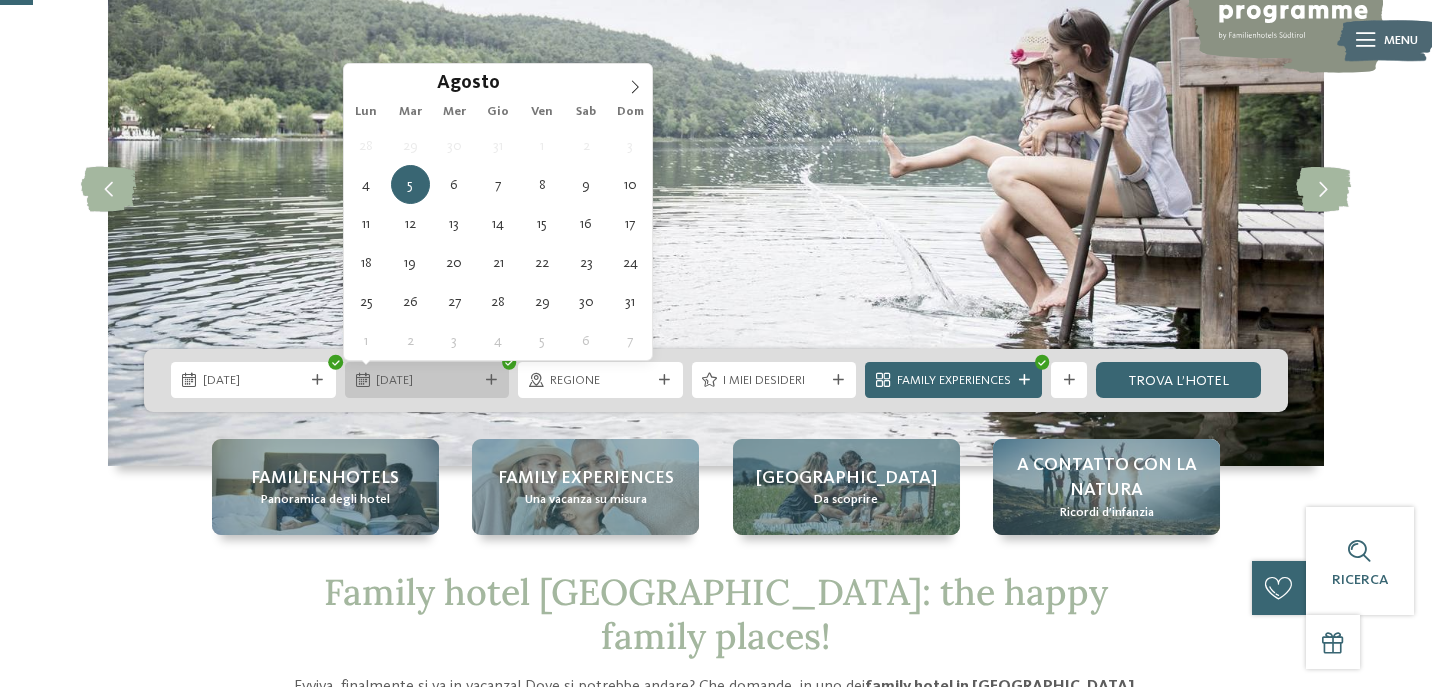 click on "05.08.2025" at bounding box center [427, 381] 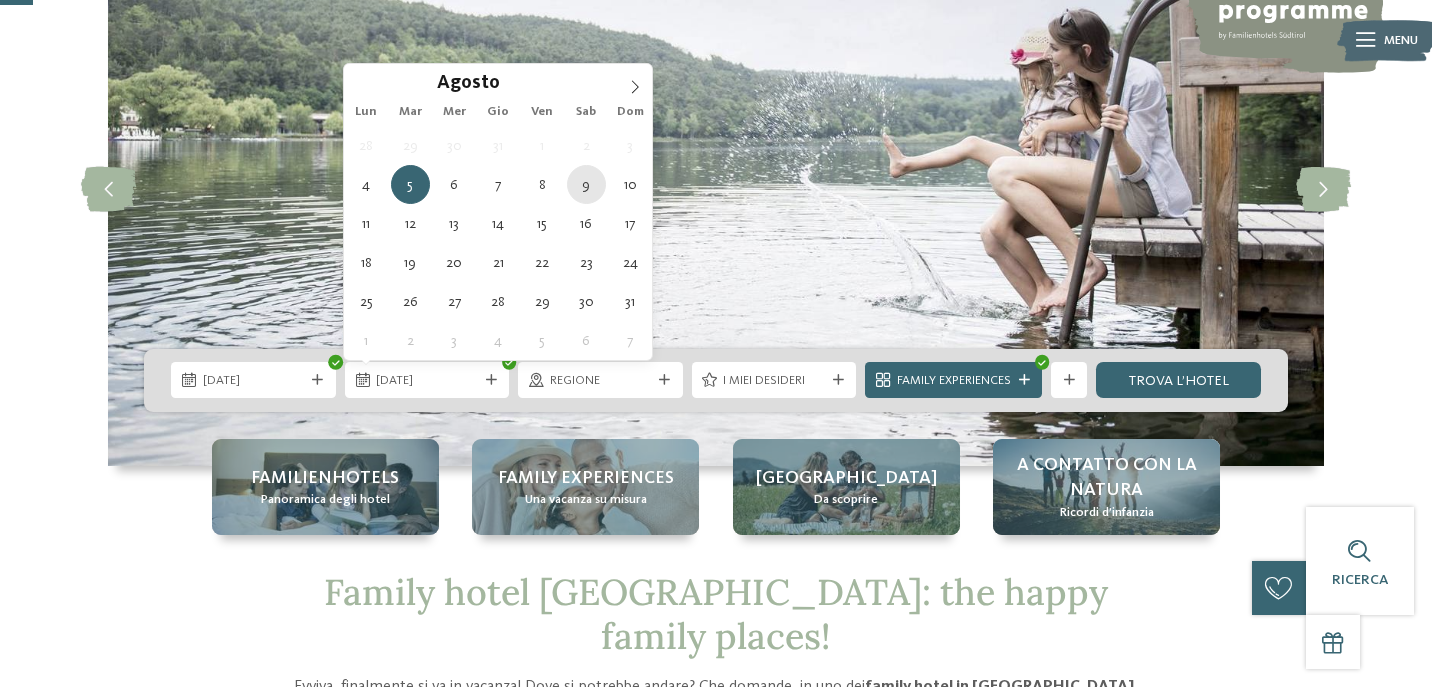type on "09.08.2025" 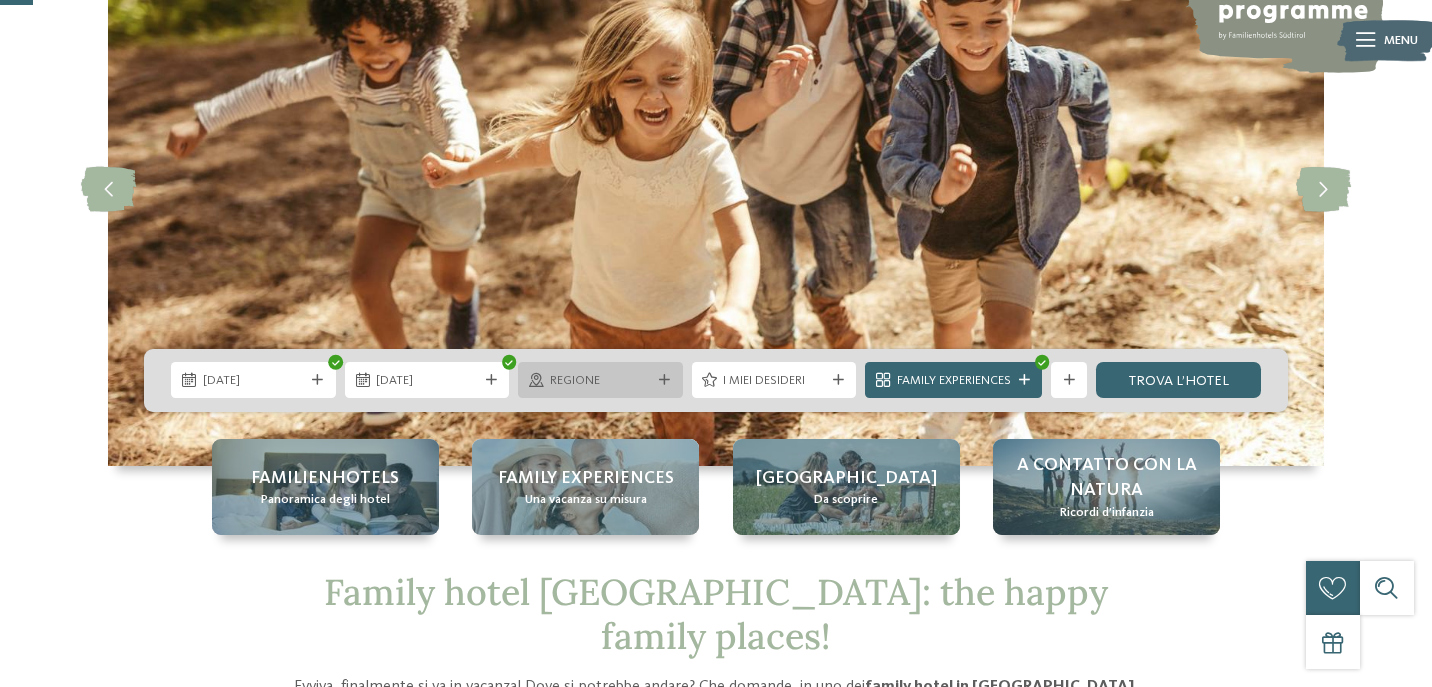 click on "Regione" at bounding box center [601, 381] 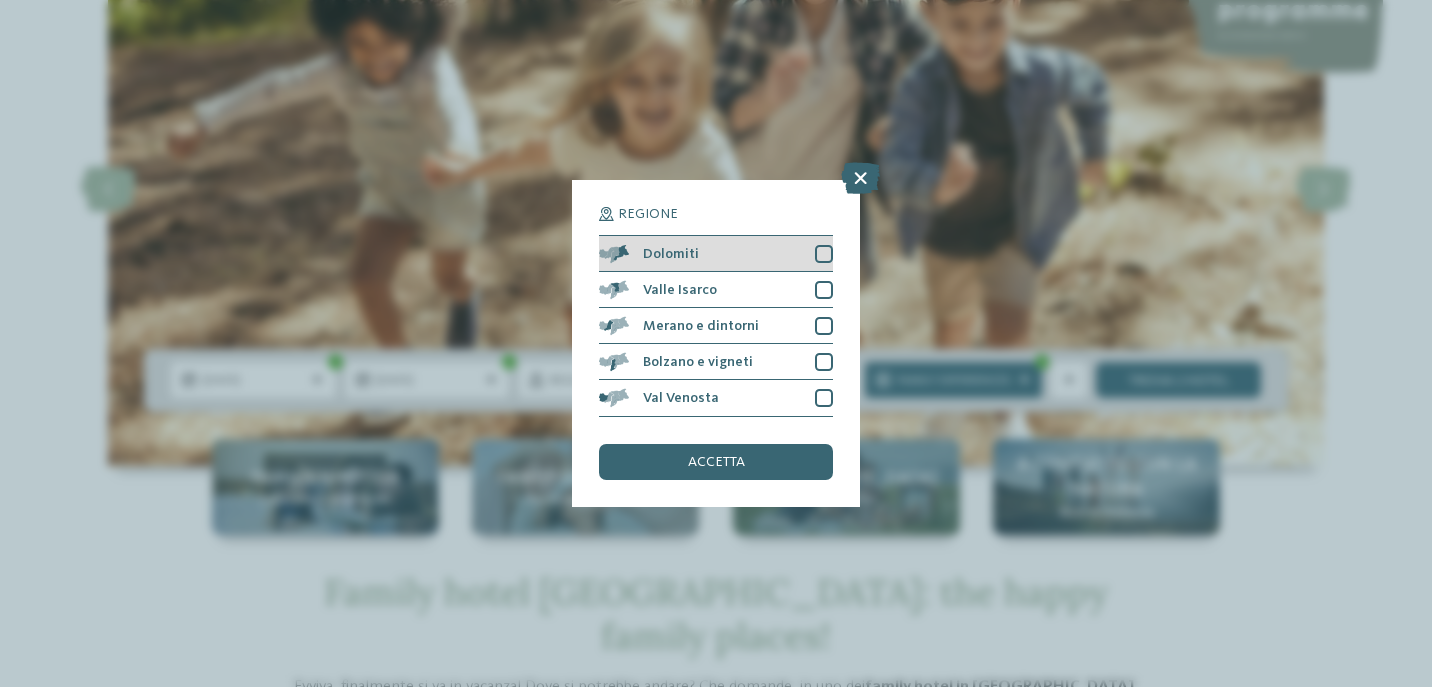 click on "Dolomiti" at bounding box center [716, 254] 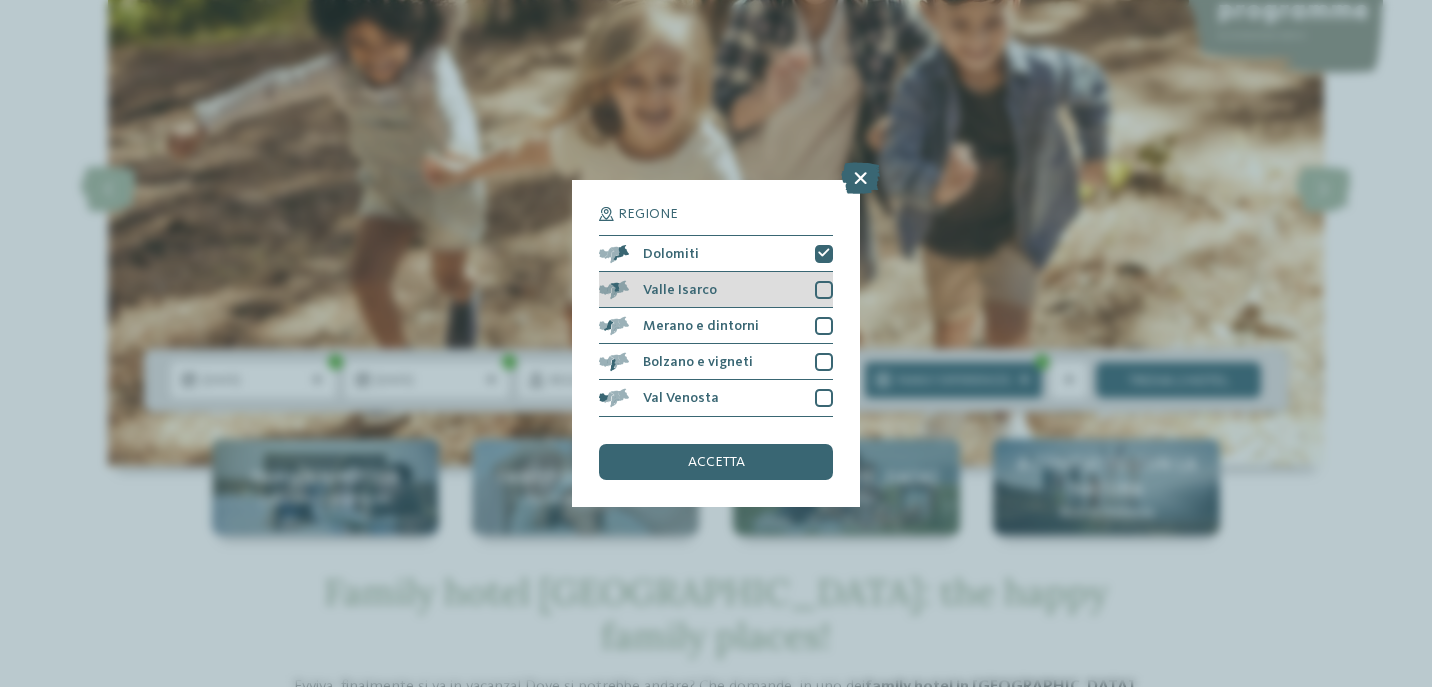 click at bounding box center (824, 290) 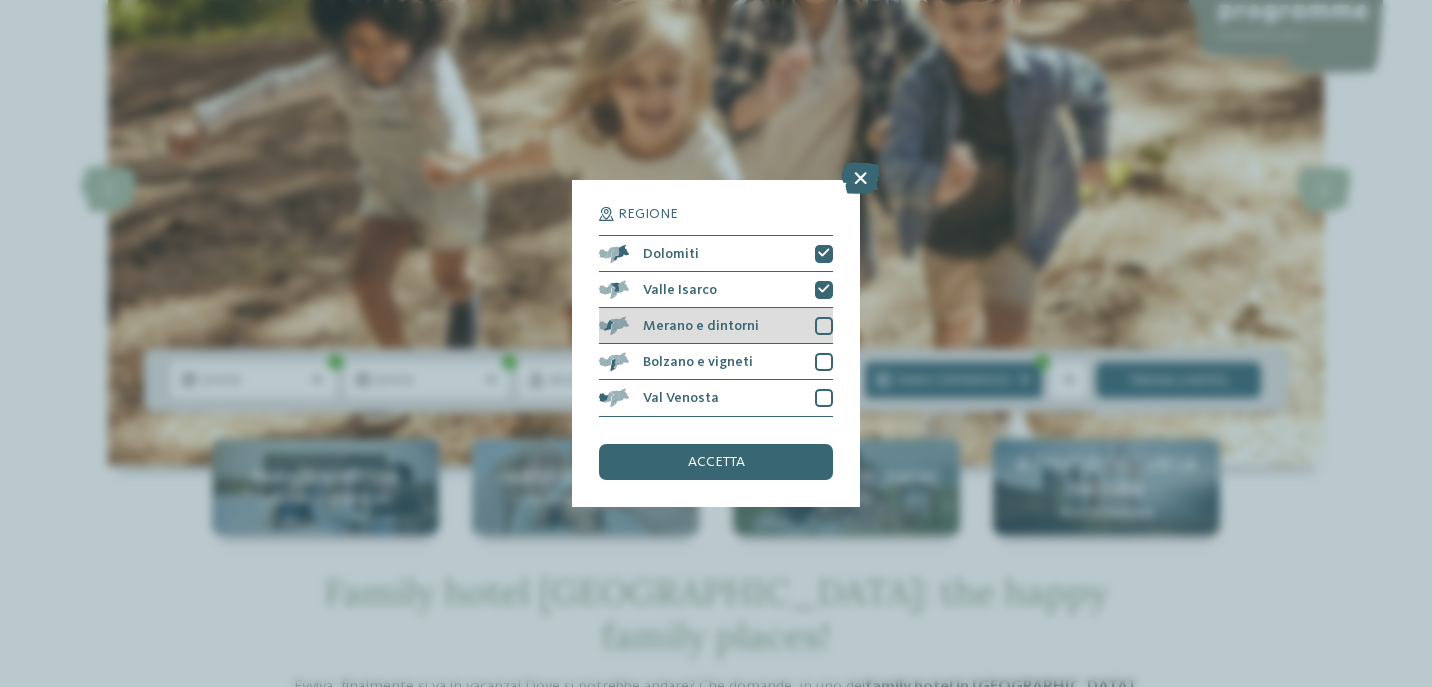 click at bounding box center [824, 326] 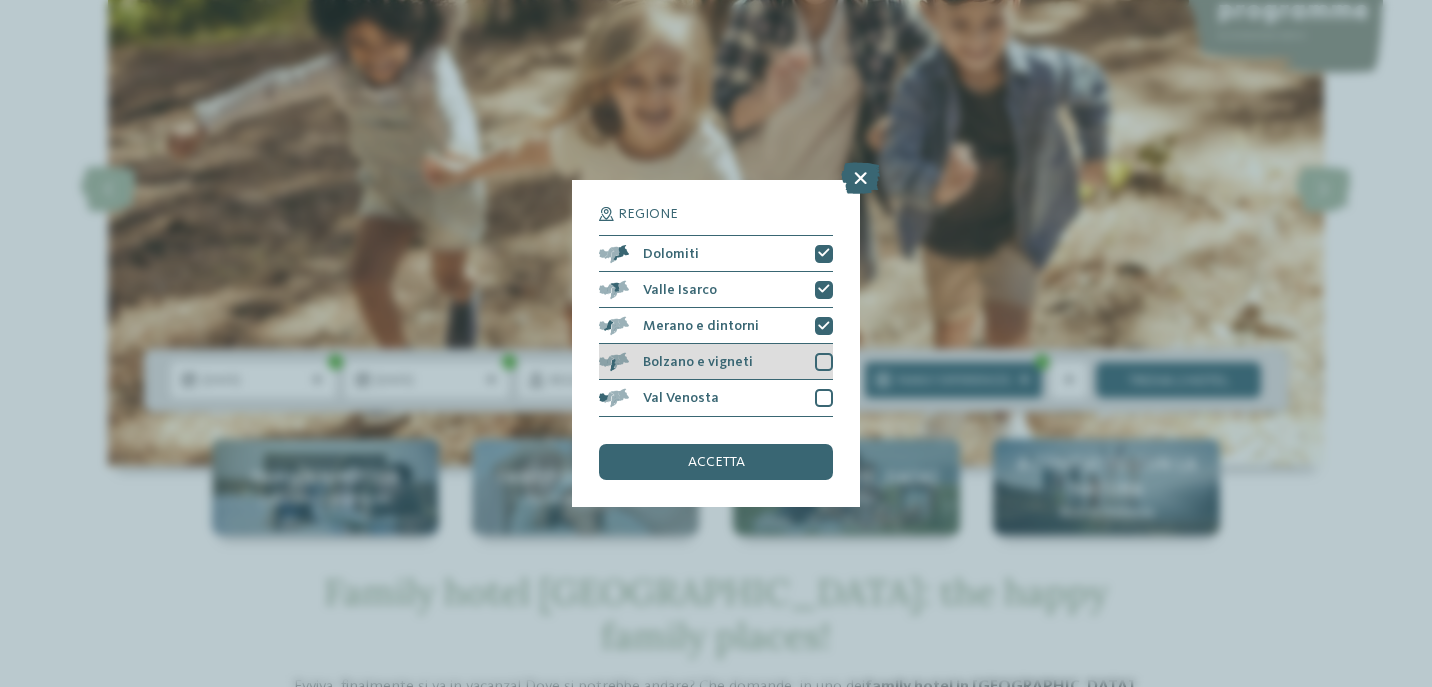 click at bounding box center [824, 362] 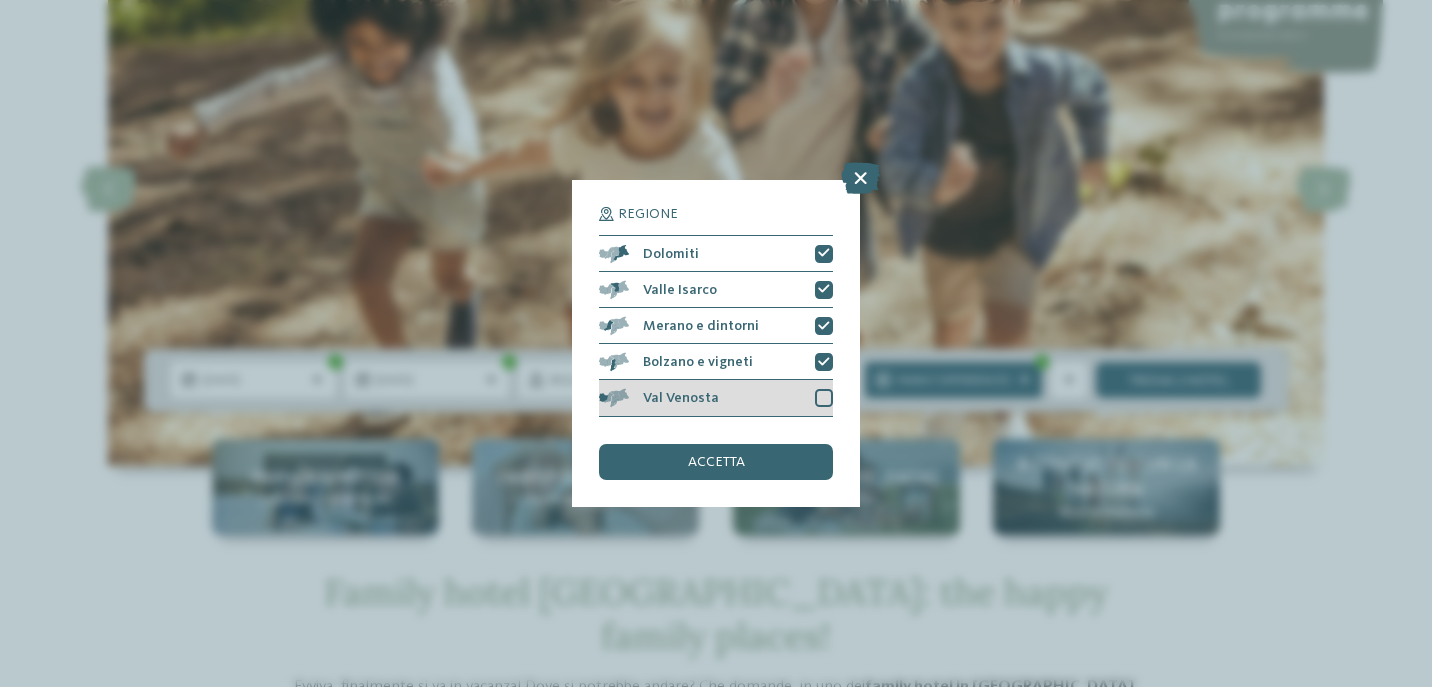 click at bounding box center [824, 398] 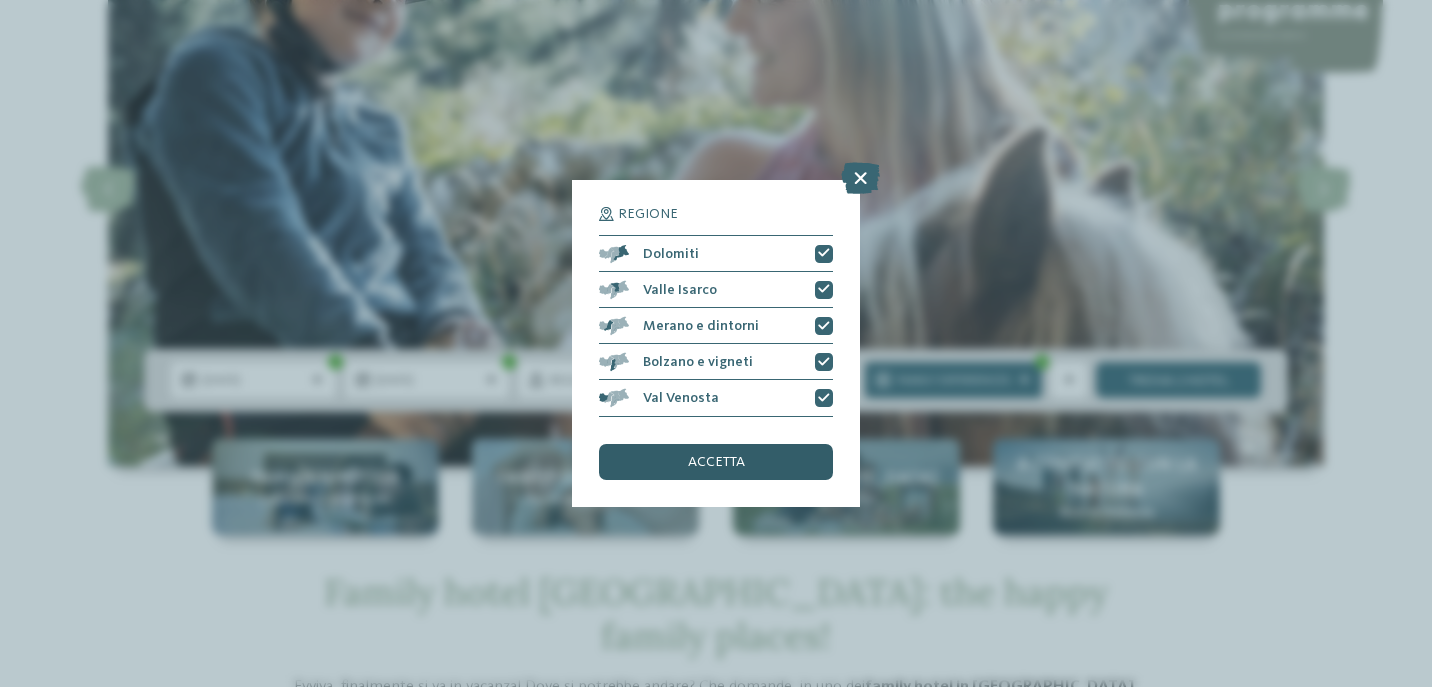 click on "accetta" at bounding box center (716, 462) 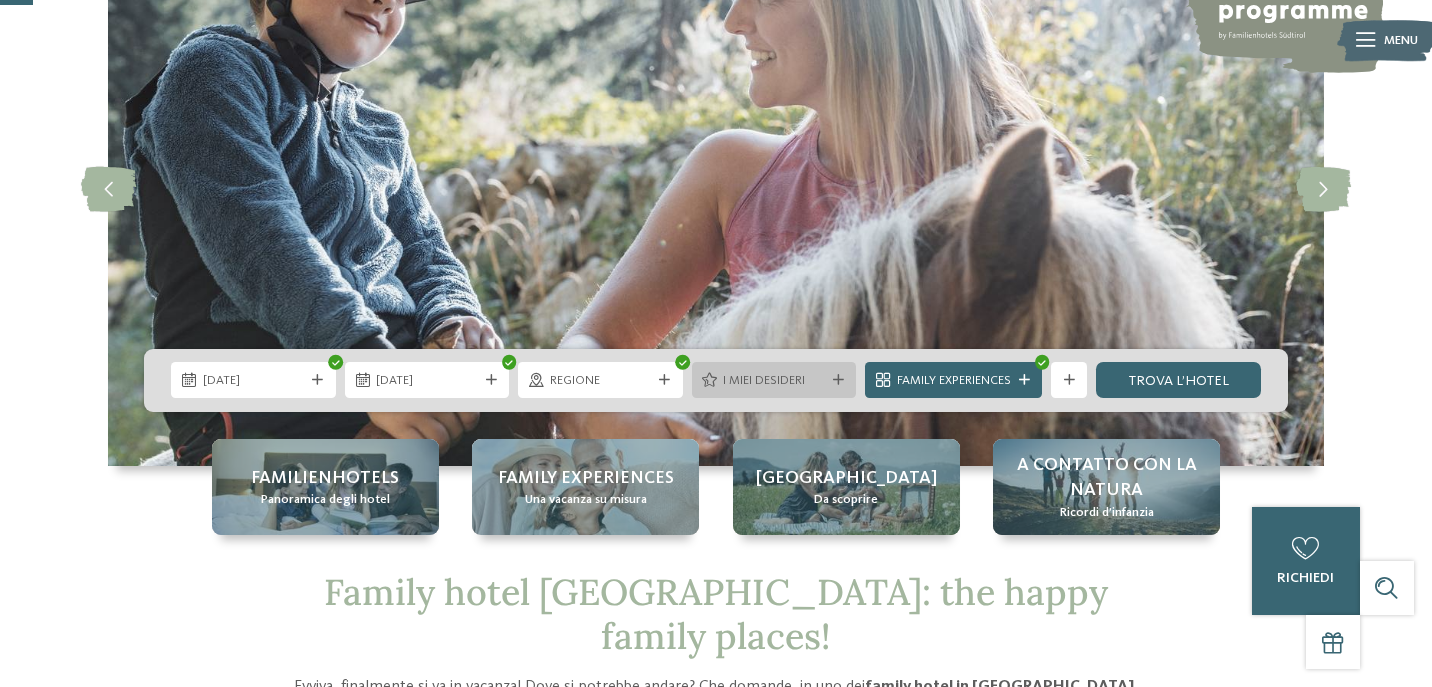 click on "I miei desideri" at bounding box center [774, 381] 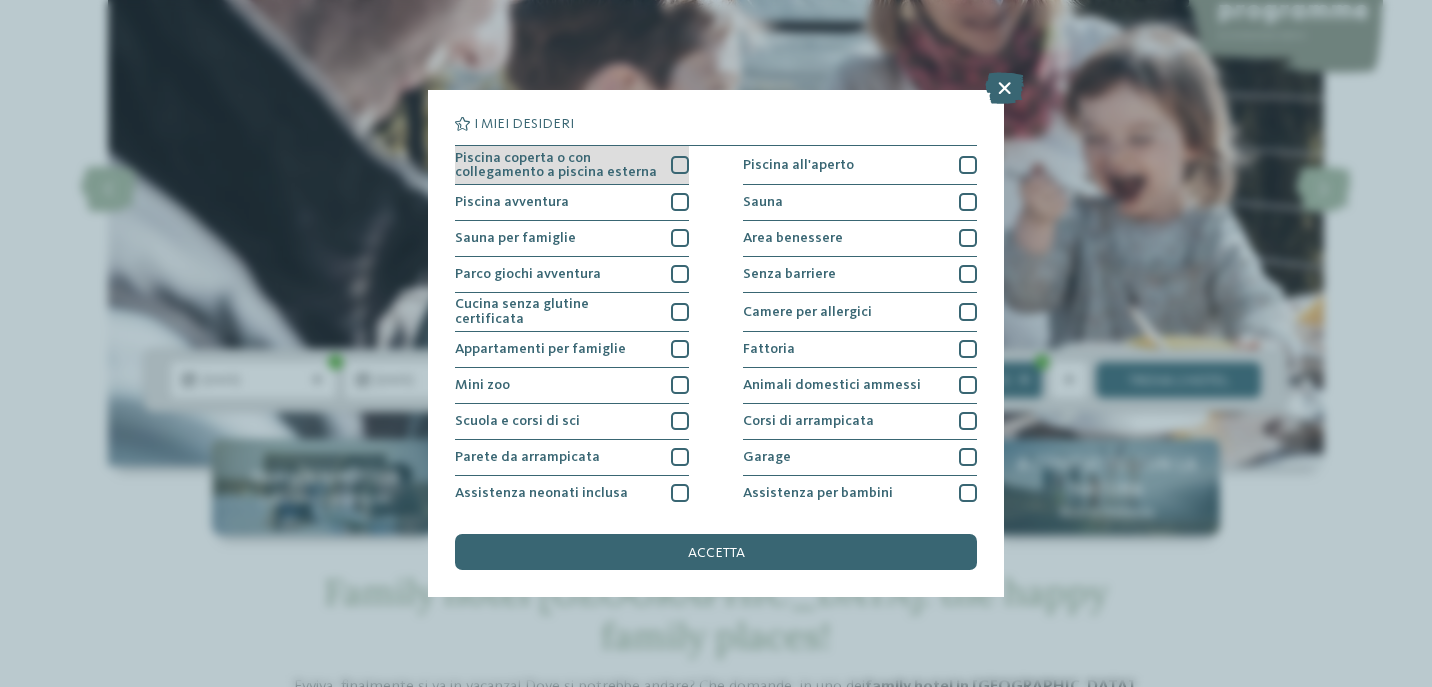 click at bounding box center (680, 165) 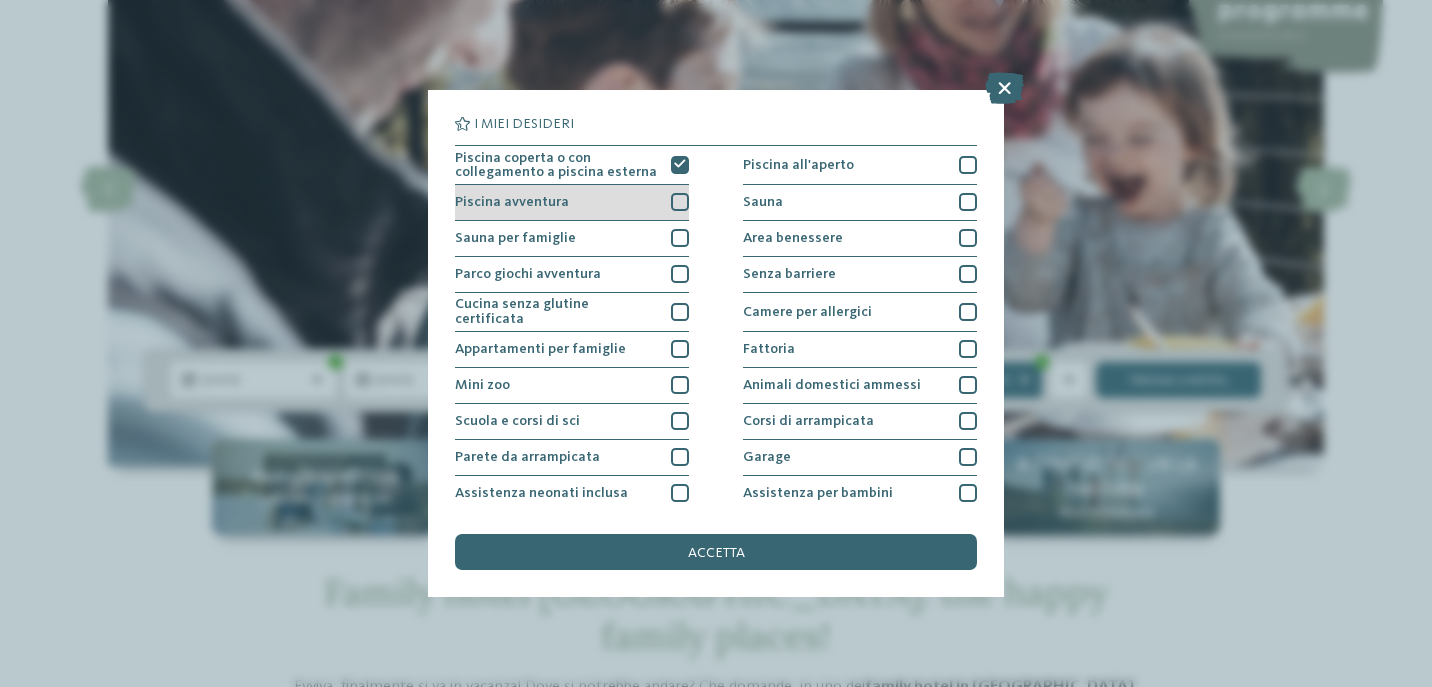 click at bounding box center [680, 202] 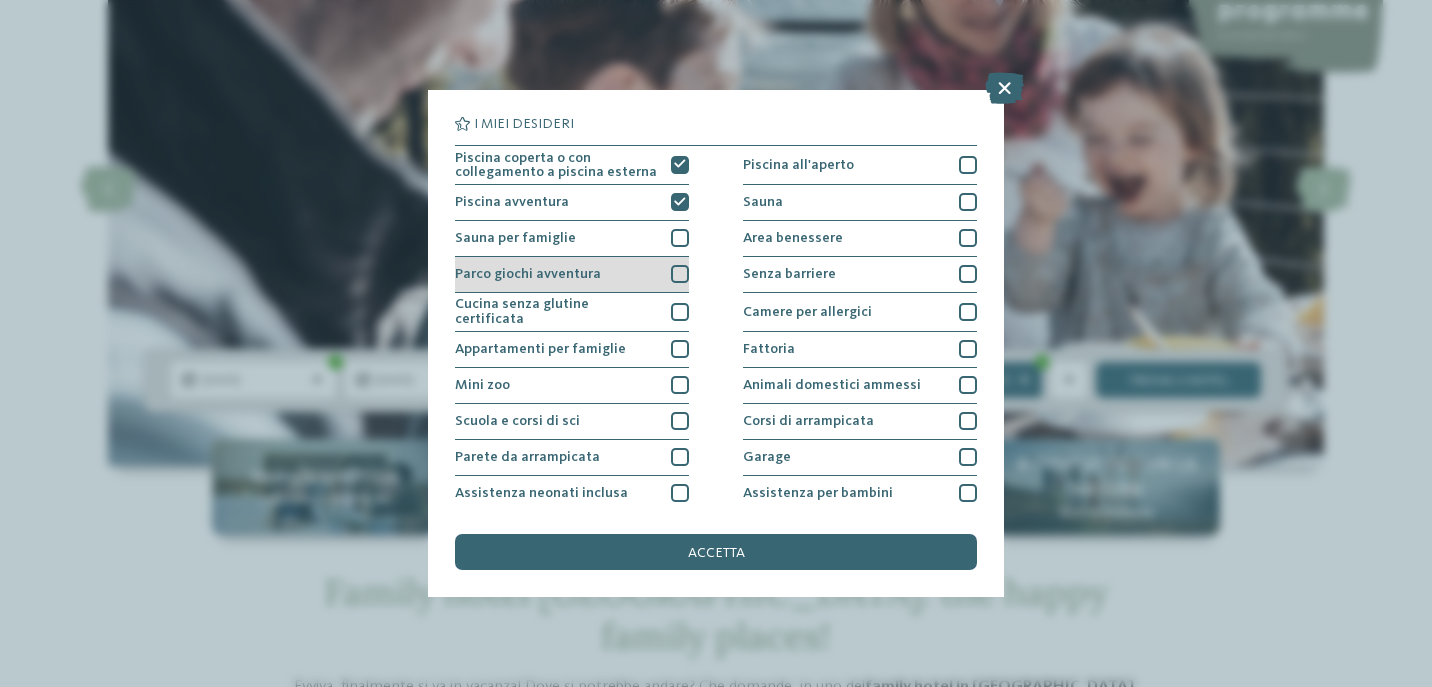 click at bounding box center [680, 274] 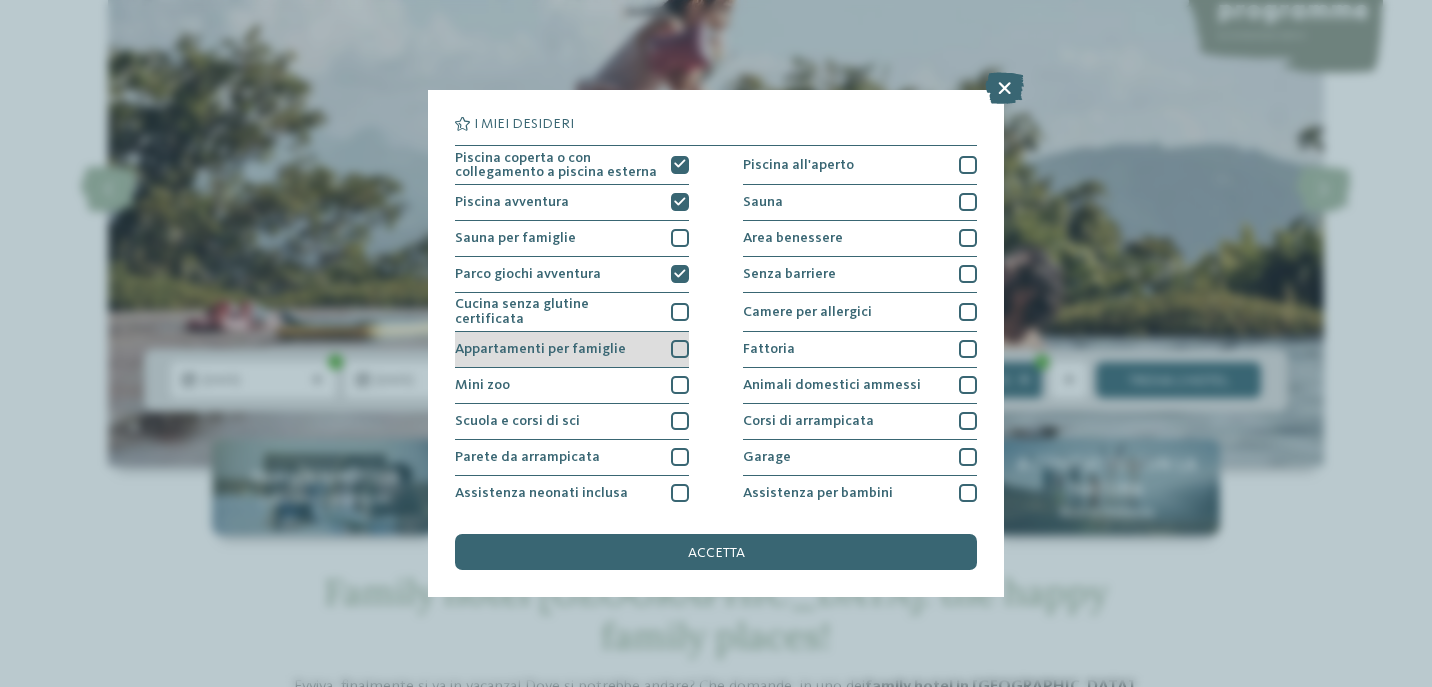 click at bounding box center (680, 349) 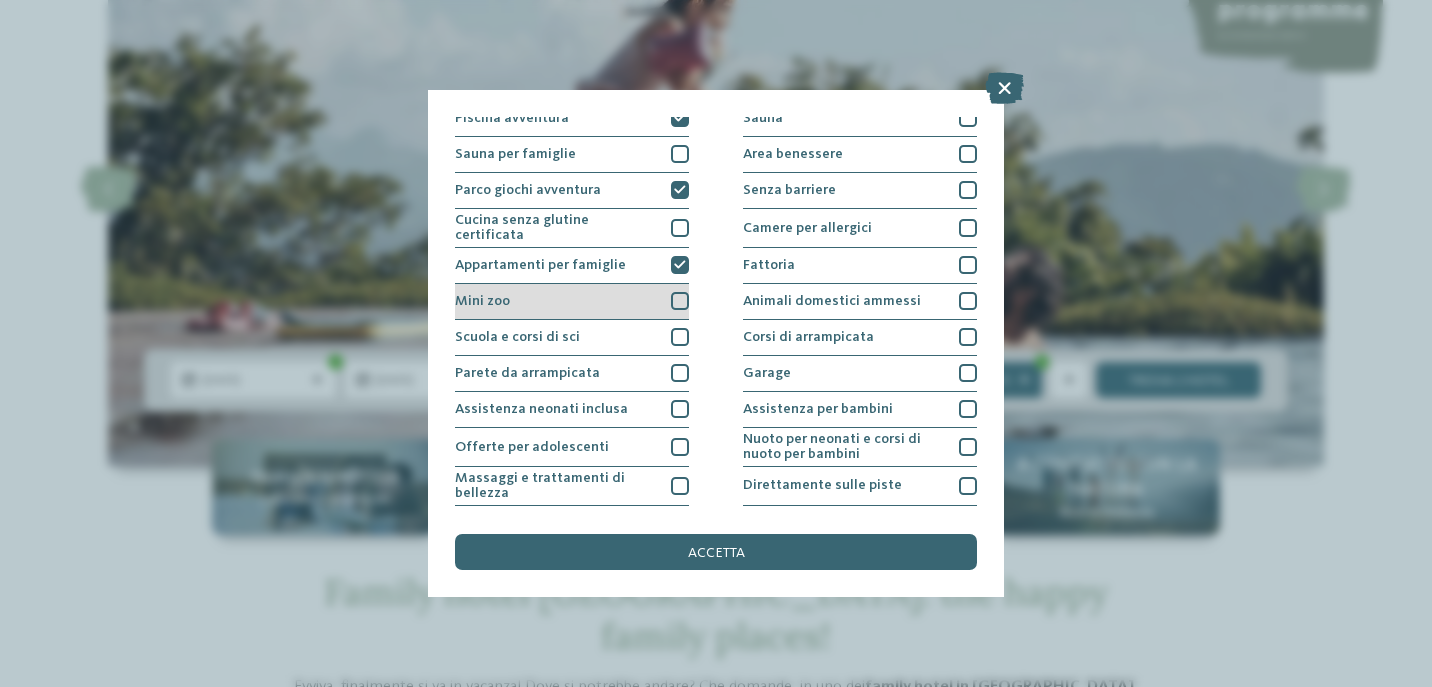 scroll, scrollTop: 115, scrollLeft: 0, axis: vertical 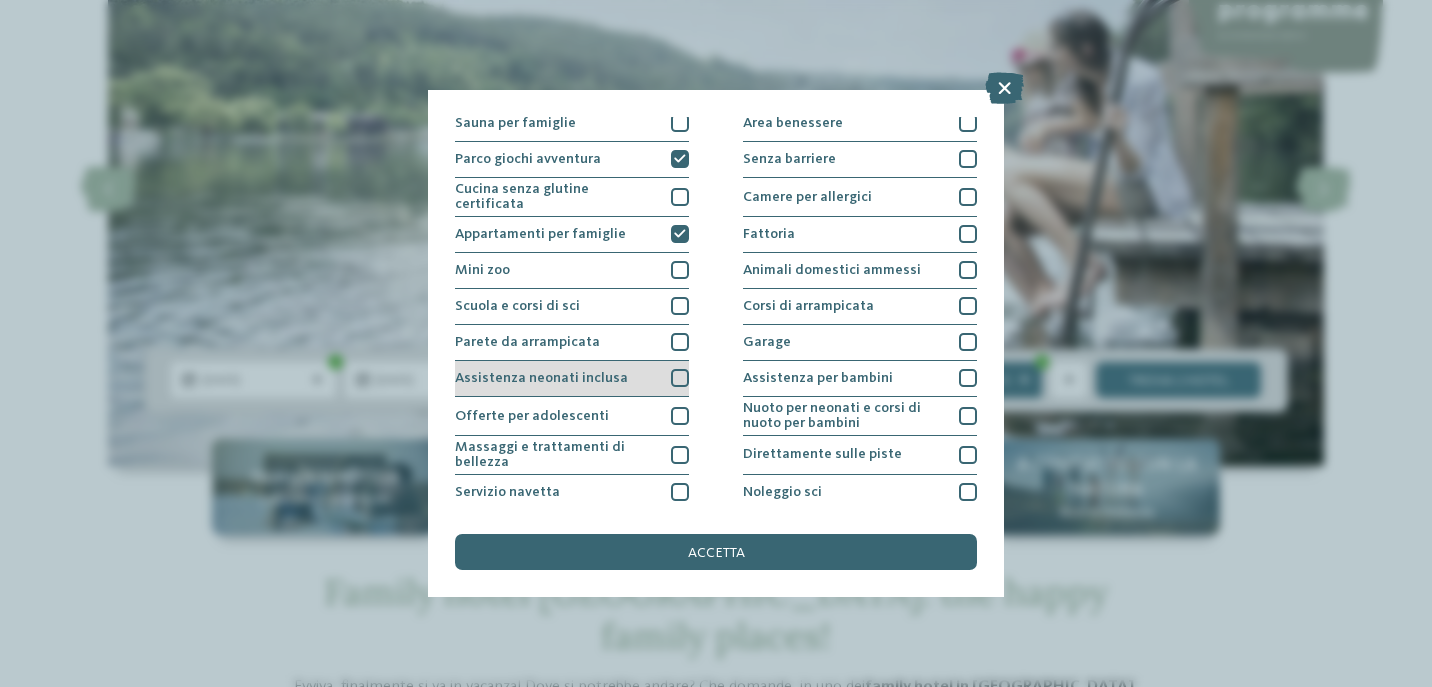 click at bounding box center (680, 378) 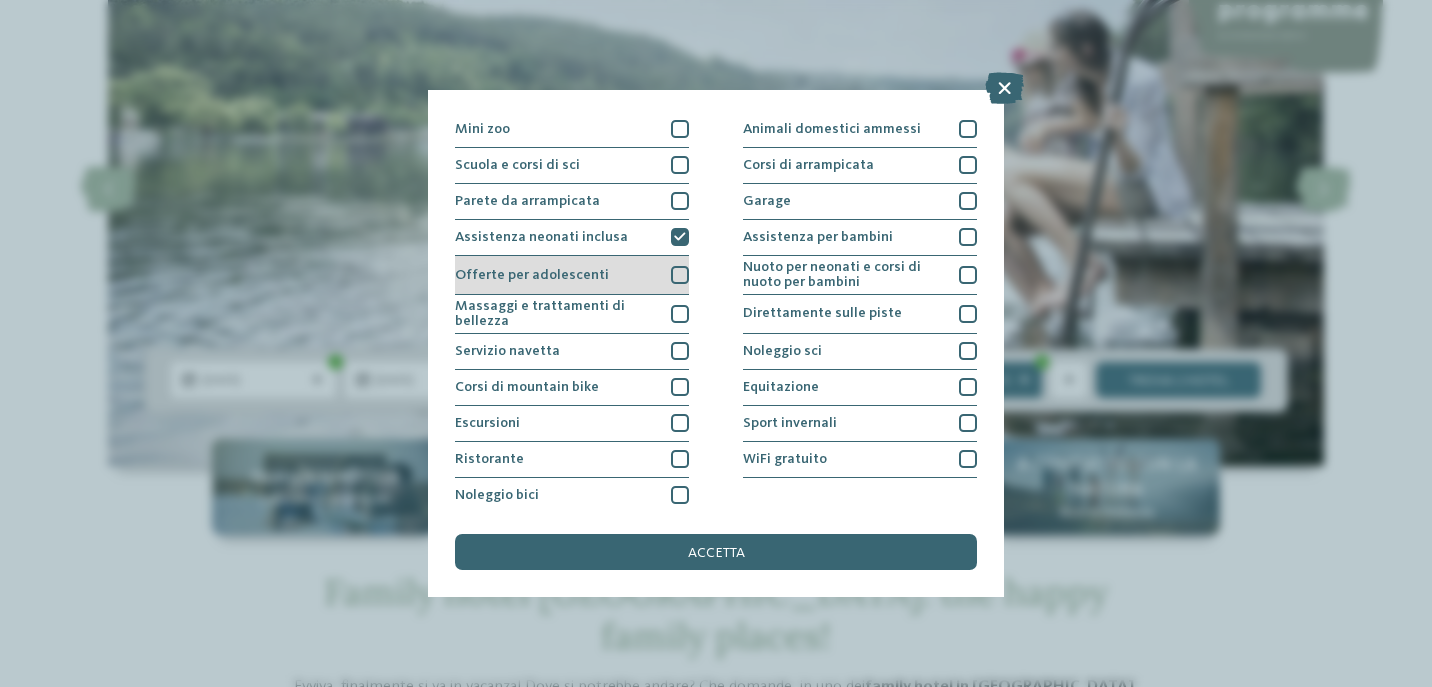 scroll, scrollTop: 260, scrollLeft: 0, axis: vertical 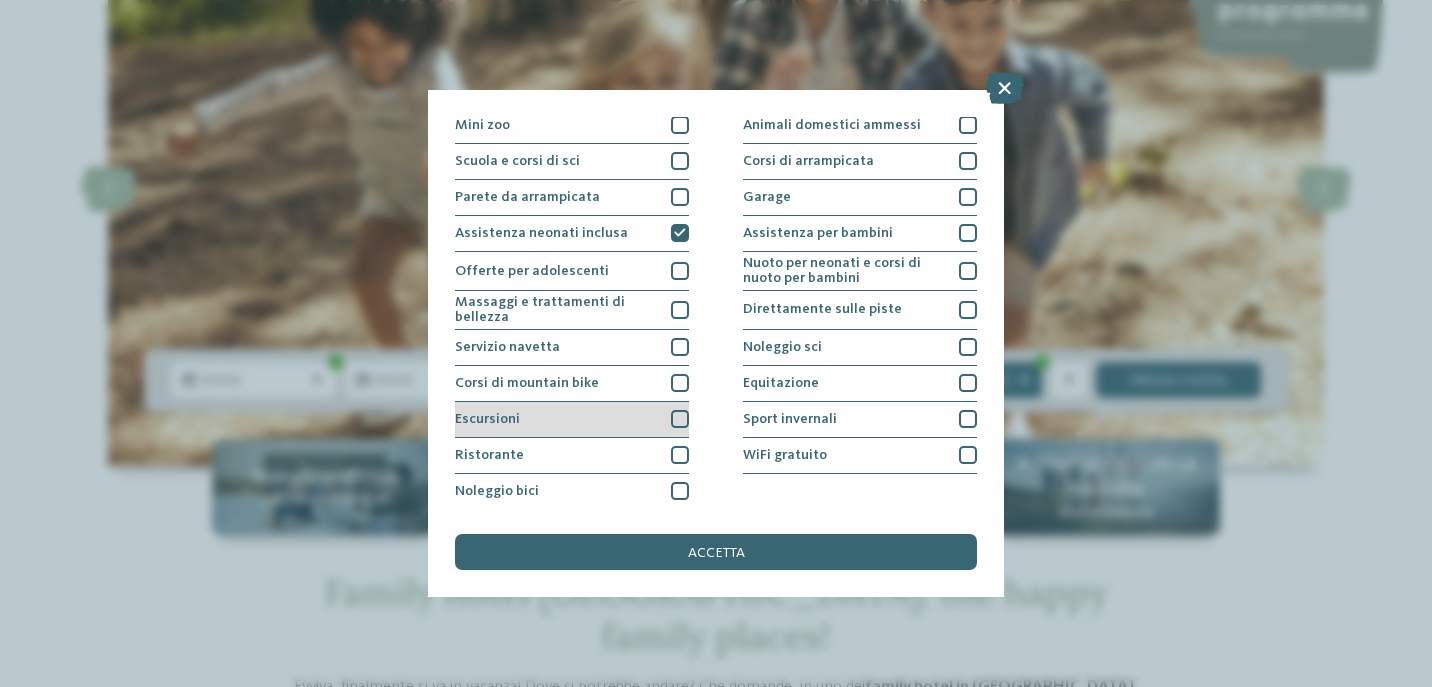 click at bounding box center (680, 419) 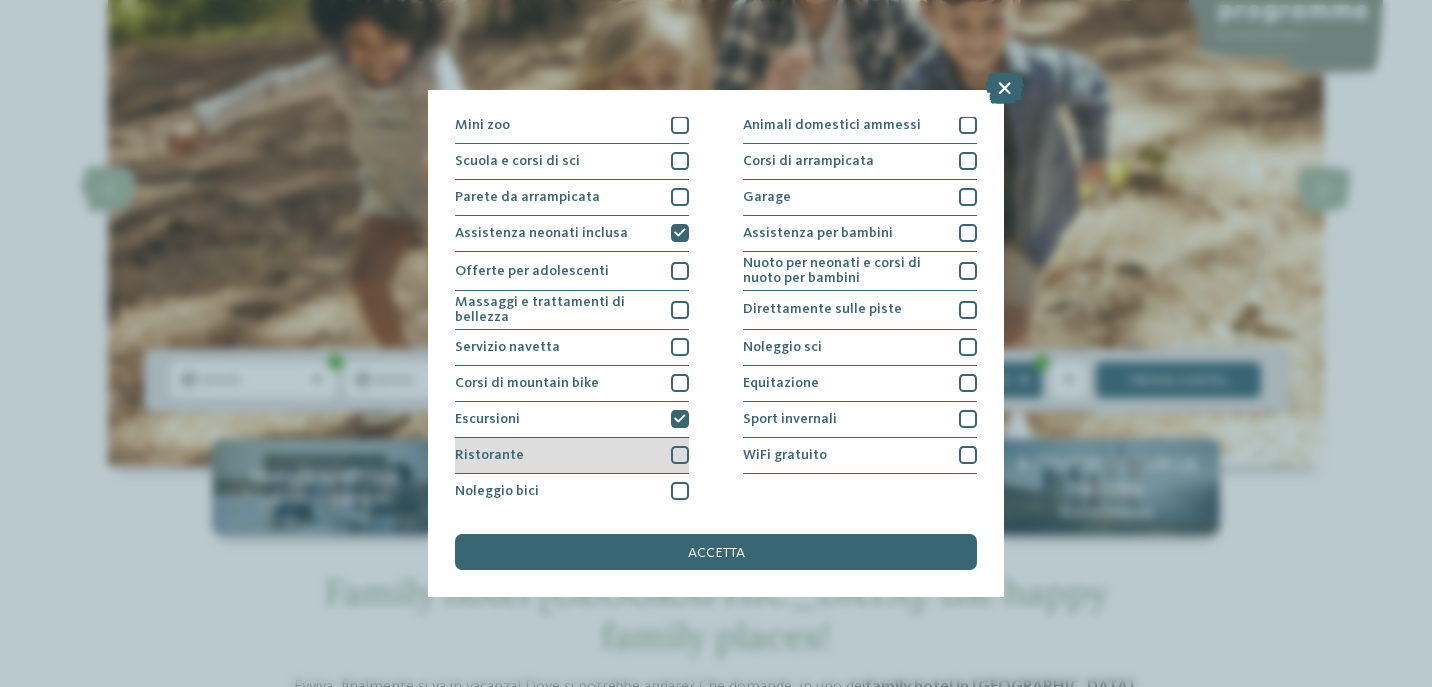 click at bounding box center (680, 455) 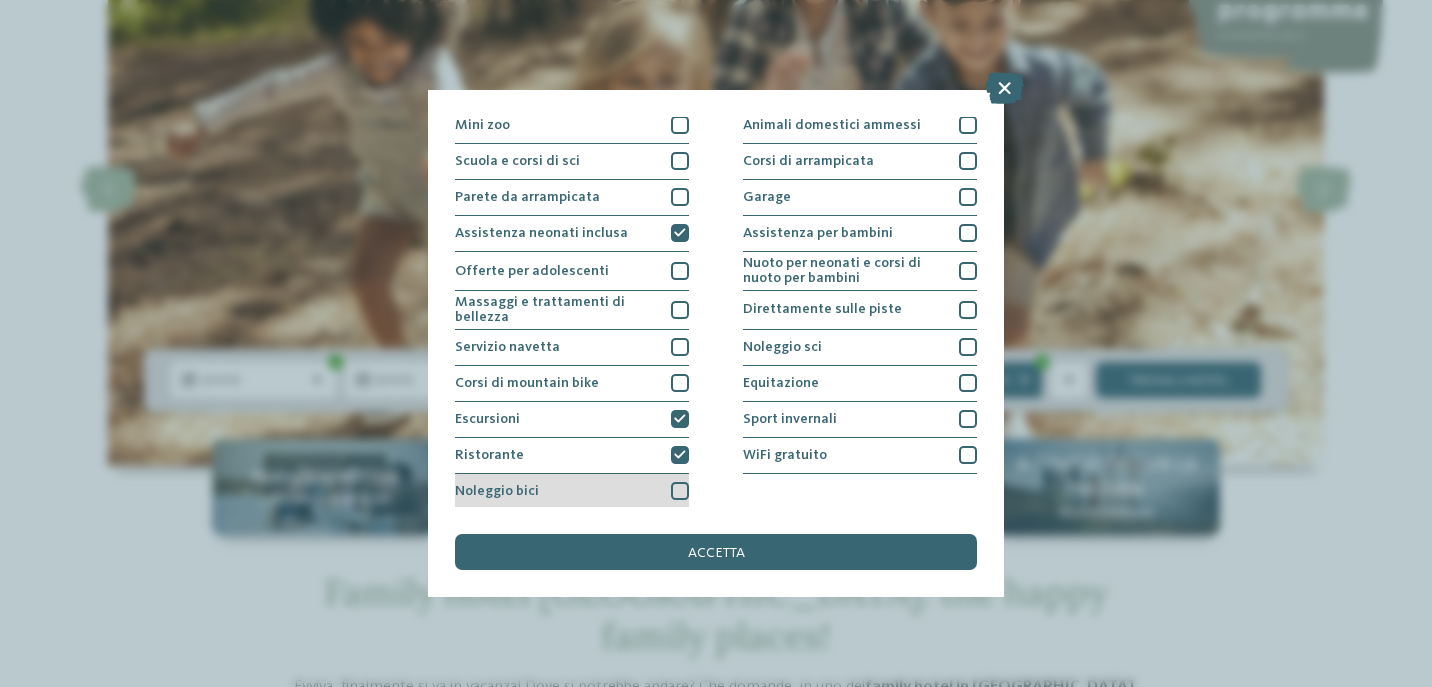 click at bounding box center (680, 491) 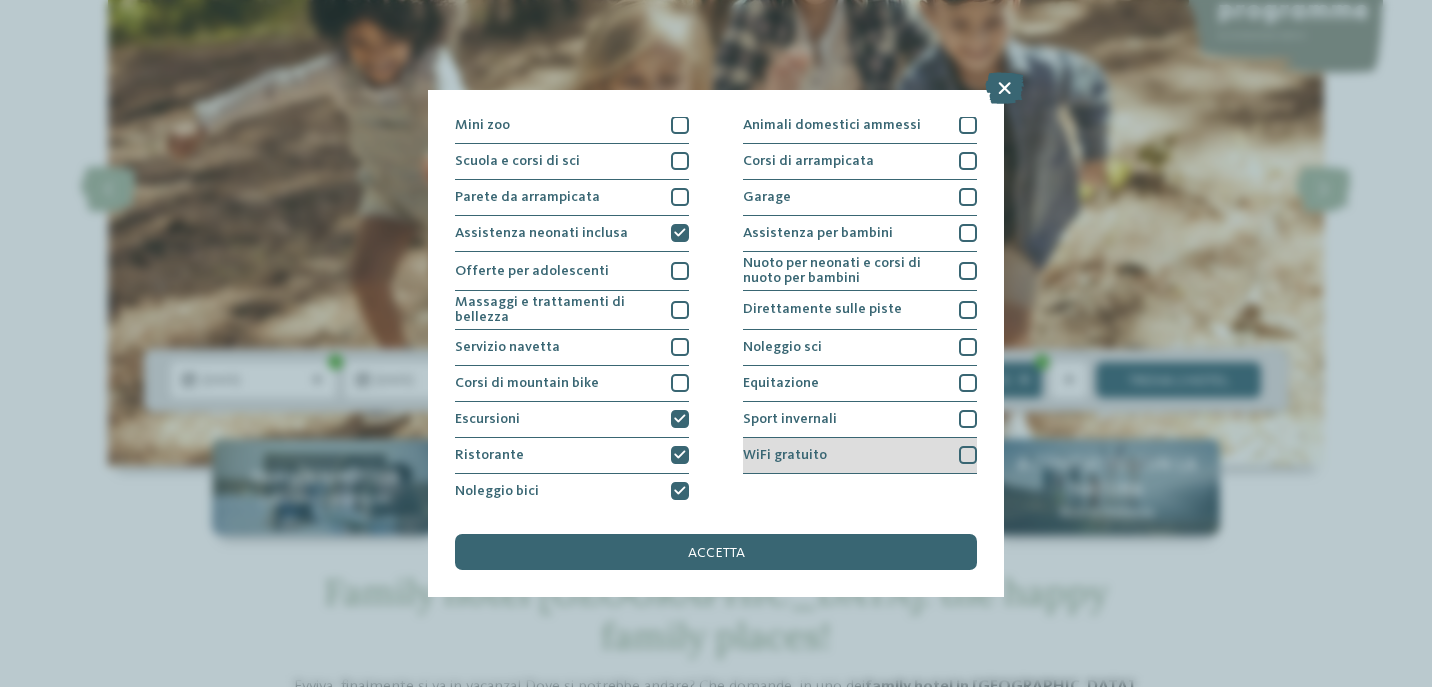 click at bounding box center [968, 455] 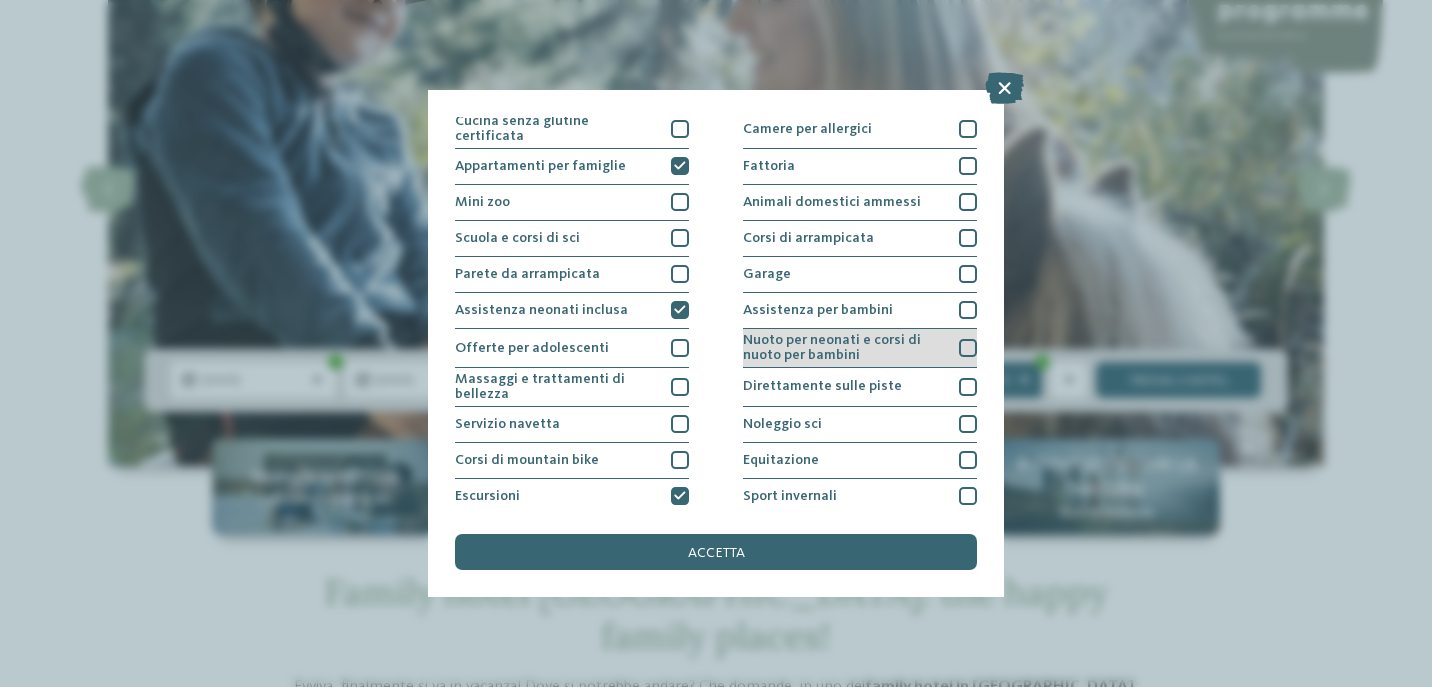 scroll, scrollTop: 180, scrollLeft: 0, axis: vertical 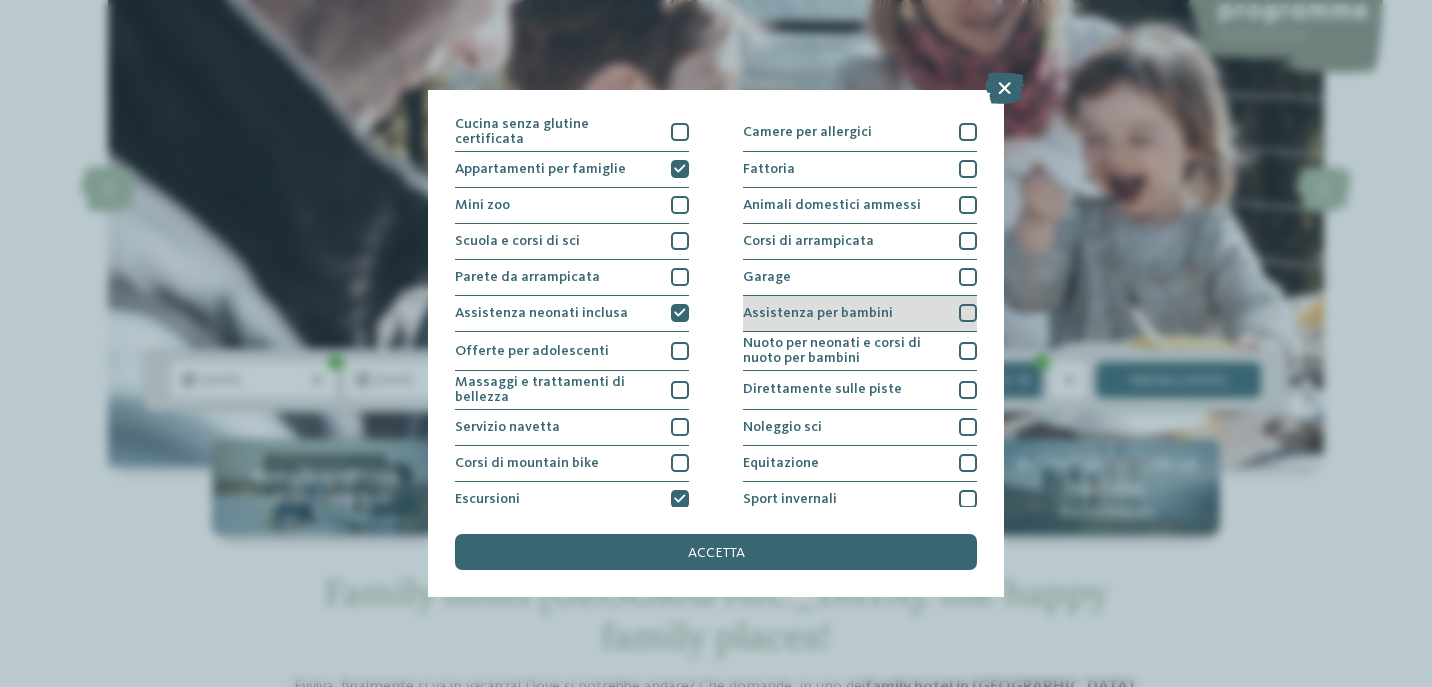 click at bounding box center (968, 313) 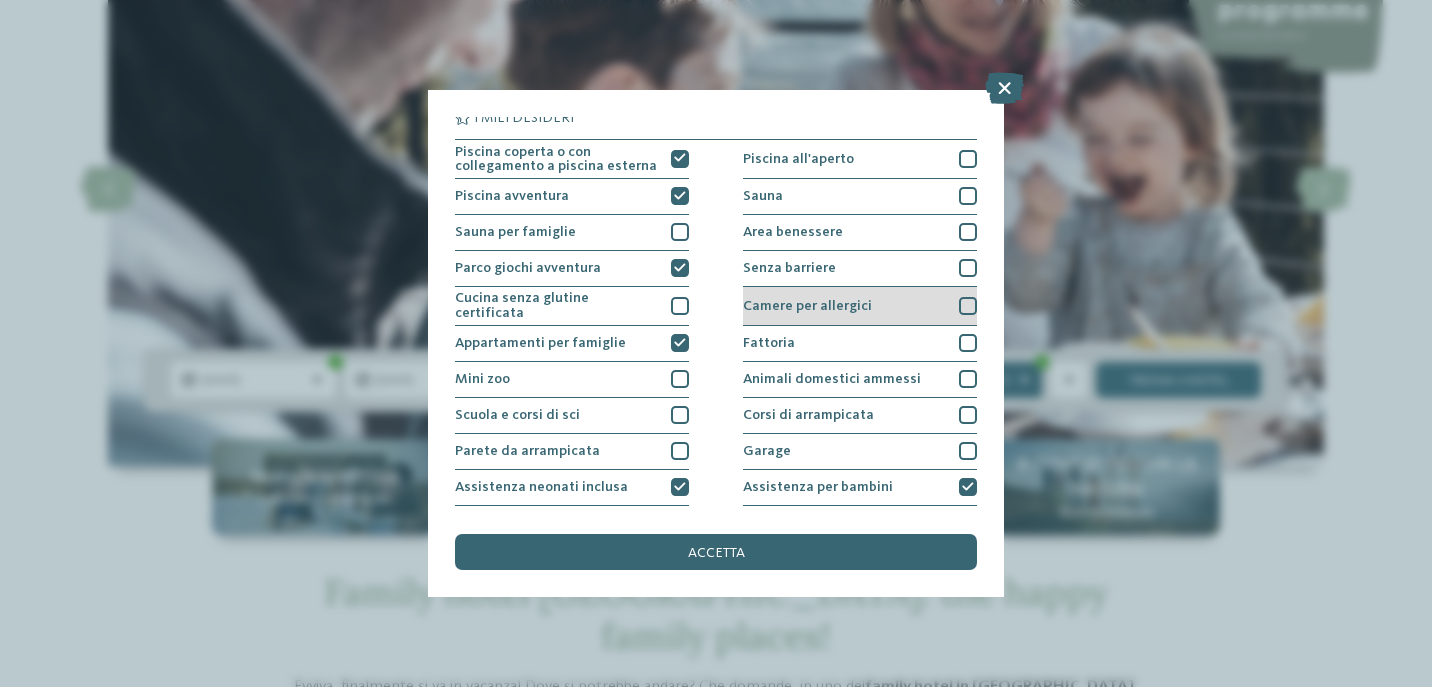 scroll, scrollTop: 0, scrollLeft: 0, axis: both 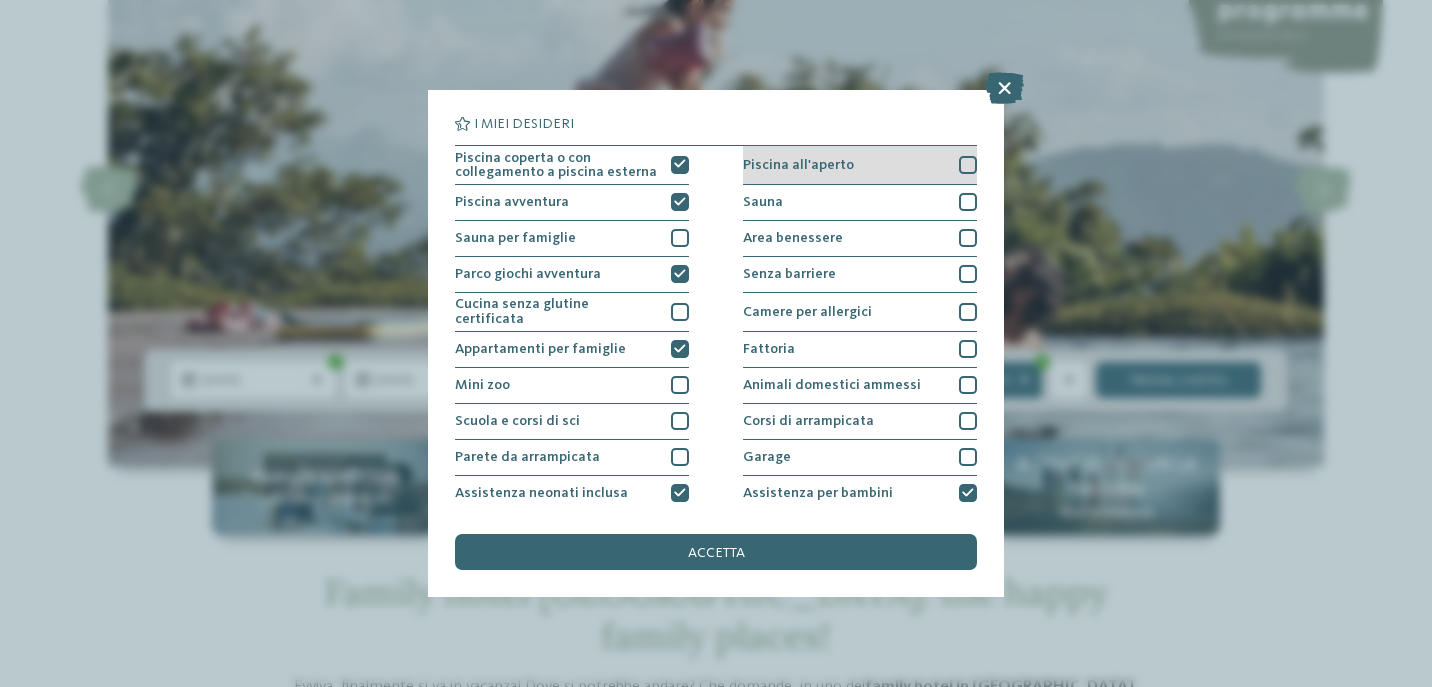 click at bounding box center (968, 165) 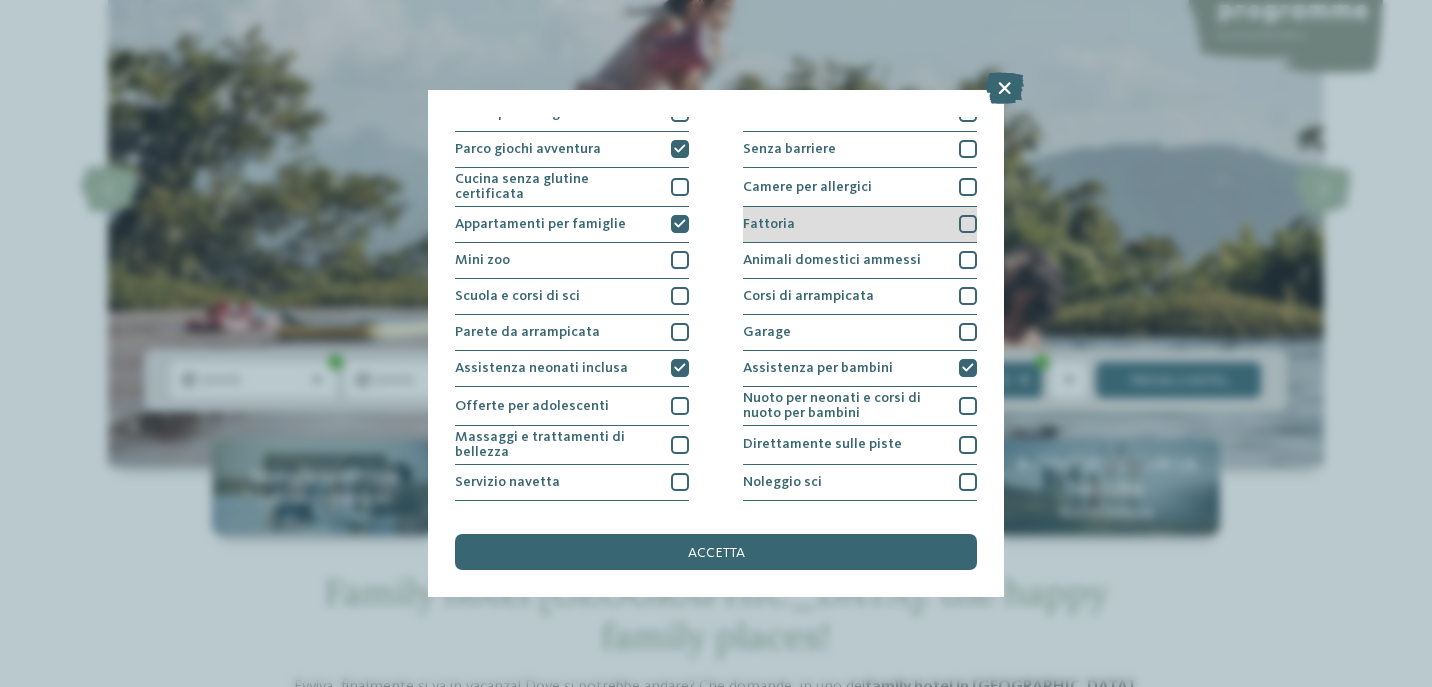 scroll, scrollTop: 120, scrollLeft: 0, axis: vertical 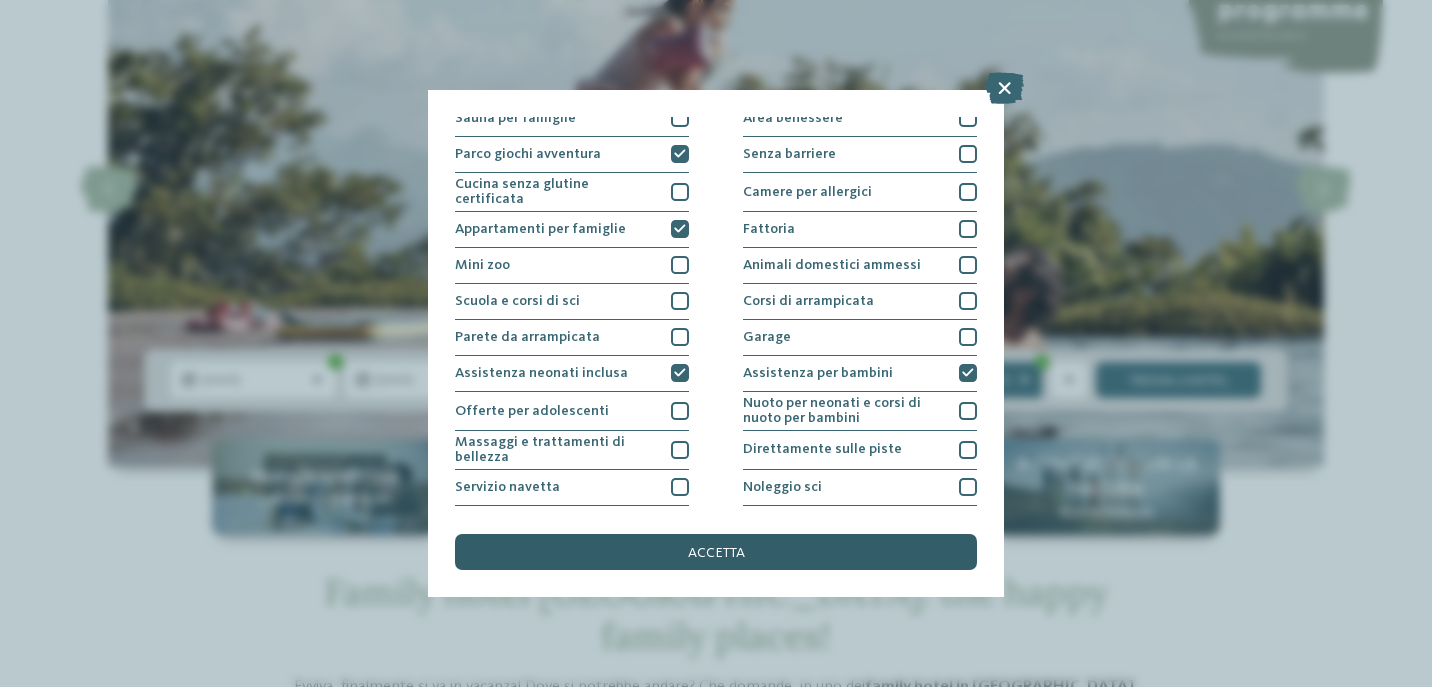 click on "accetta" at bounding box center [716, 552] 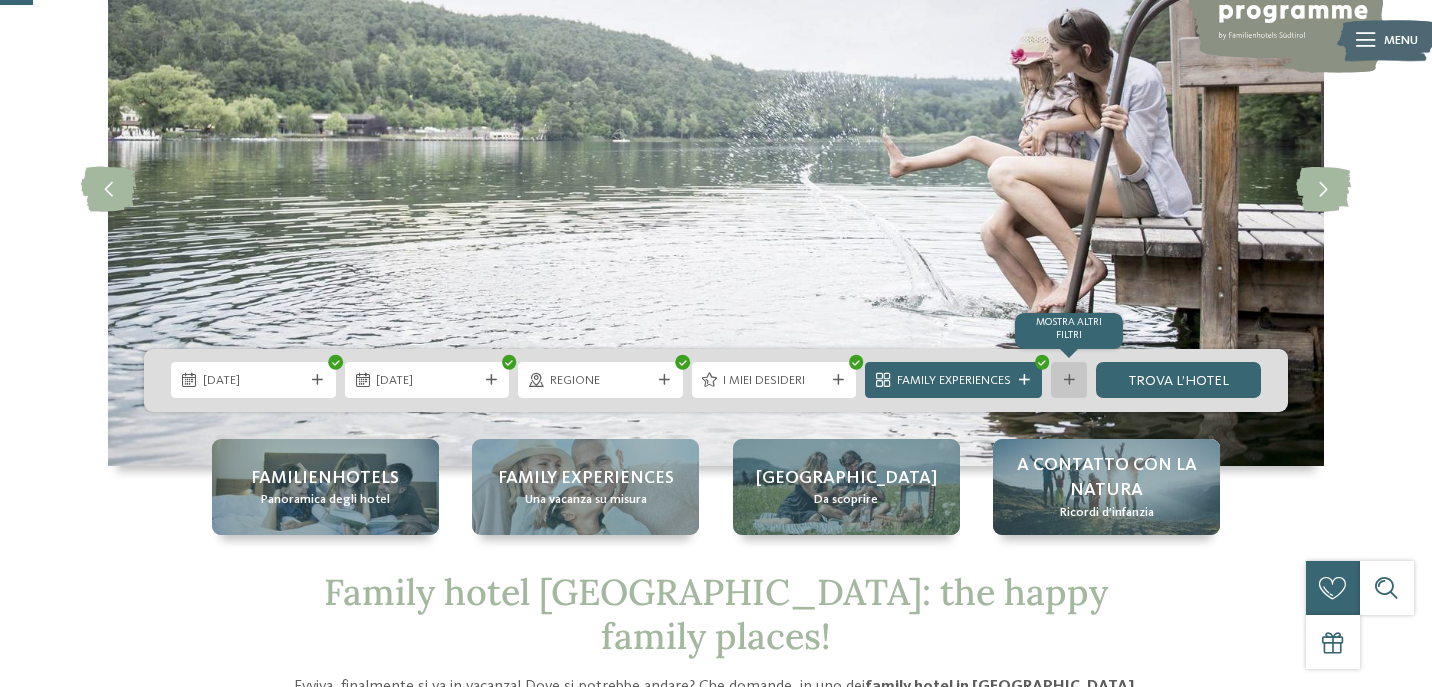 click at bounding box center [1069, 380] 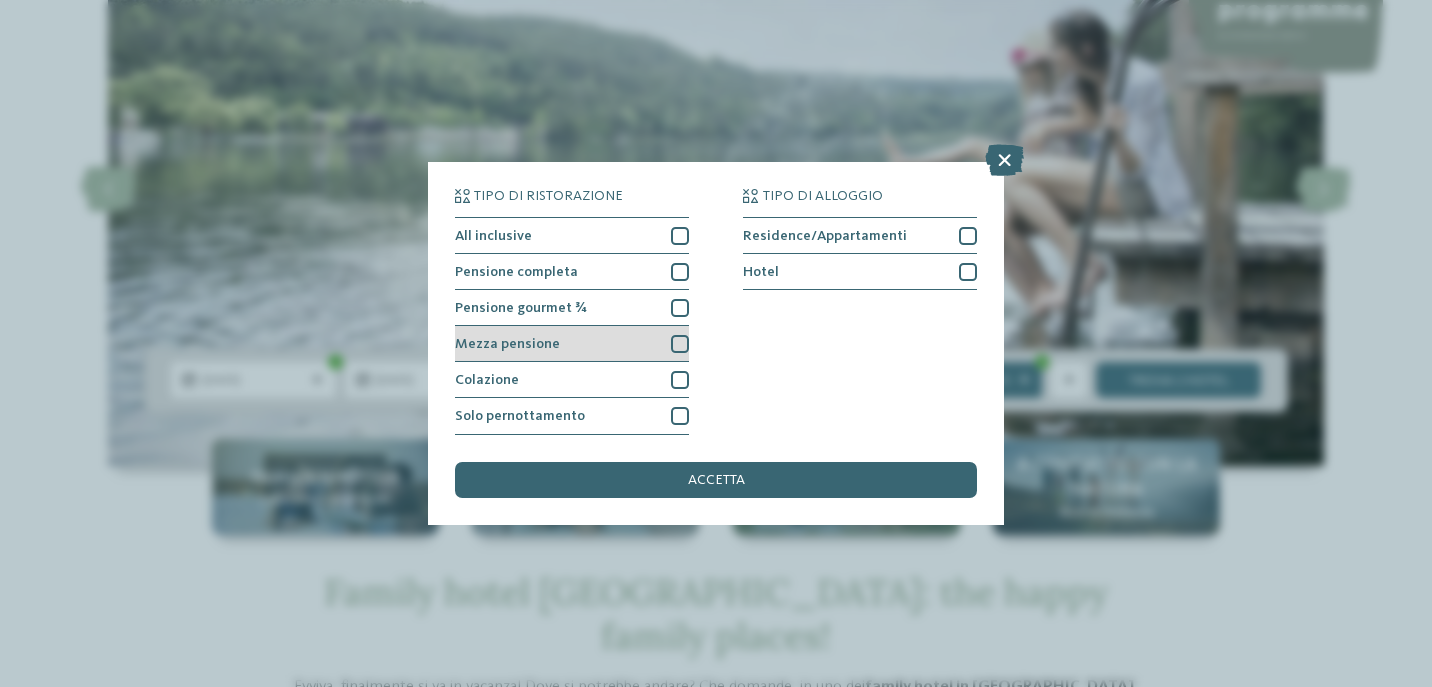 click at bounding box center [680, 344] 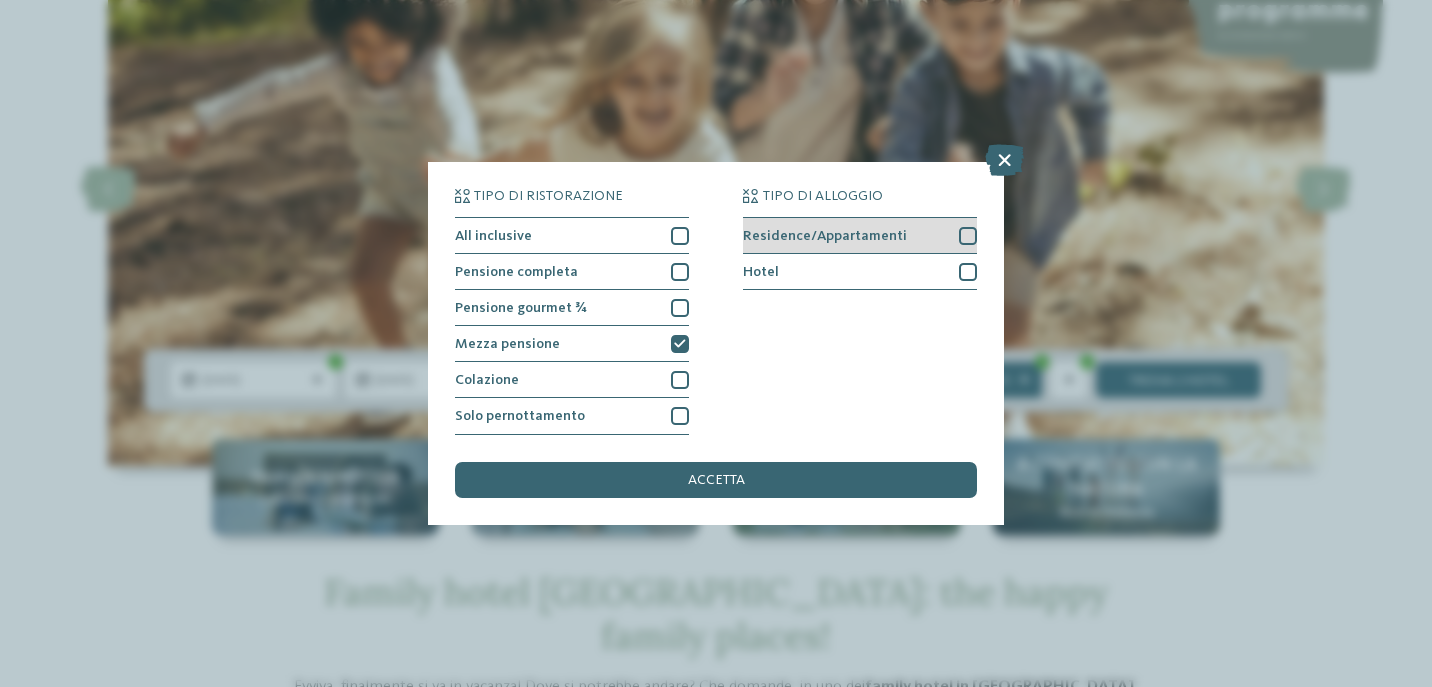 click at bounding box center [968, 236] 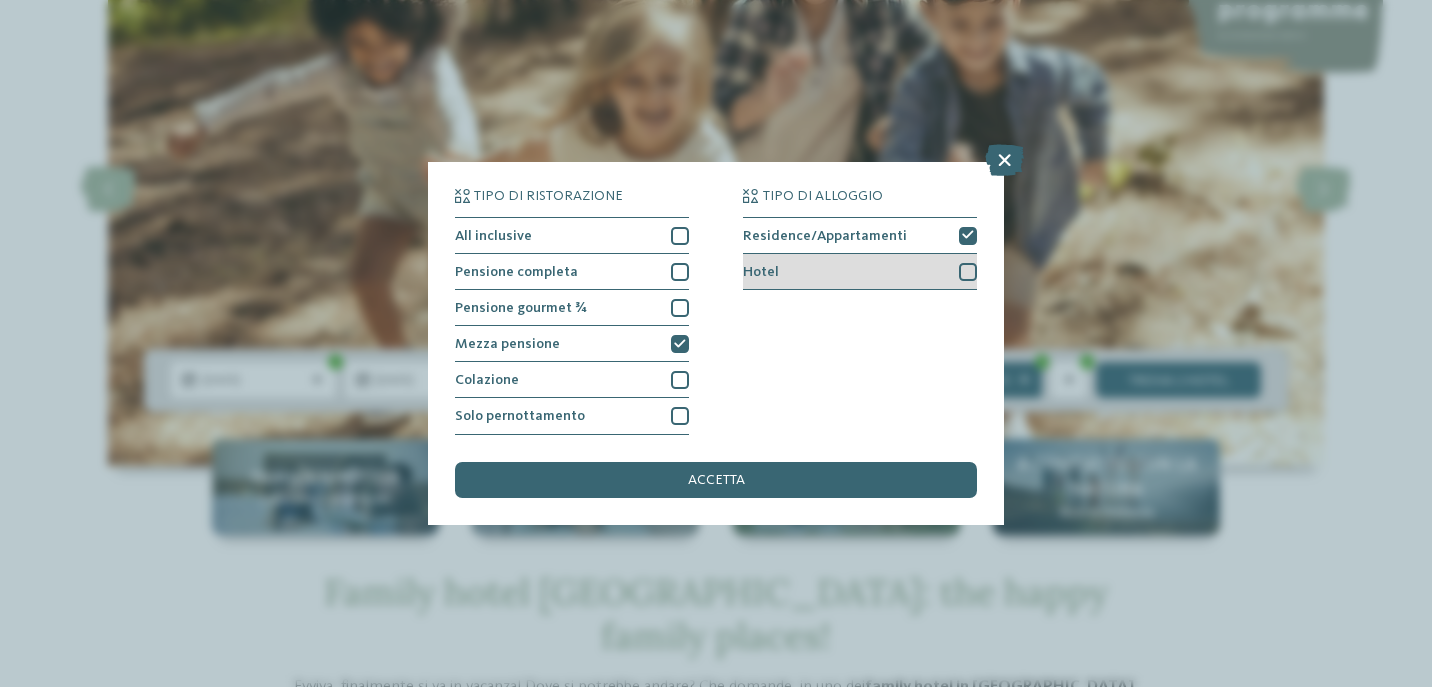 click on "Hotel" at bounding box center [860, 272] 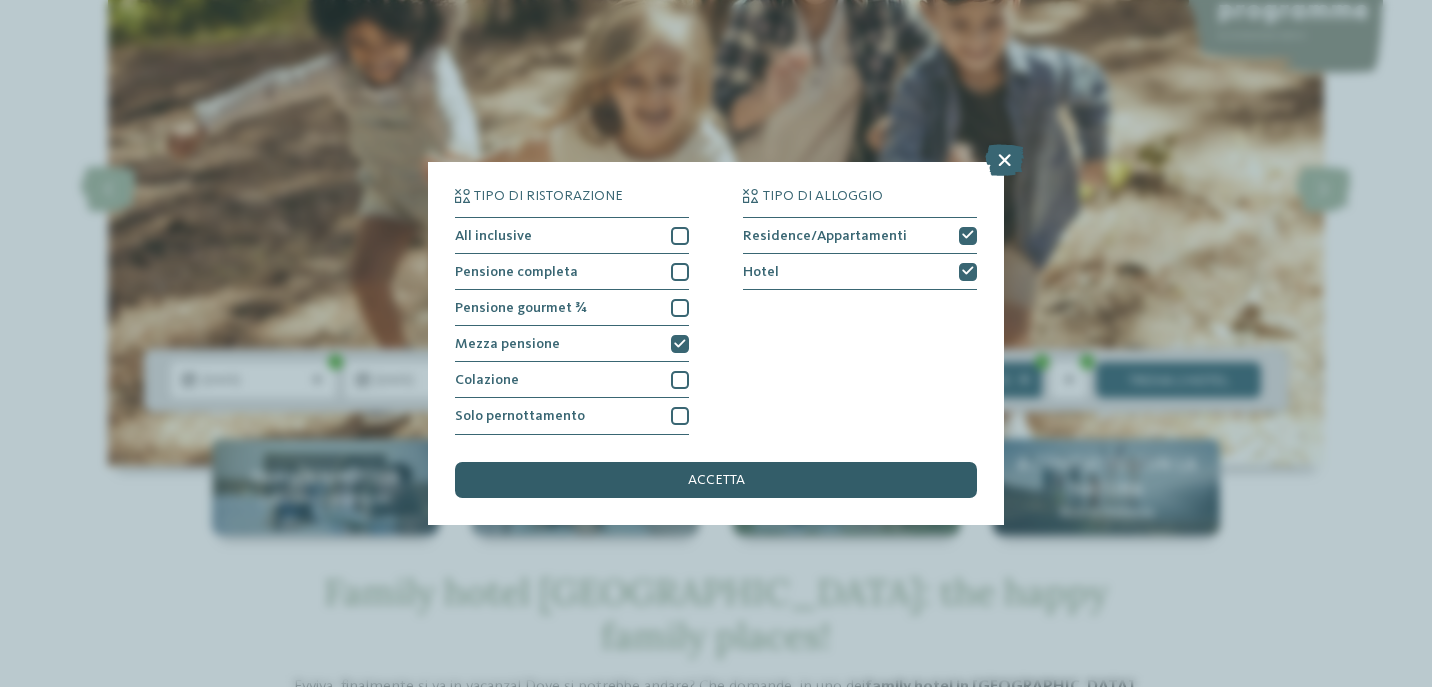 click on "accetta" at bounding box center (716, 480) 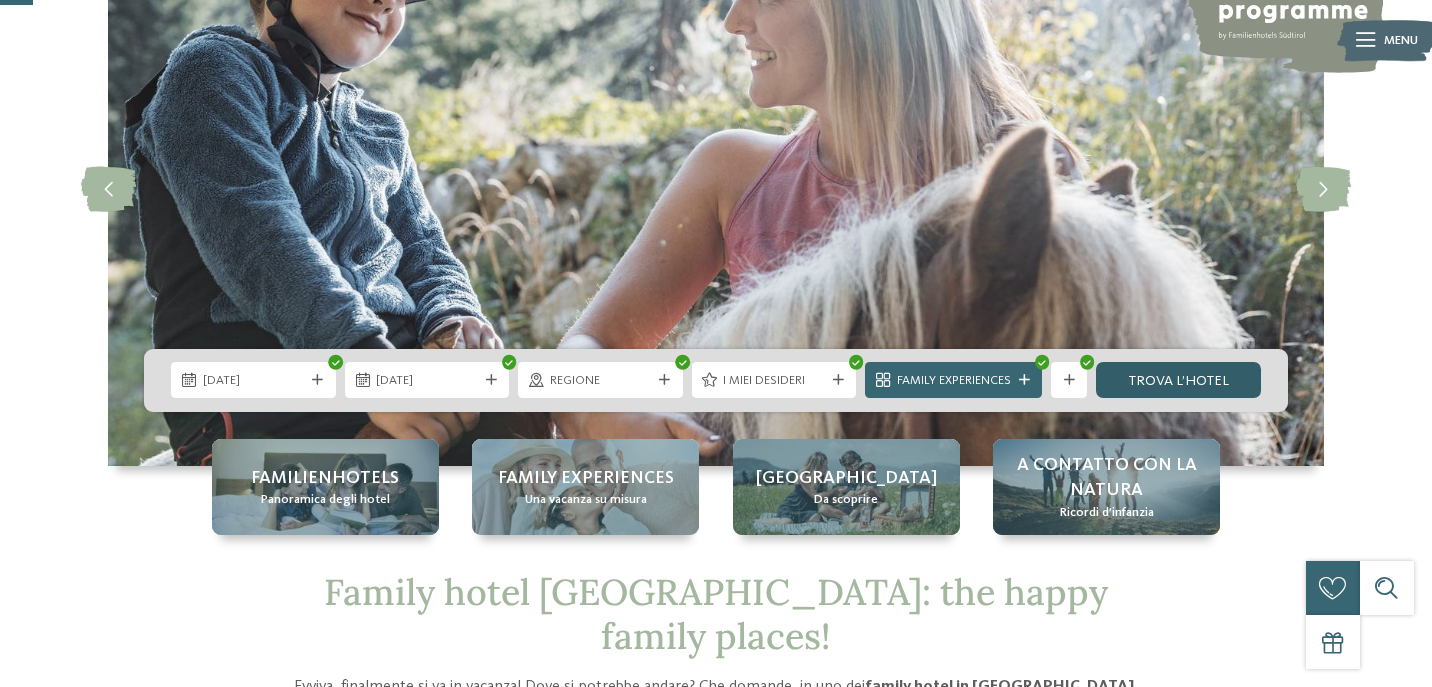 click on "trova l’hotel" at bounding box center [1178, 380] 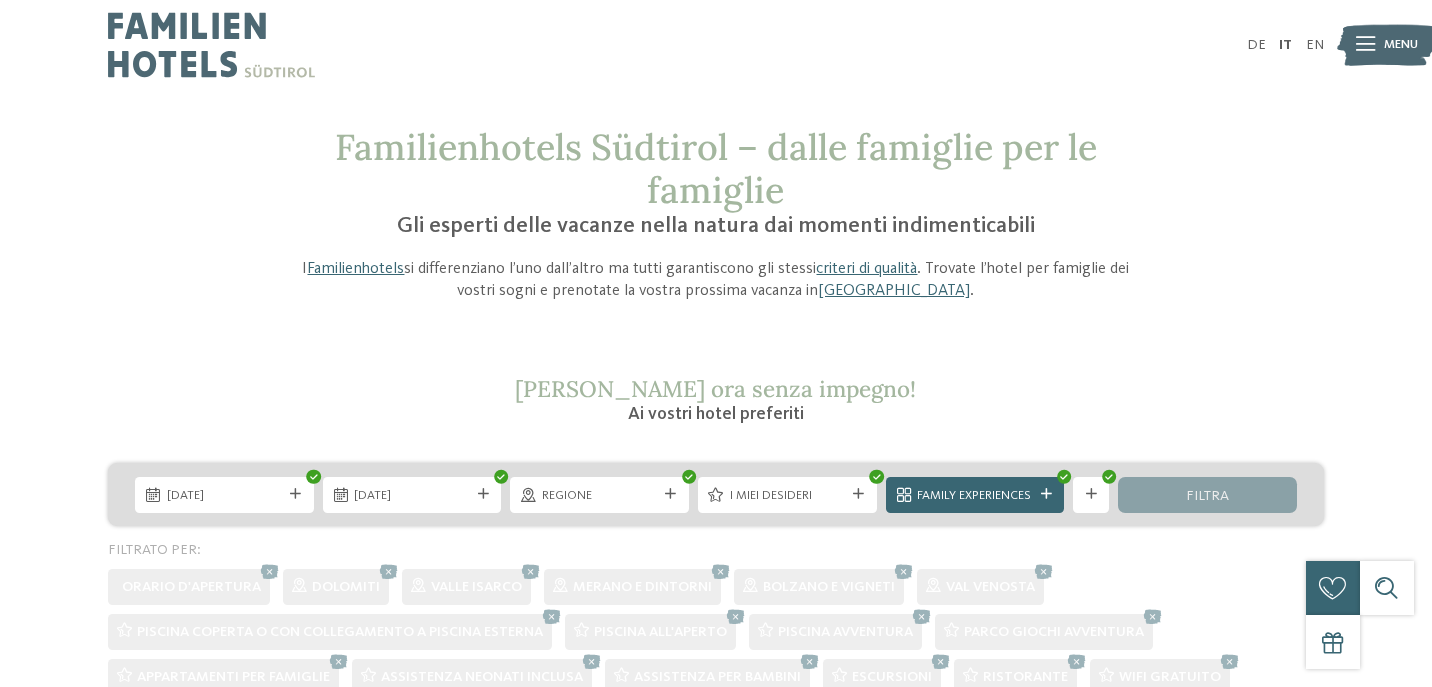 scroll, scrollTop: 536, scrollLeft: 0, axis: vertical 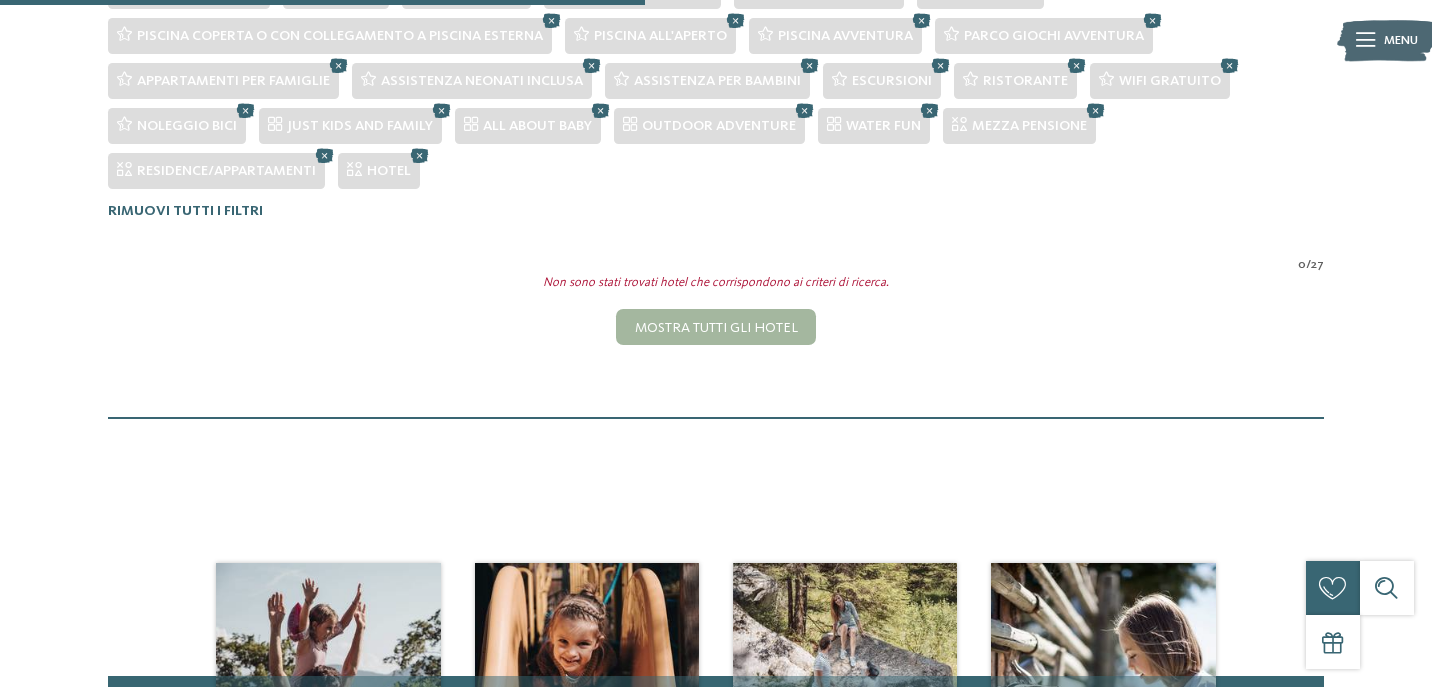 click on "Familienhotels Südtirol – dalle famiglie per le famiglie
Gli esperti delle vacanze nella natura dai momenti indimenticabili
I  Familienhotels  si differenziano l’uno dall’altro ma tutti garantiscono gli stessi  criteri di qualità . Trovate l’hotel per famiglie dei vostri sogni e prenotate la vostra prossima vacanza in  Alto Adige .
0 /" at bounding box center [716, -26] 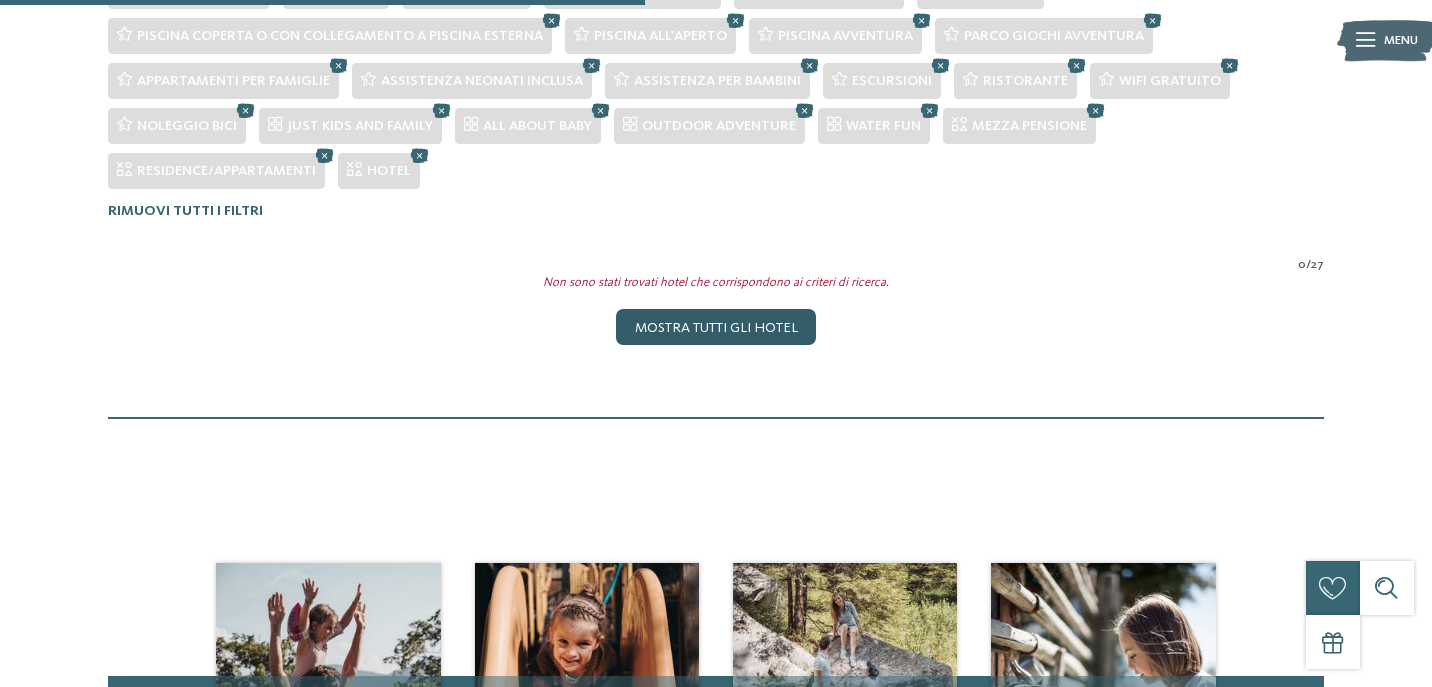 click on "Mostra tutti gli hotel" at bounding box center (715, 327) 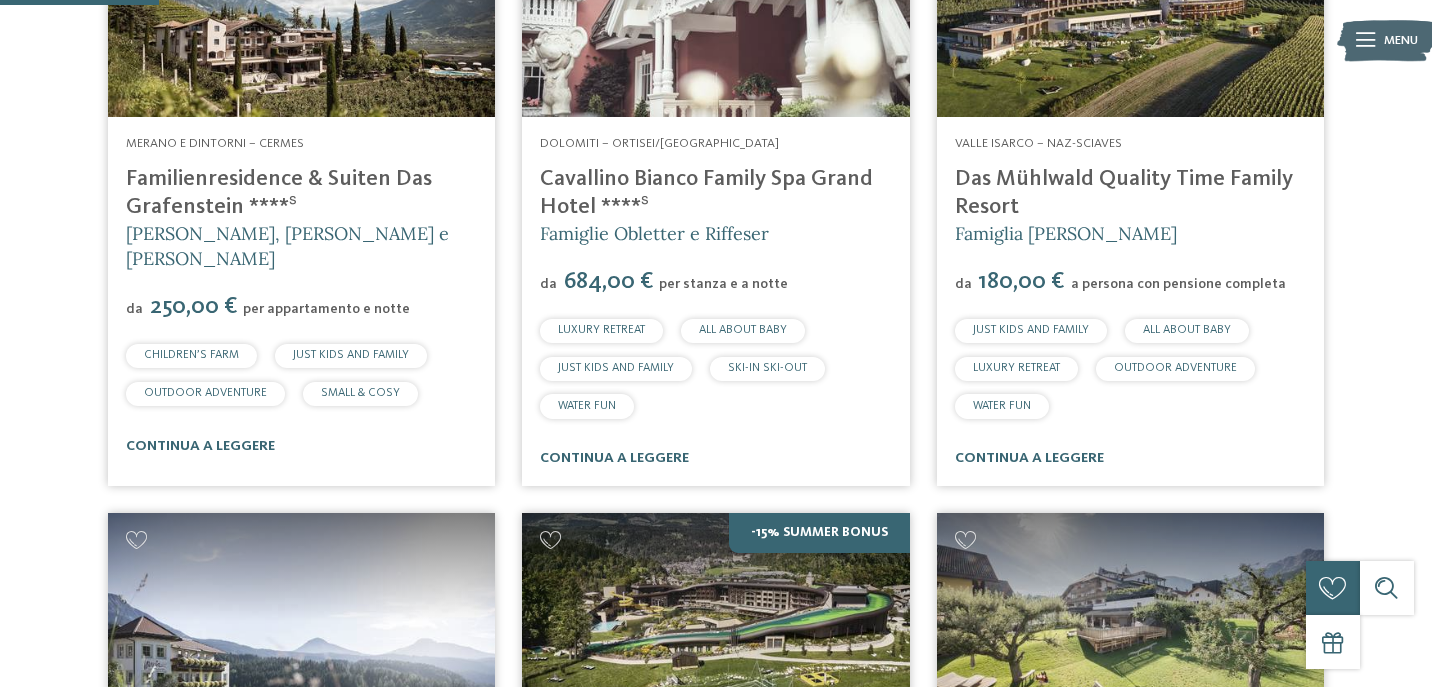 scroll, scrollTop: 698, scrollLeft: 0, axis: vertical 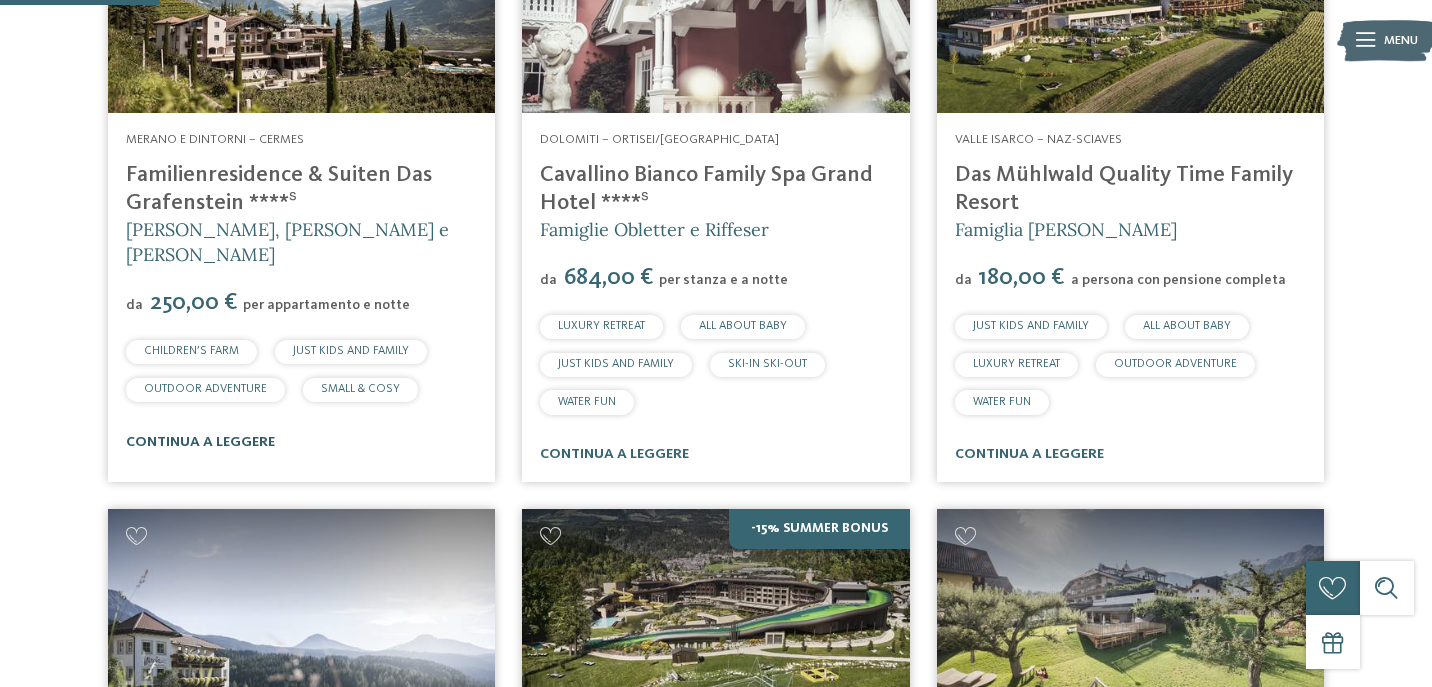 click on "continua a leggere" at bounding box center [200, 442] 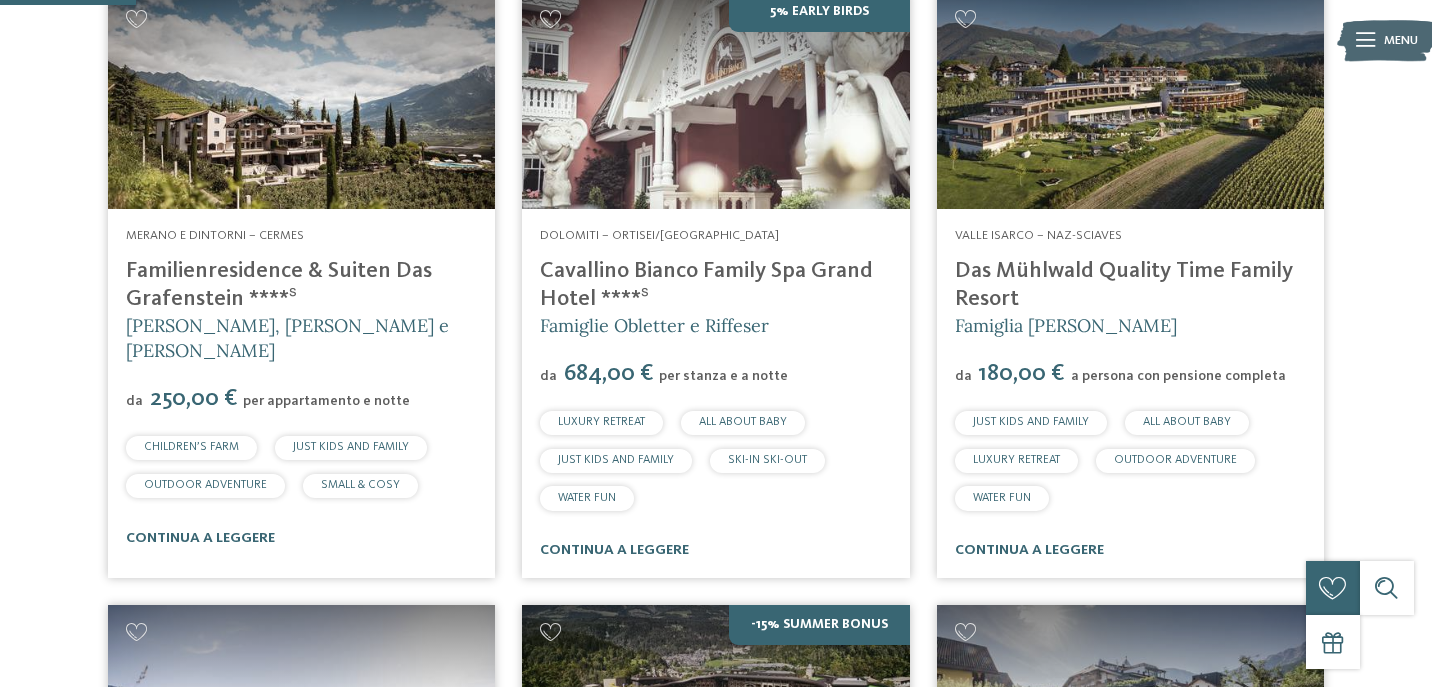 scroll, scrollTop: 594, scrollLeft: 0, axis: vertical 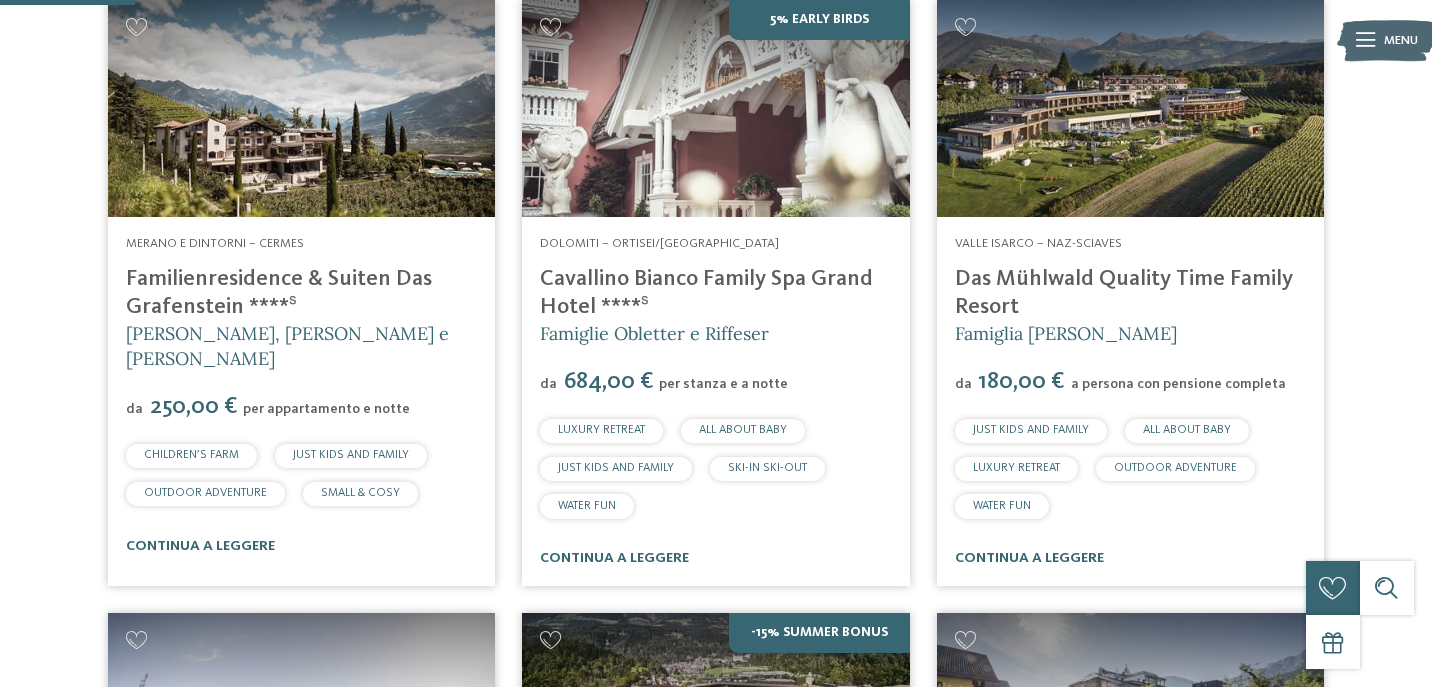 click on "Familienresidence & Suiten Das Grafenstein ****ˢ" at bounding box center (279, 292) 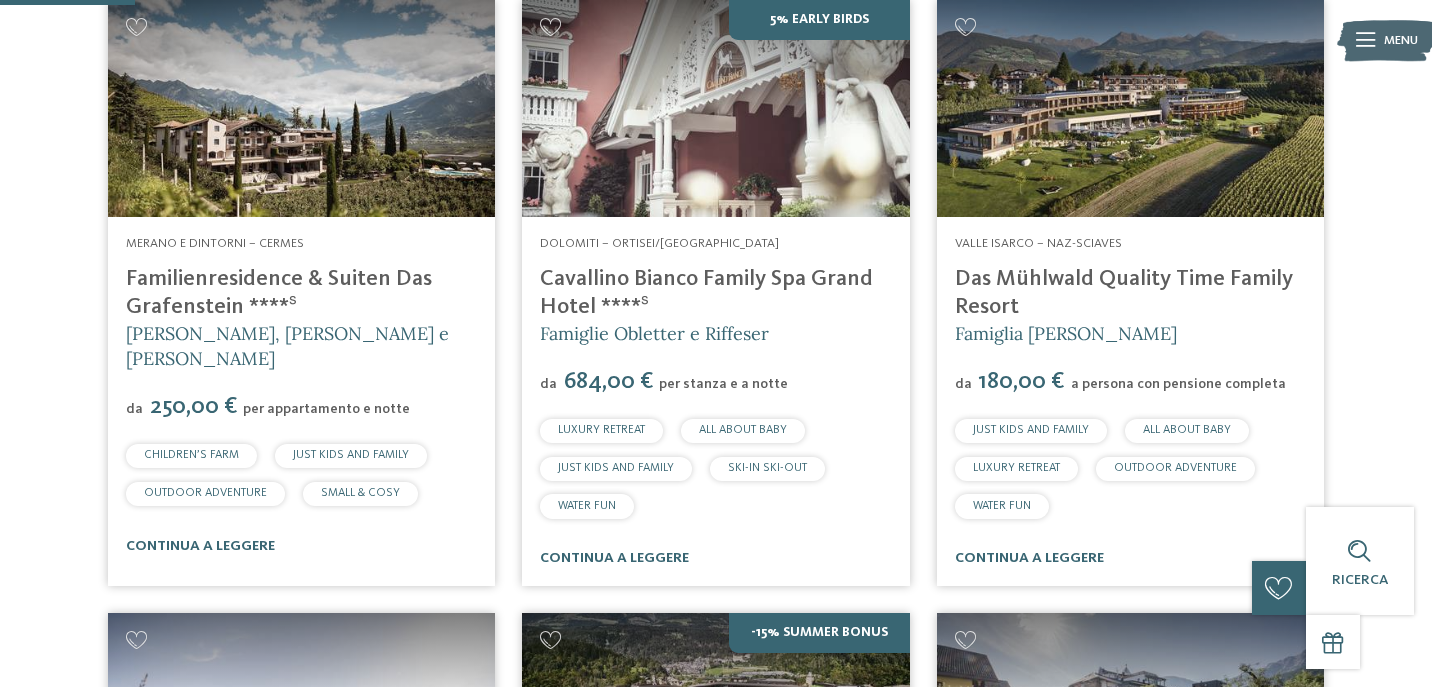 click on "Das Mühlwald Quality Time Family Resort" at bounding box center [1124, 292] 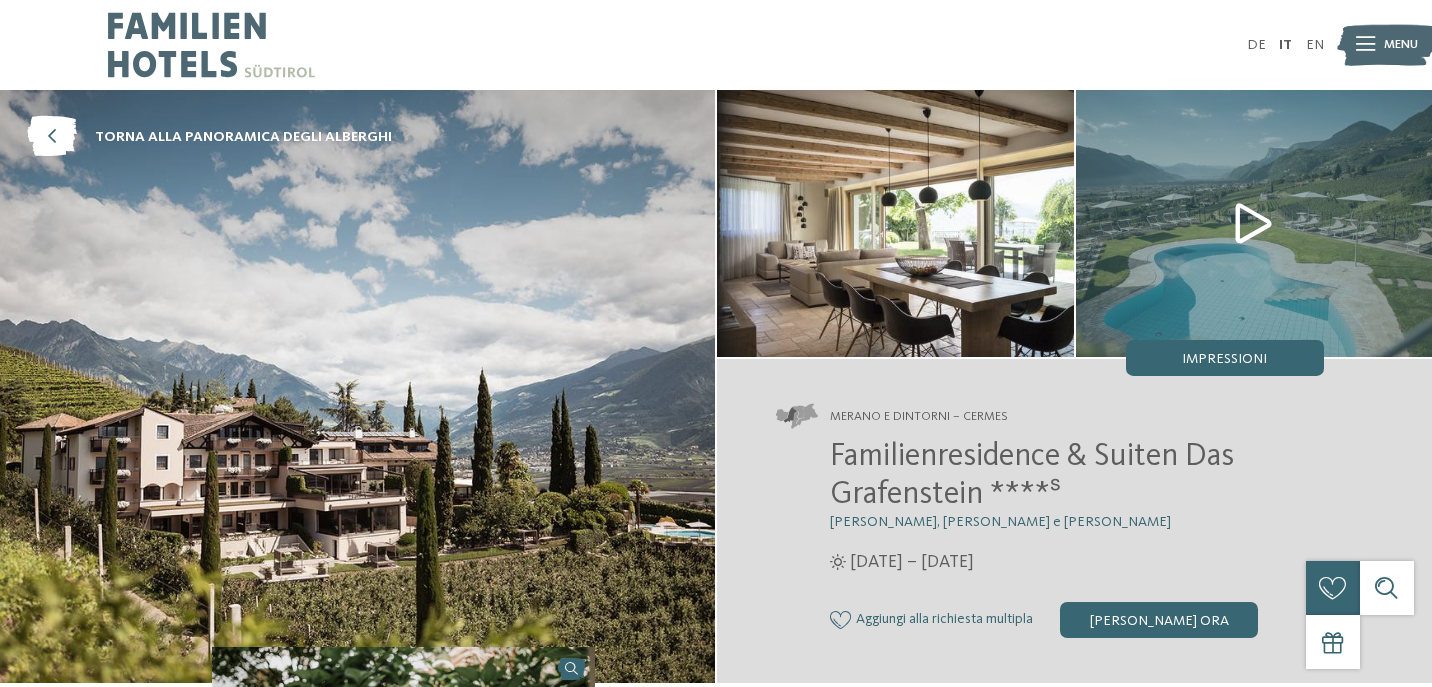 scroll, scrollTop: 0, scrollLeft: 0, axis: both 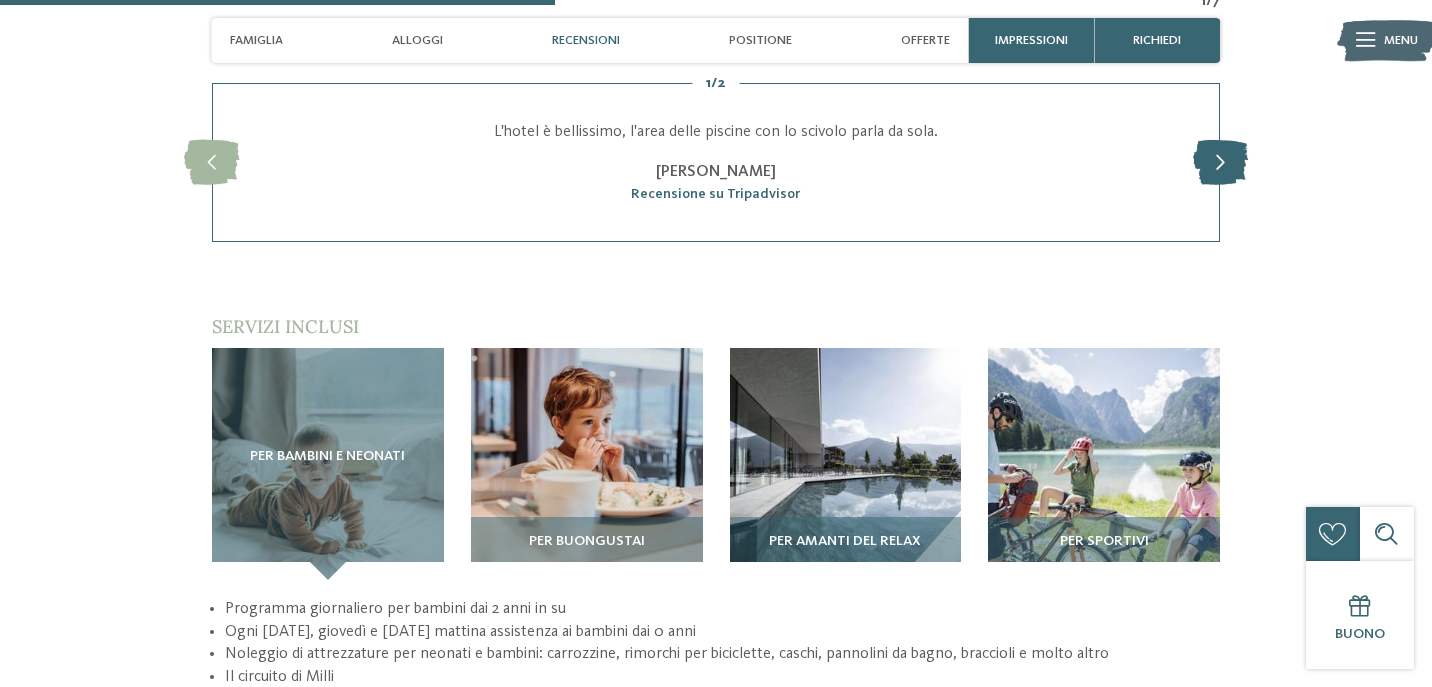 click at bounding box center (1220, 162) 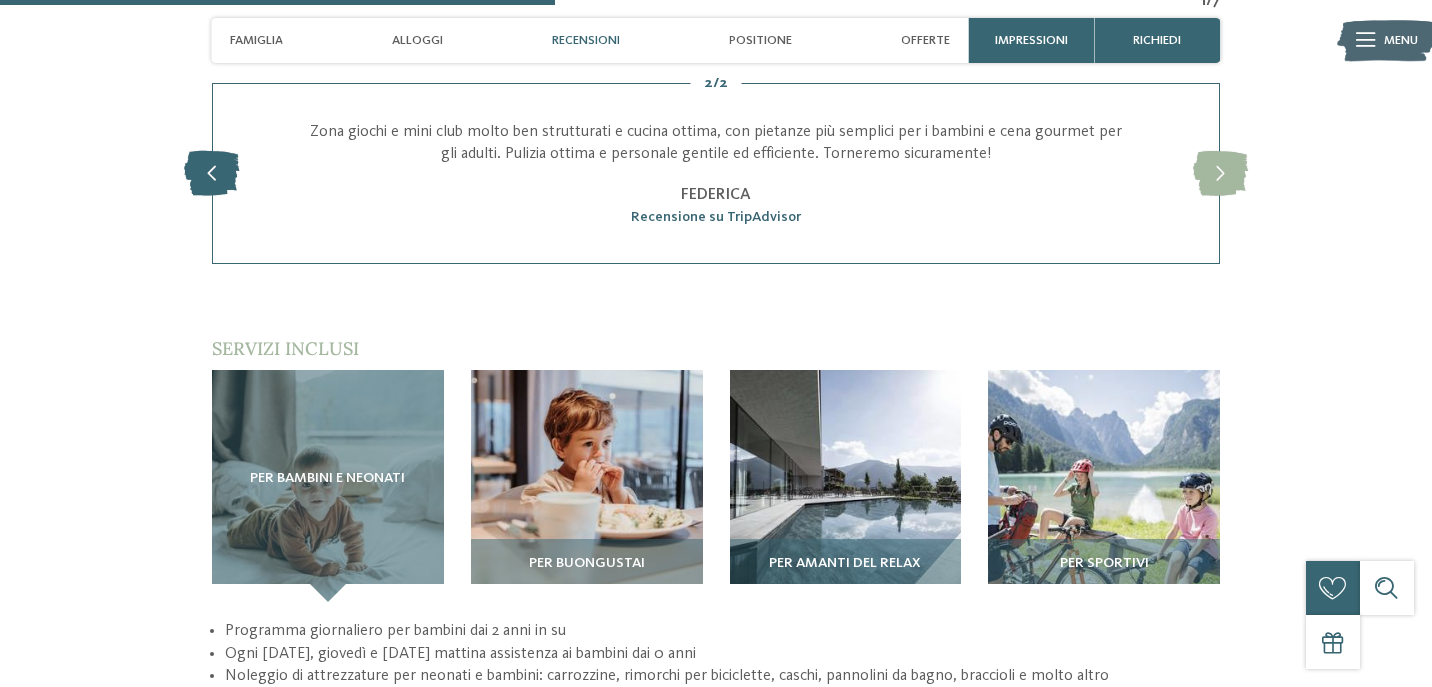 click at bounding box center [211, 173] 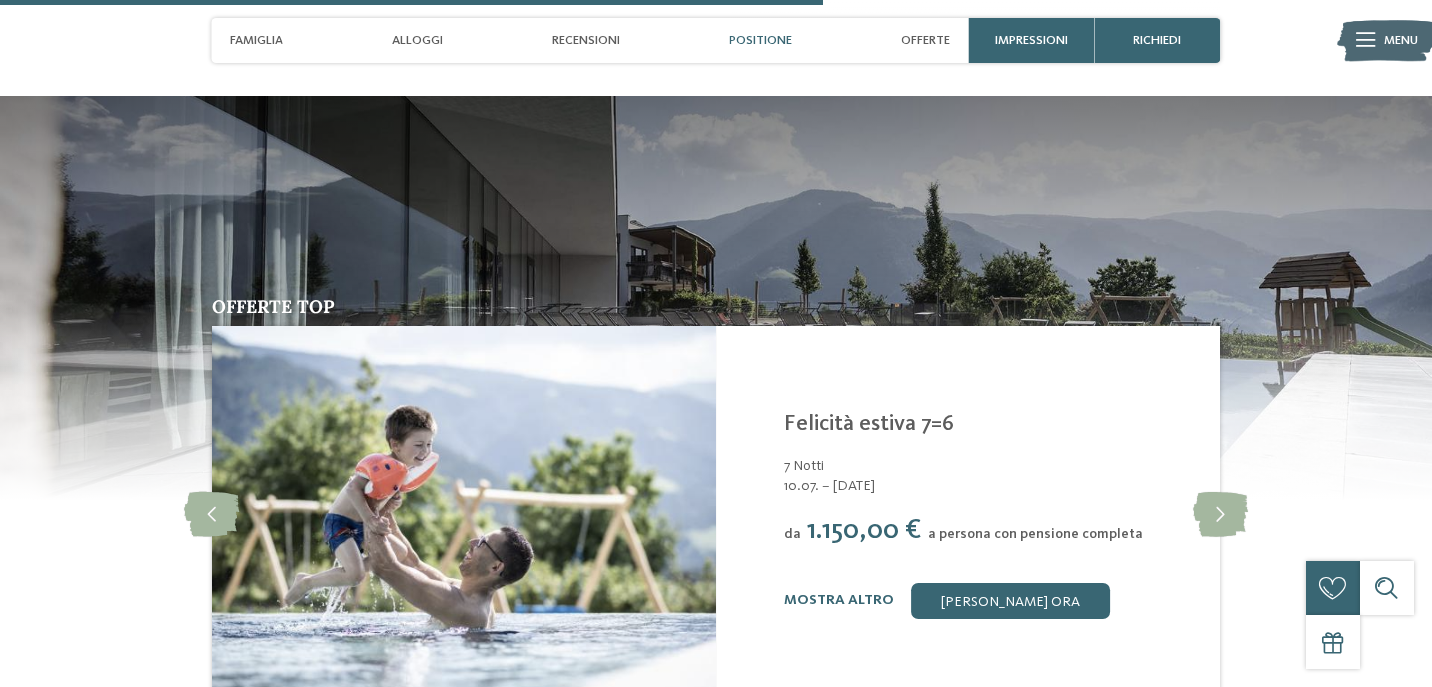 scroll, scrollTop: 3768, scrollLeft: 0, axis: vertical 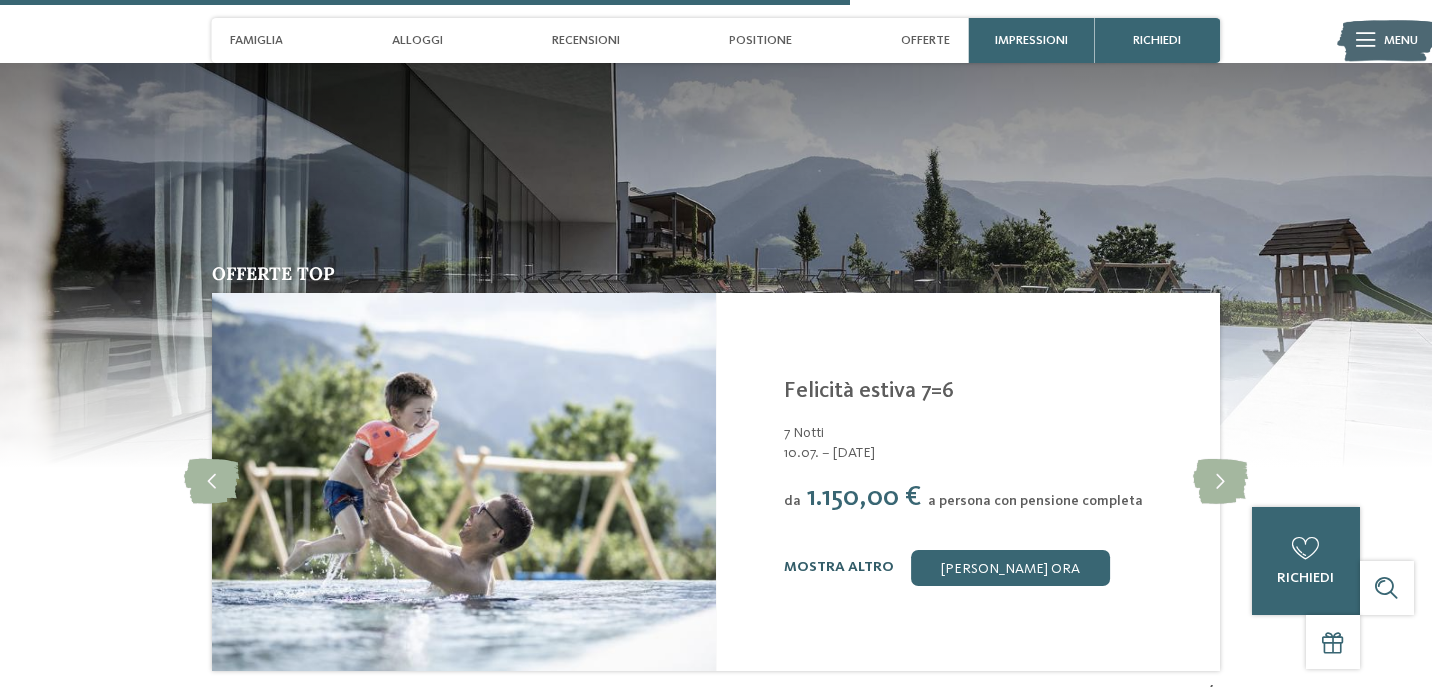 click on "mostra altro" at bounding box center [839, 567] 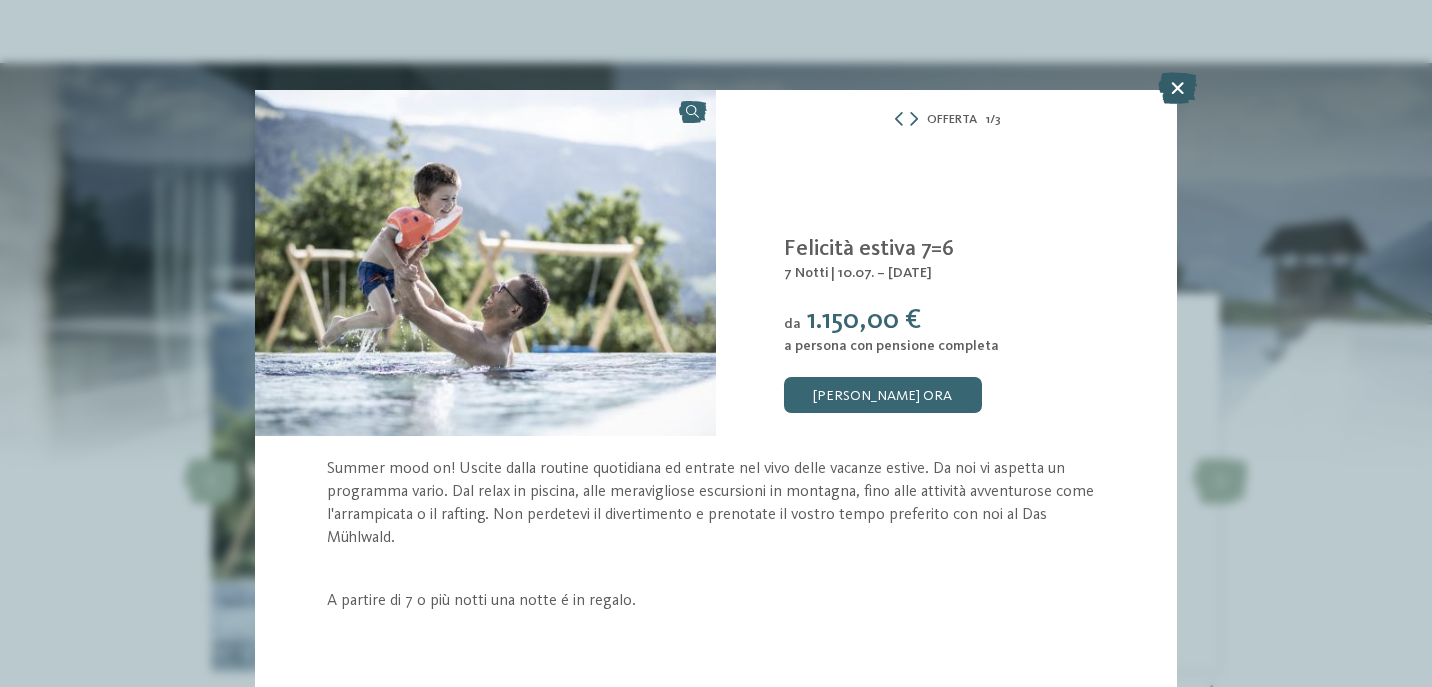 click at bounding box center (1177, 88) 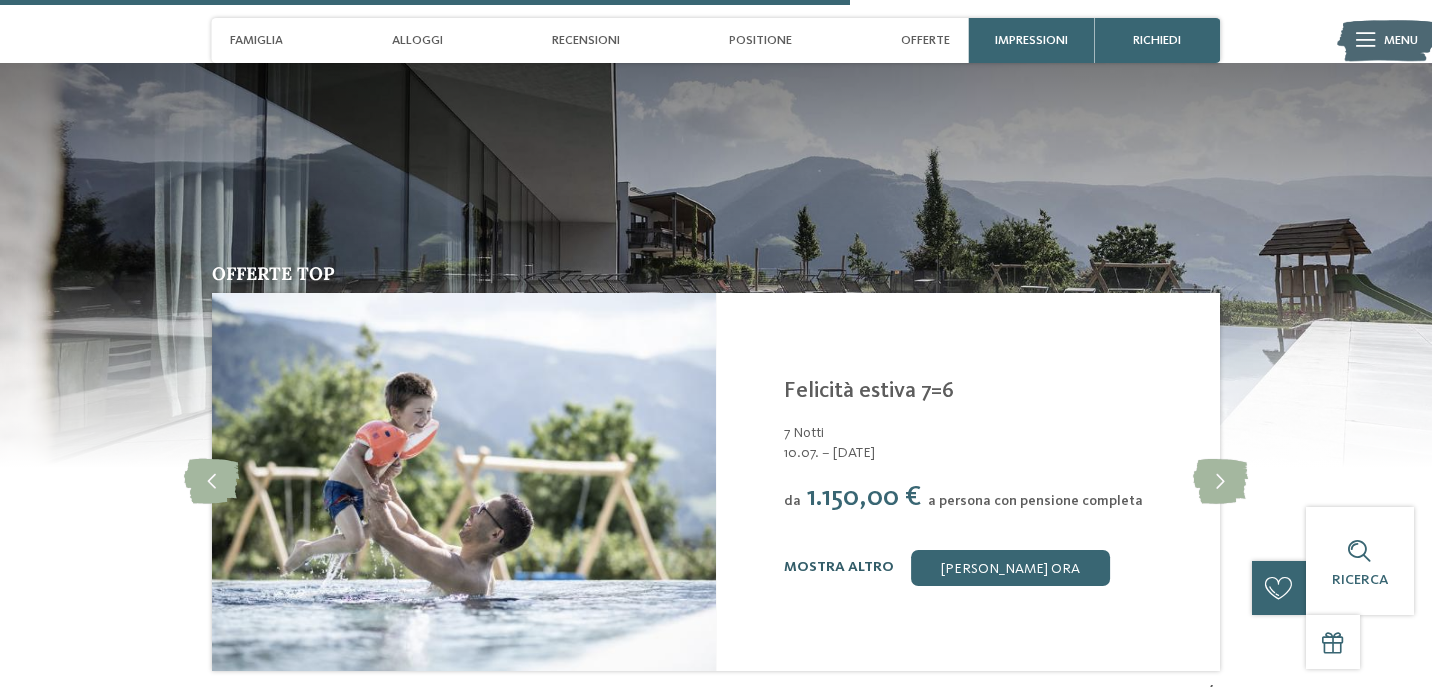 click on "mostra altro" at bounding box center (839, 567) 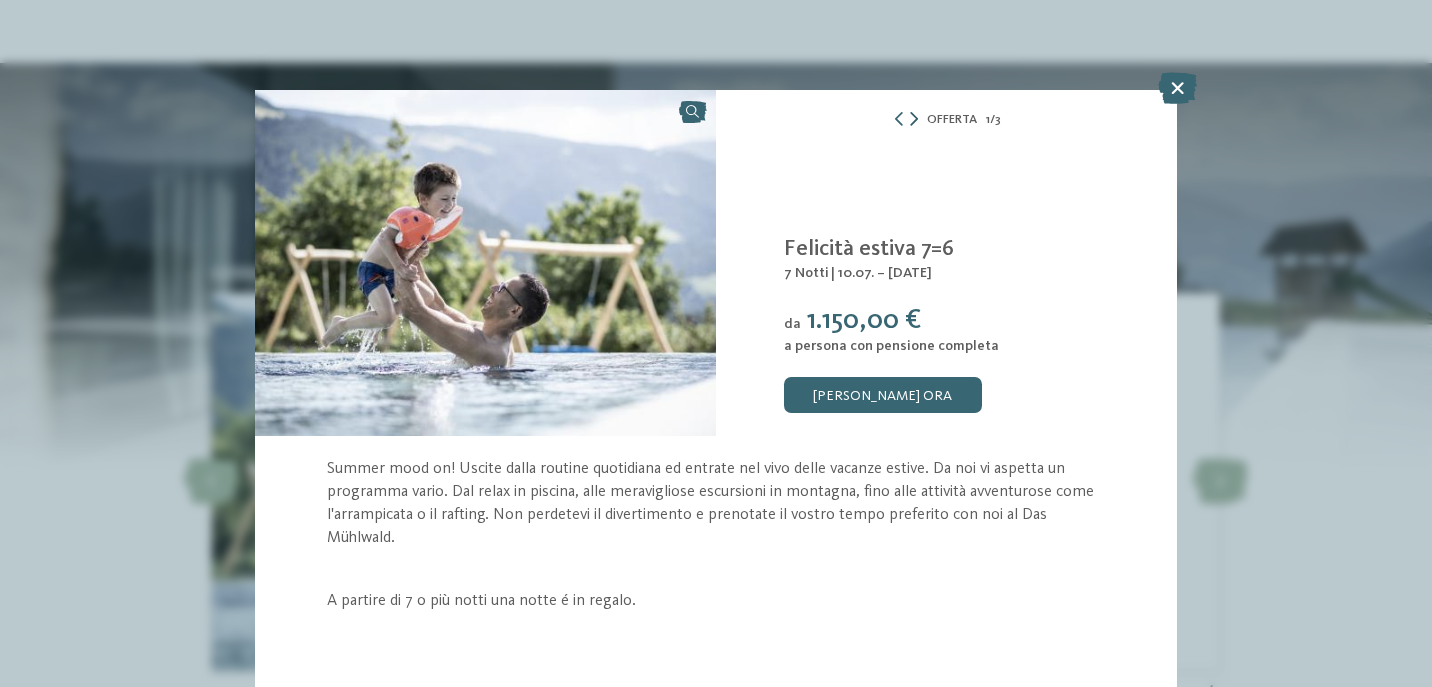 click at bounding box center [914, 119] 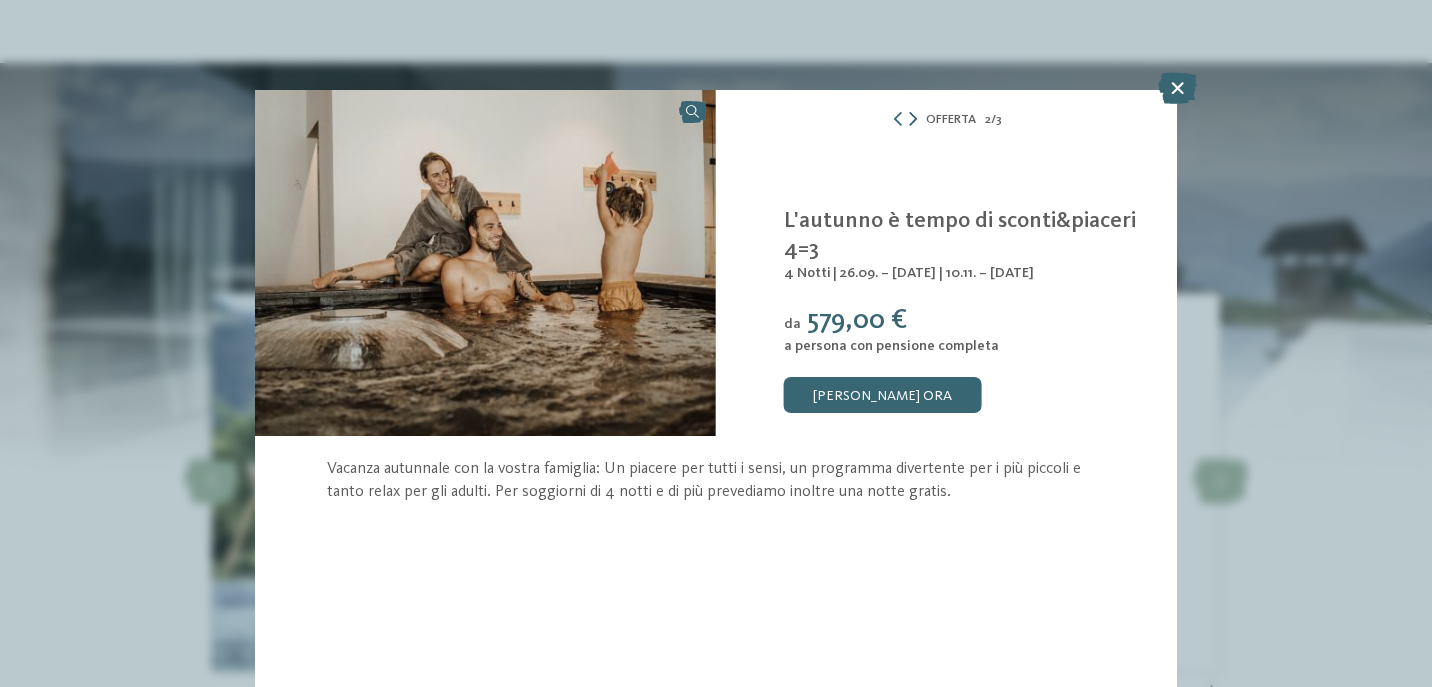 click at bounding box center [913, 119] 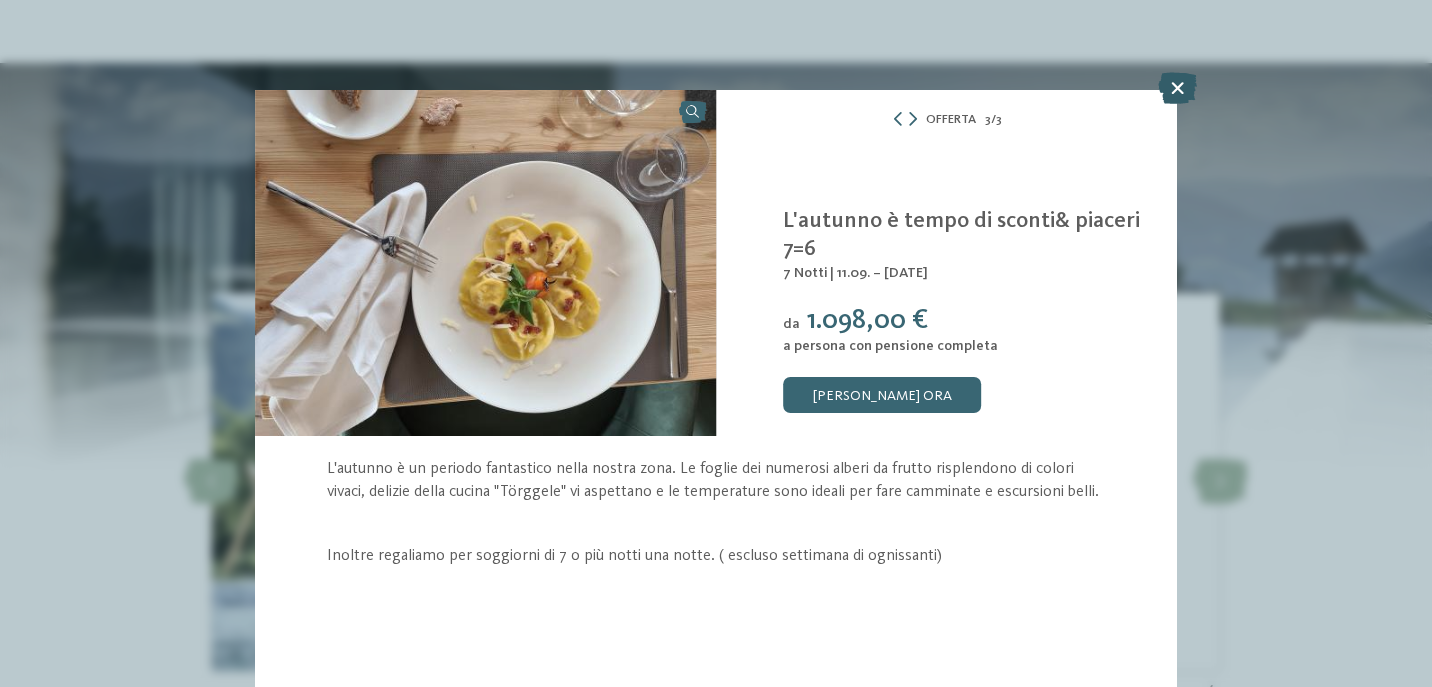 click at bounding box center (1177, 88) 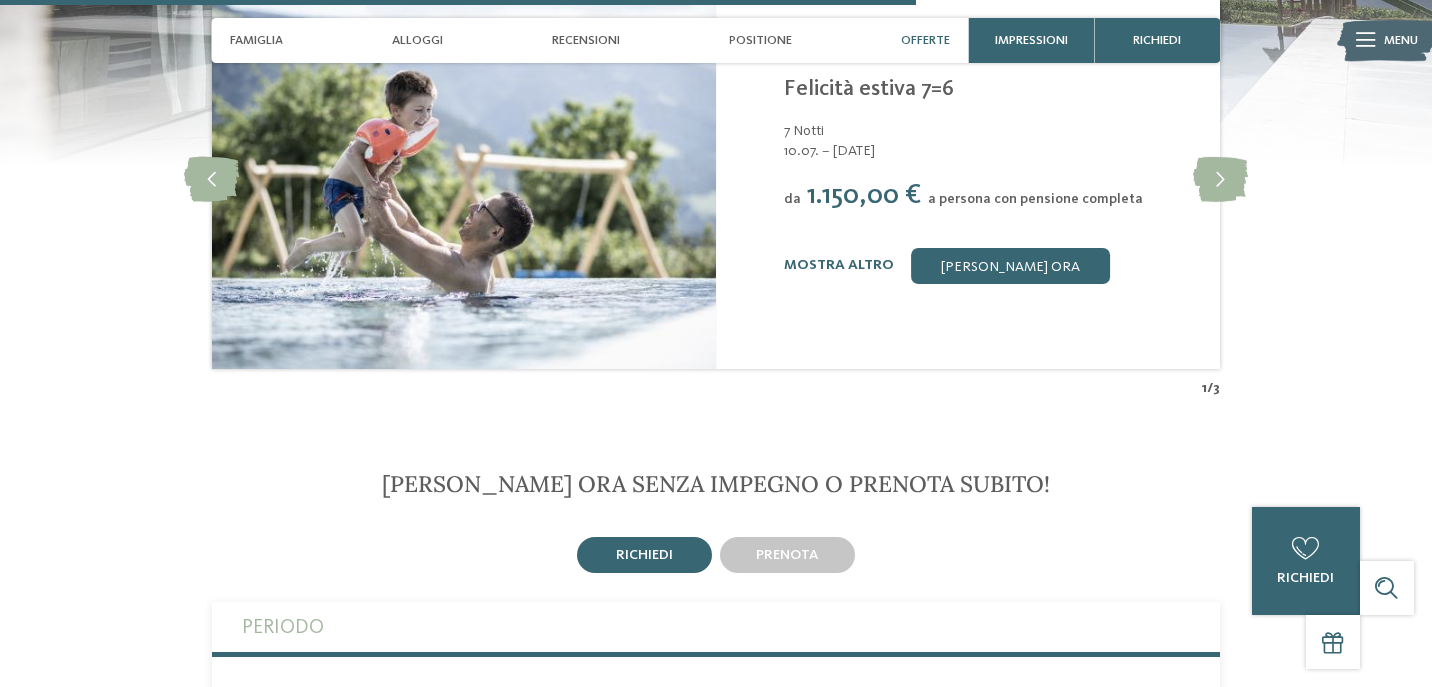 scroll, scrollTop: 4097, scrollLeft: 0, axis: vertical 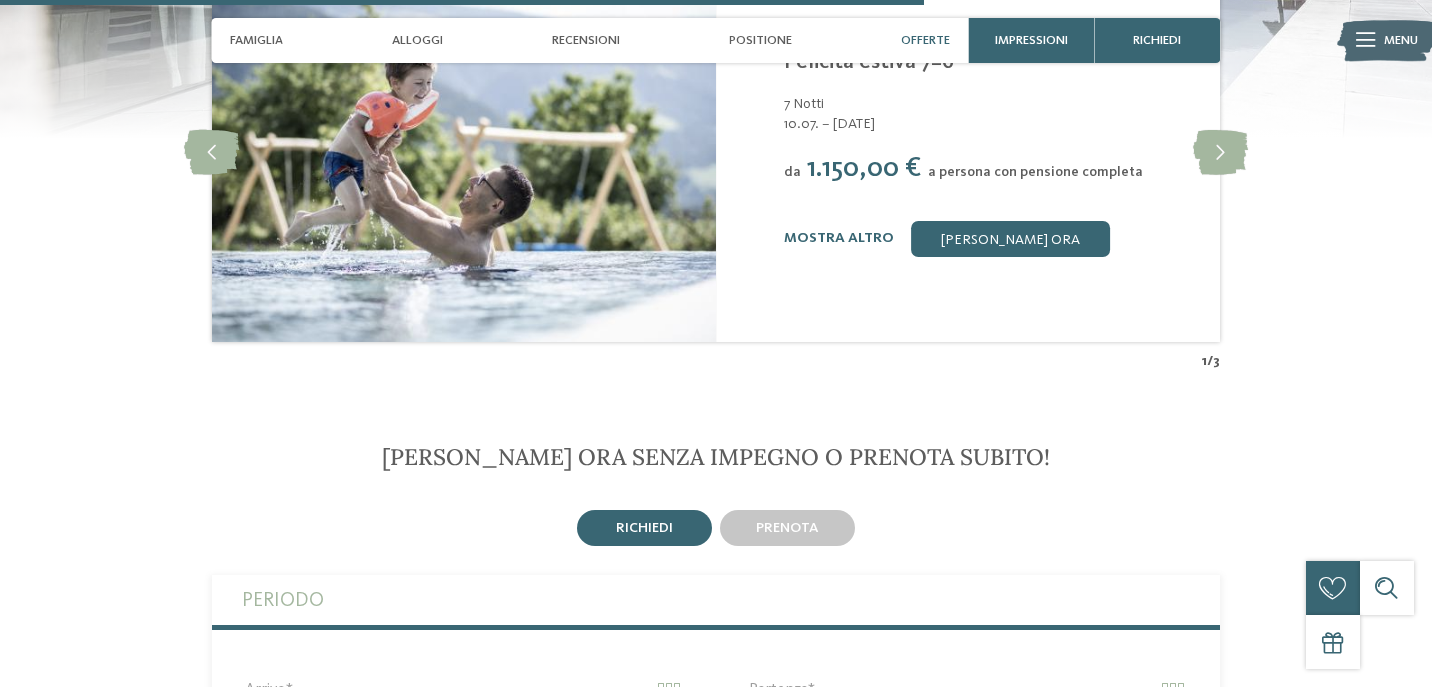 click on "richiedi" at bounding box center [644, 528] 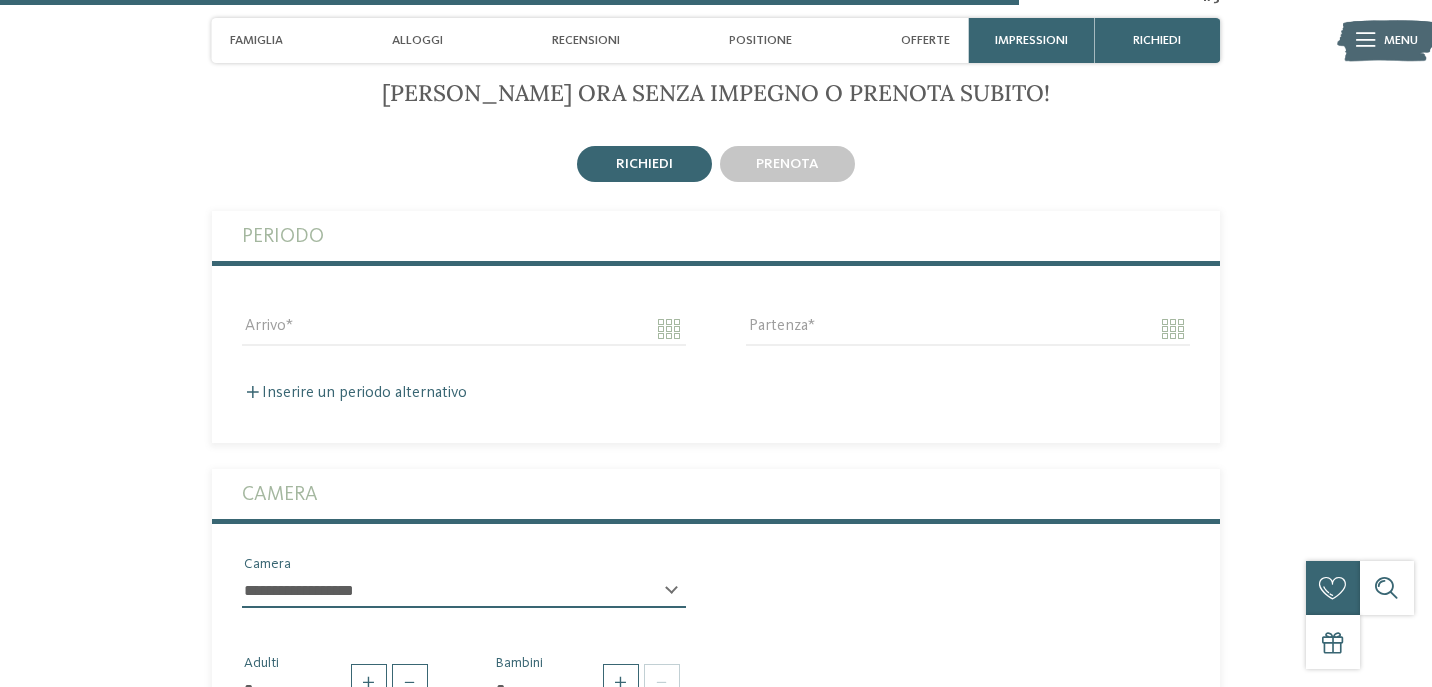 scroll, scrollTop: 4538, scrollLeft: 0, axis: vertical 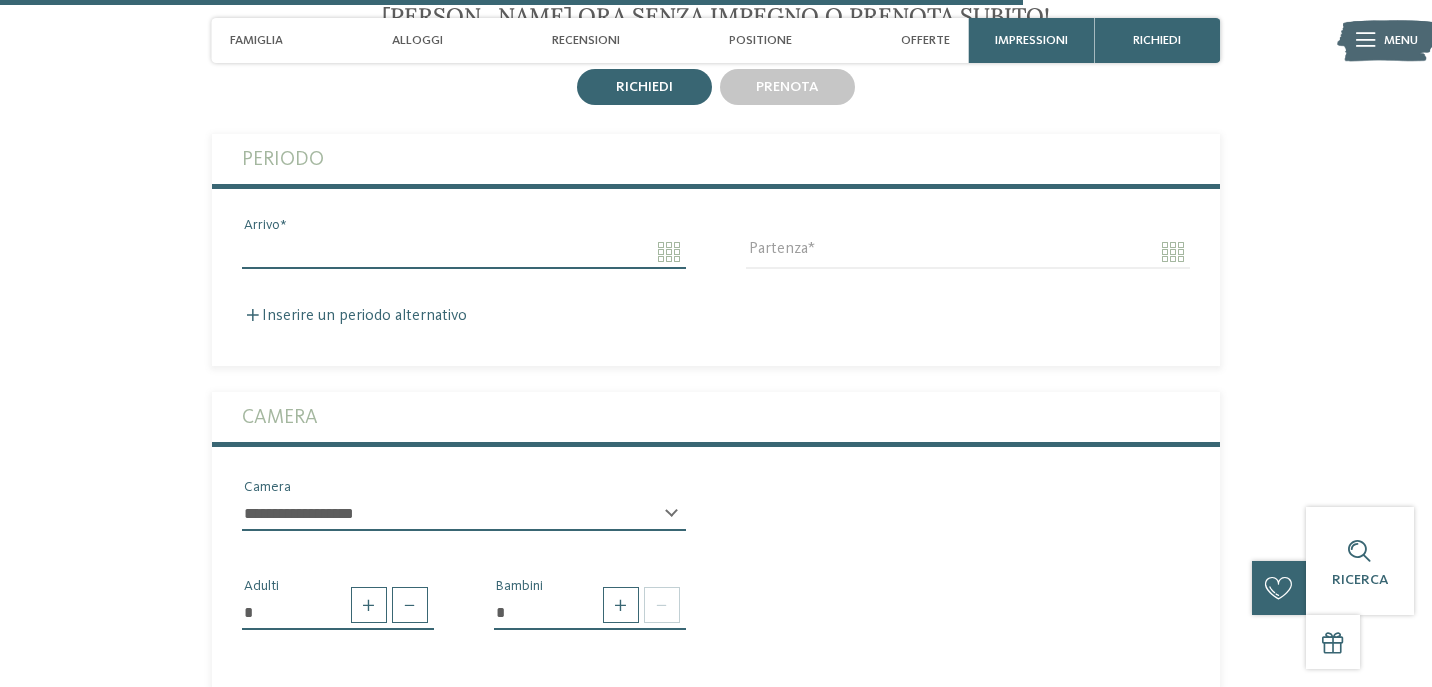 click on "Arrivo" at bounding box center (464, 252) 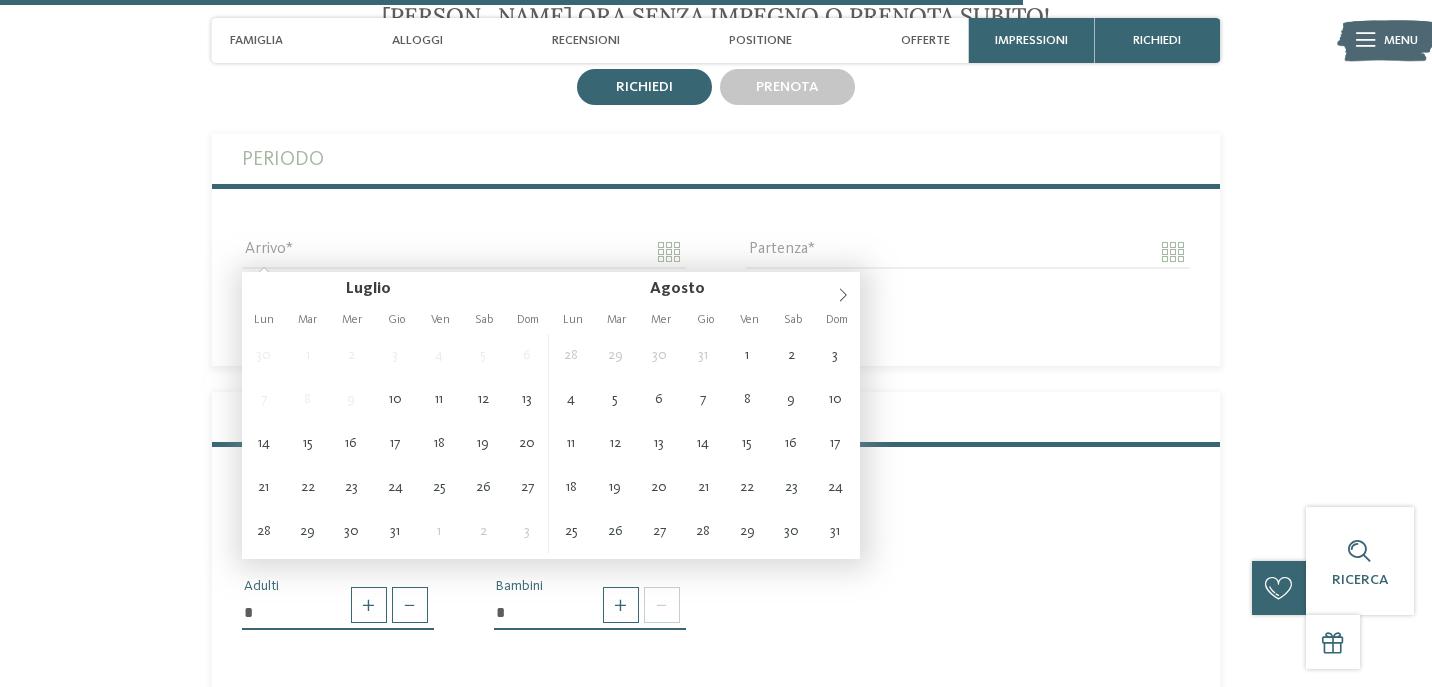 type on "**********" 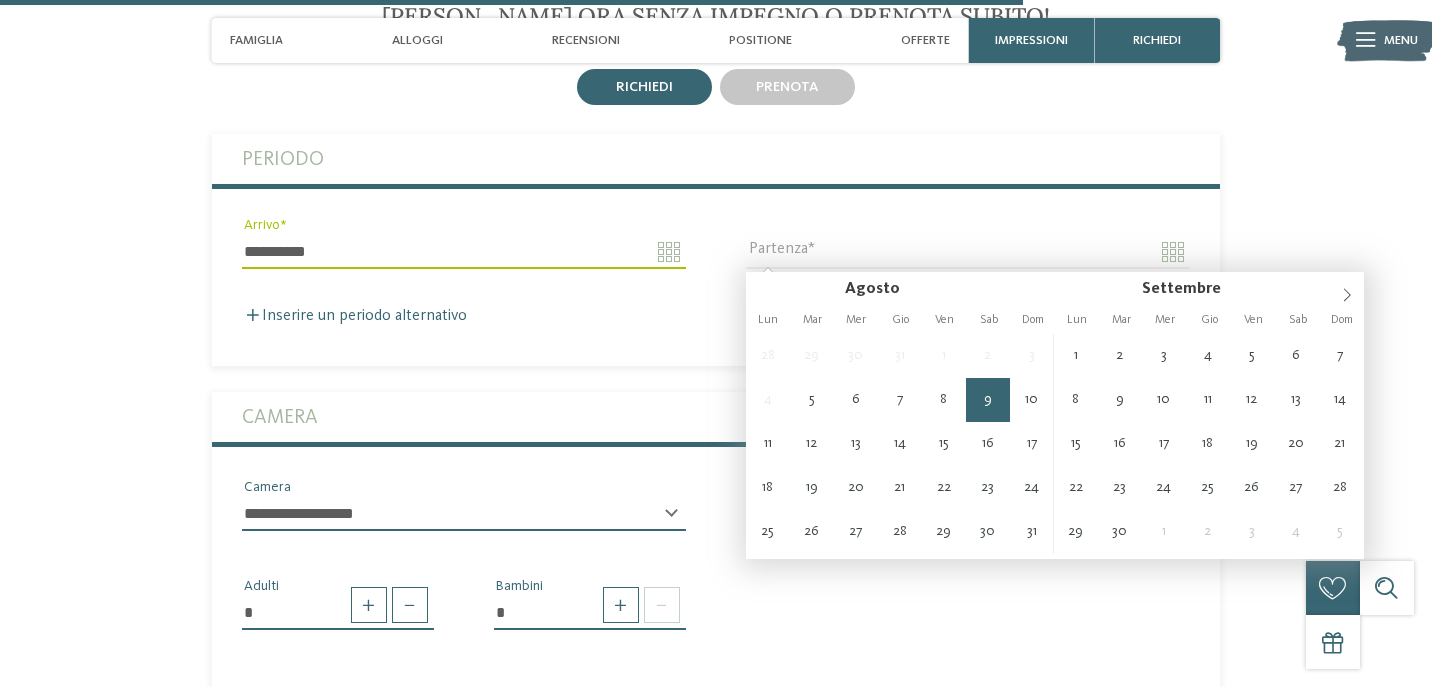 type on "**********" 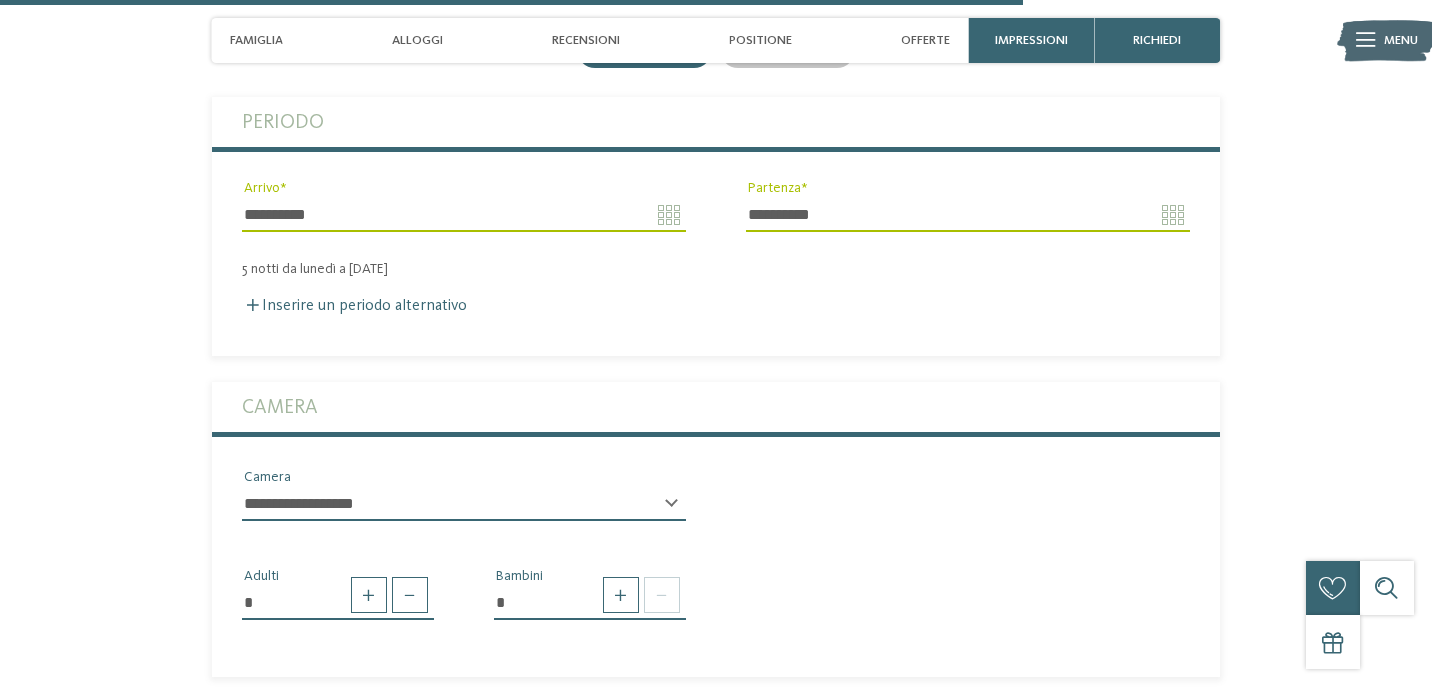 scroll, scrollTop: 4577, scrollLeft: 0, axis: vertical 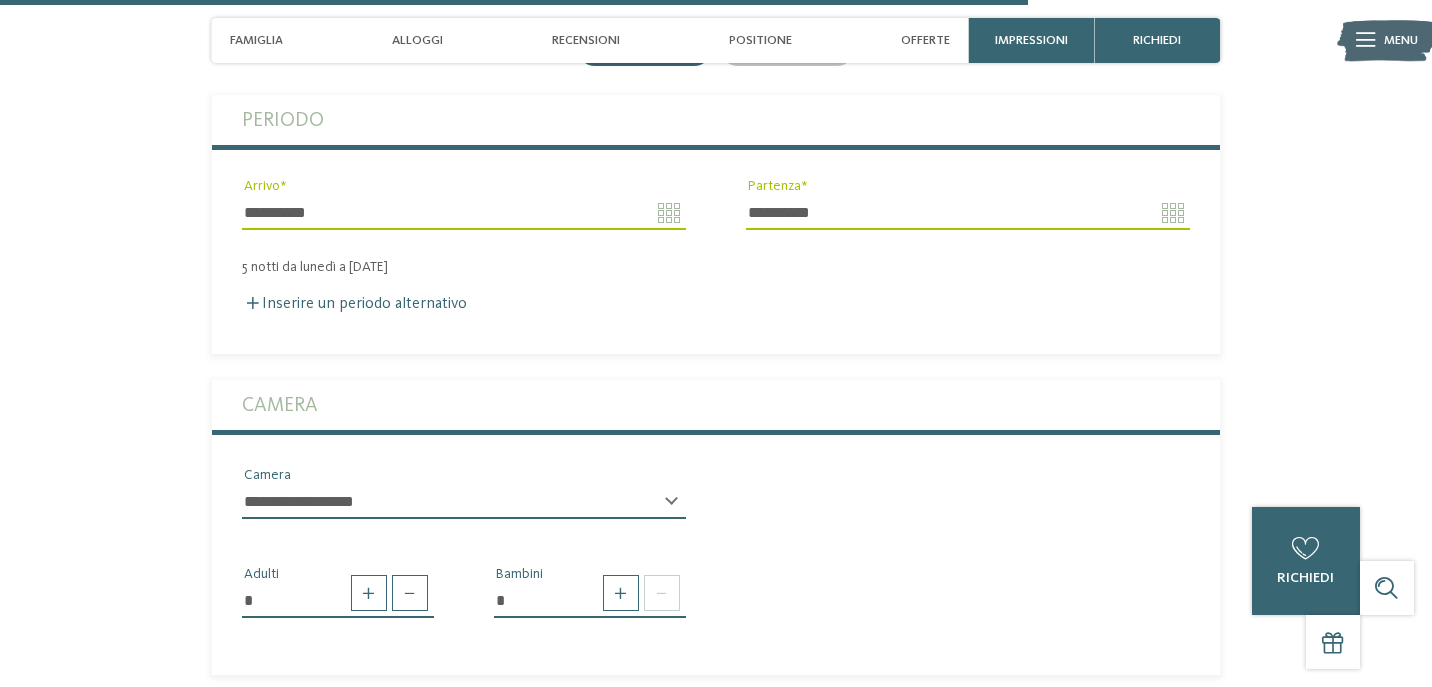 click on "**********" at bounding box center [464, 502] 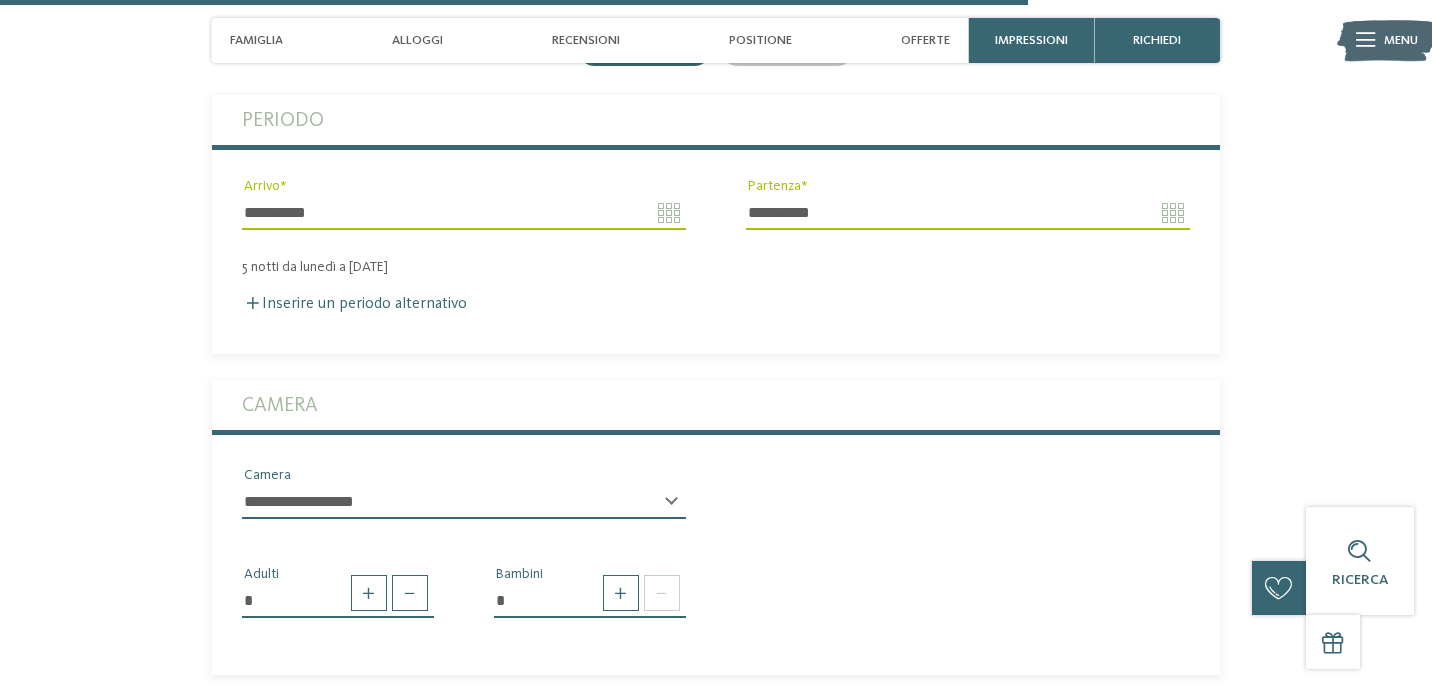select on "*****" 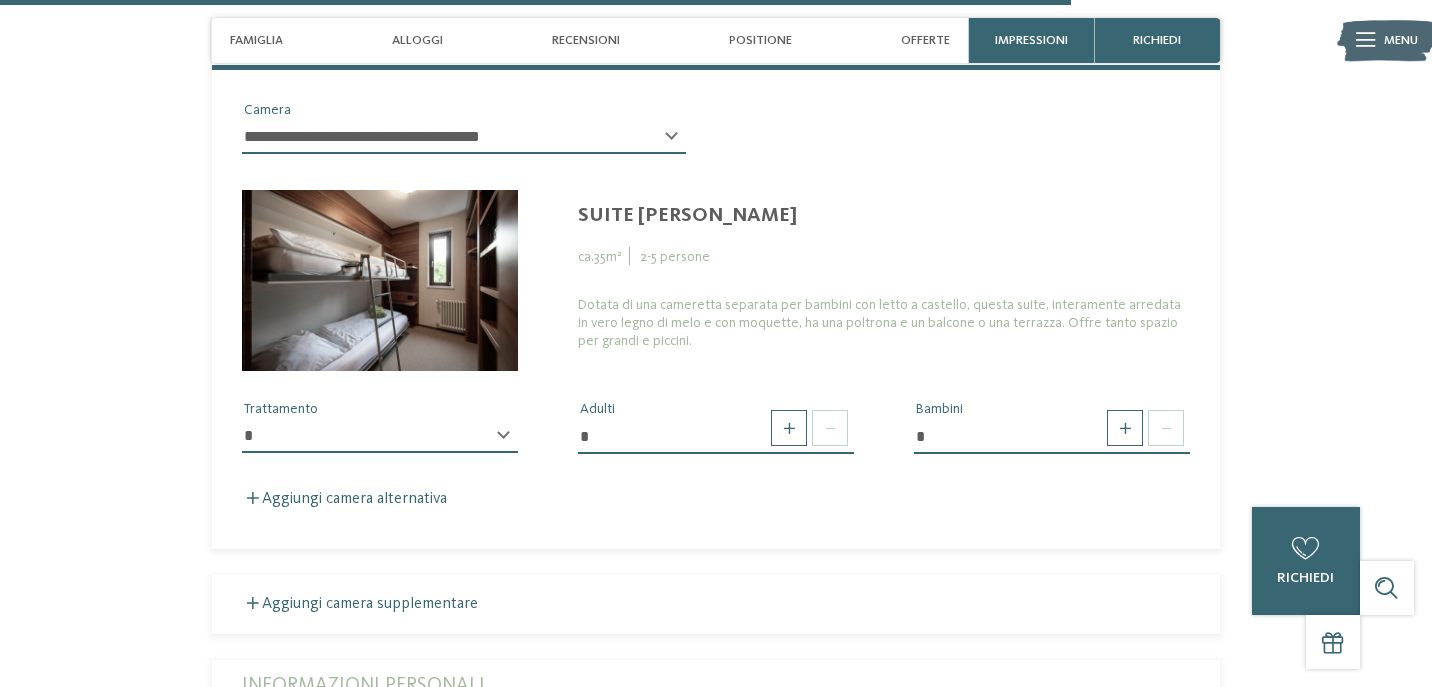 scroll, scrollTop: 4947, scrollLeft: 0, axis: vertical 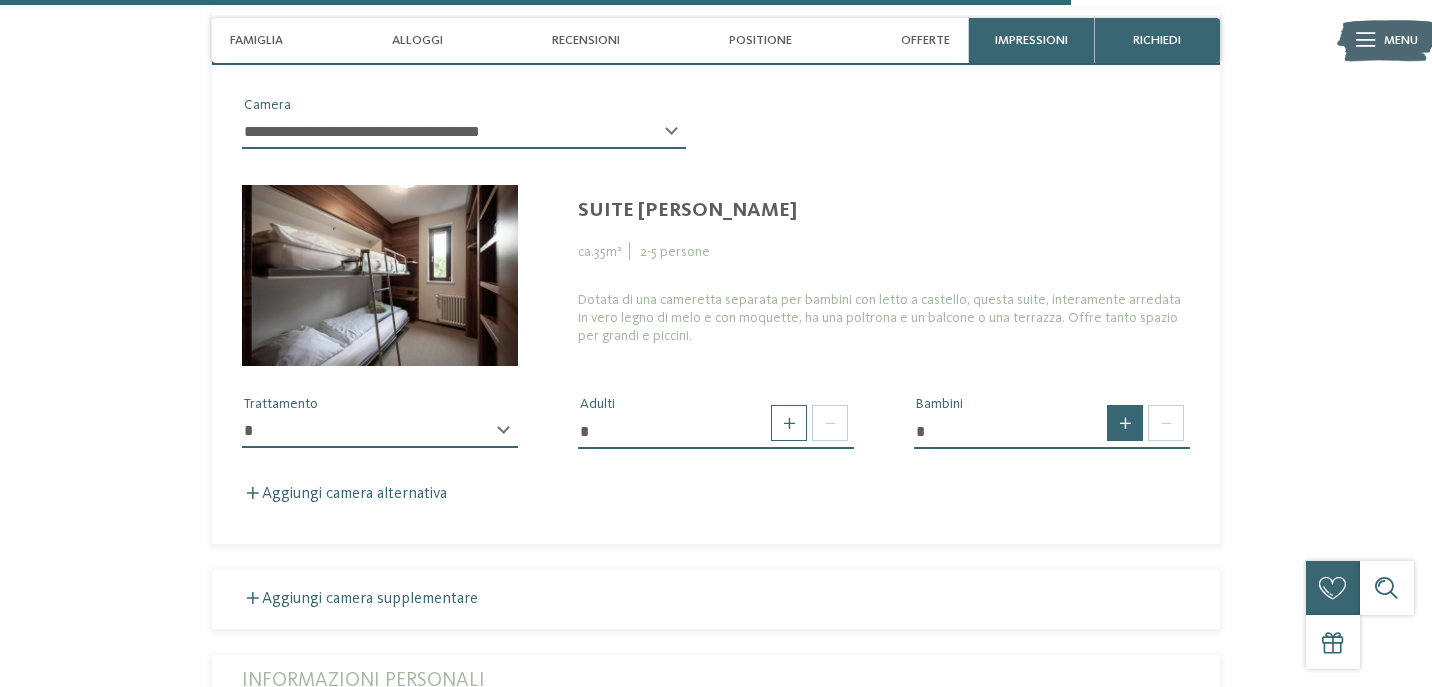 click at bounding box center (1125, 423) 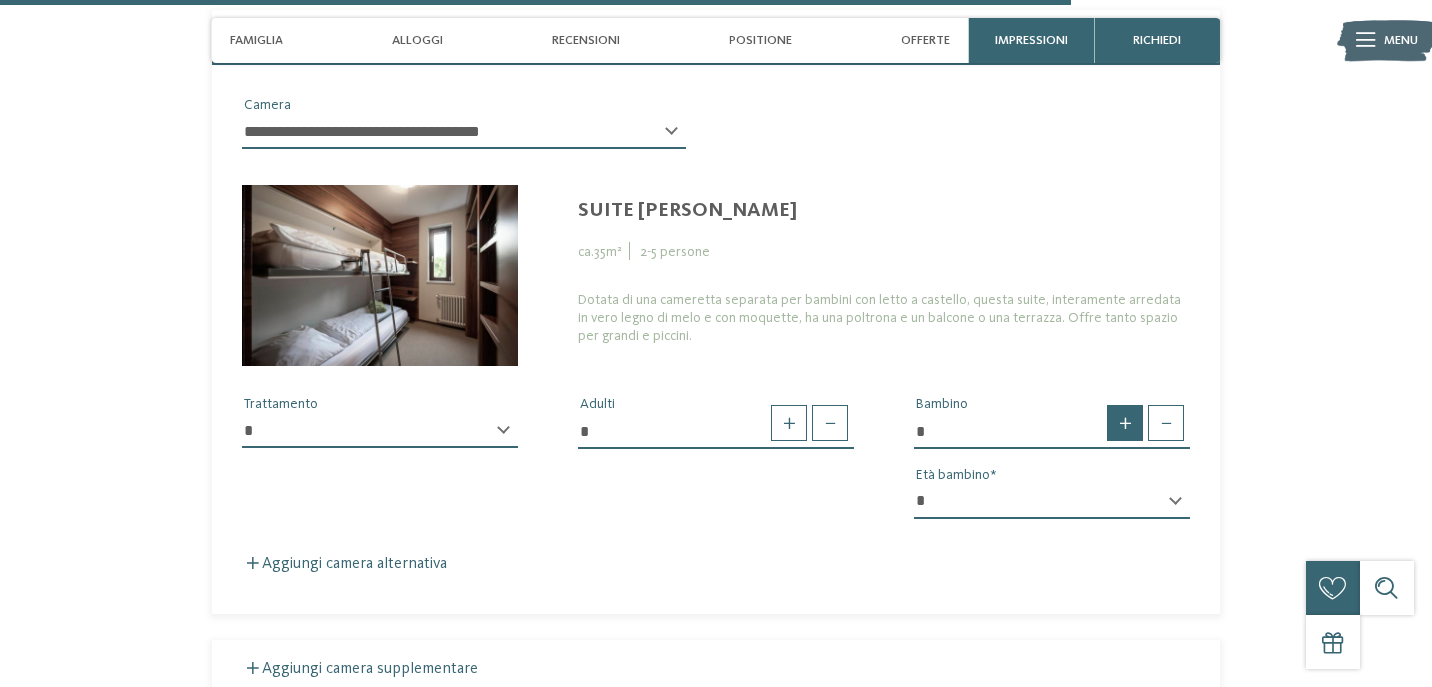 click at bounding box center [1125, 423] 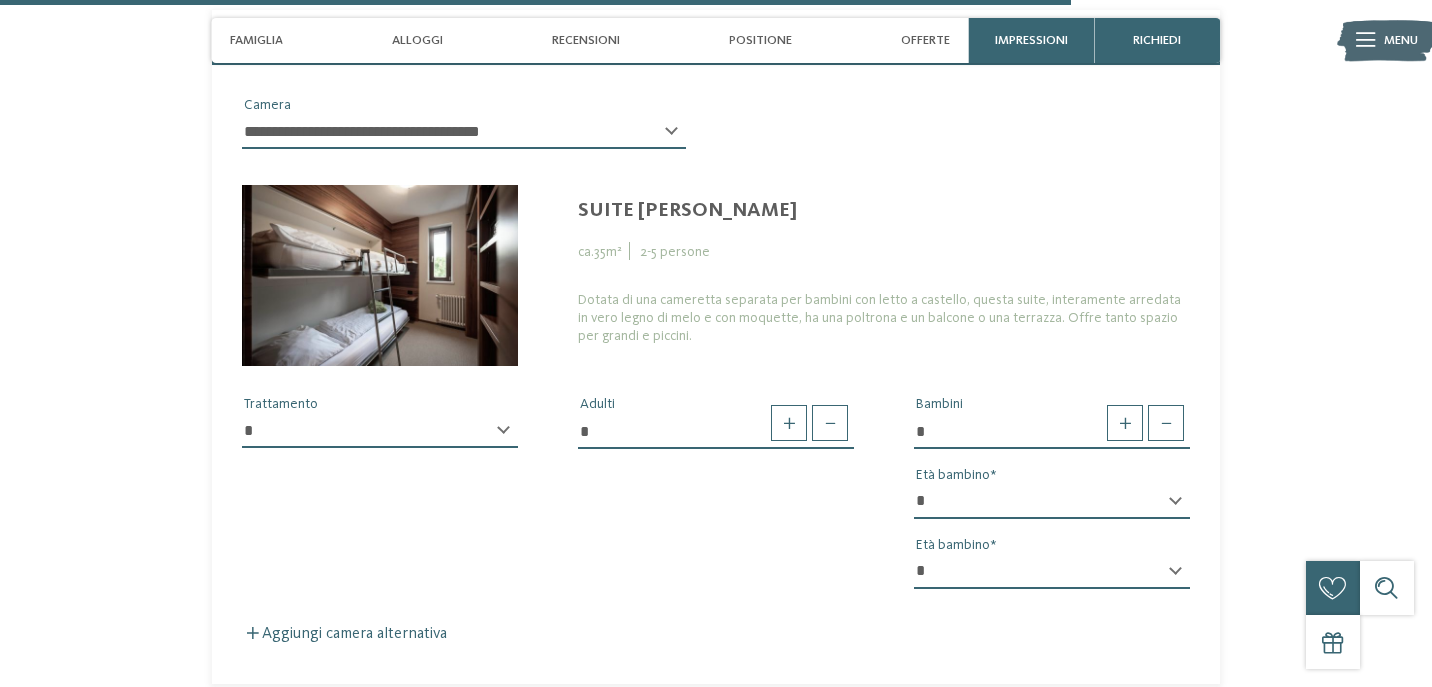 click on "* * * * * * * * * * * ** ** ** ** ** ** ** **     Età bambino" at bounding box center [1052, 510] 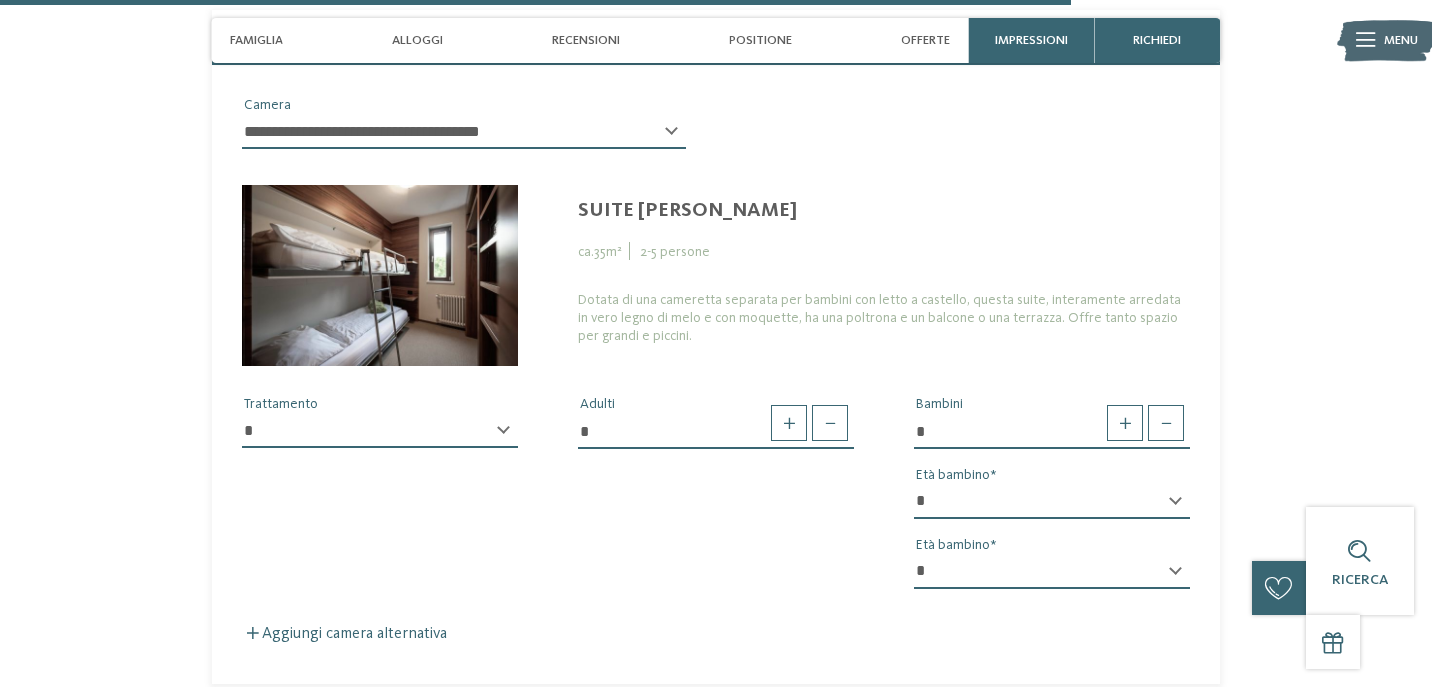 click on "* * * * * * * * * * * ** ** ** ** ** ** ** **" at bounding box center (1052, 502) 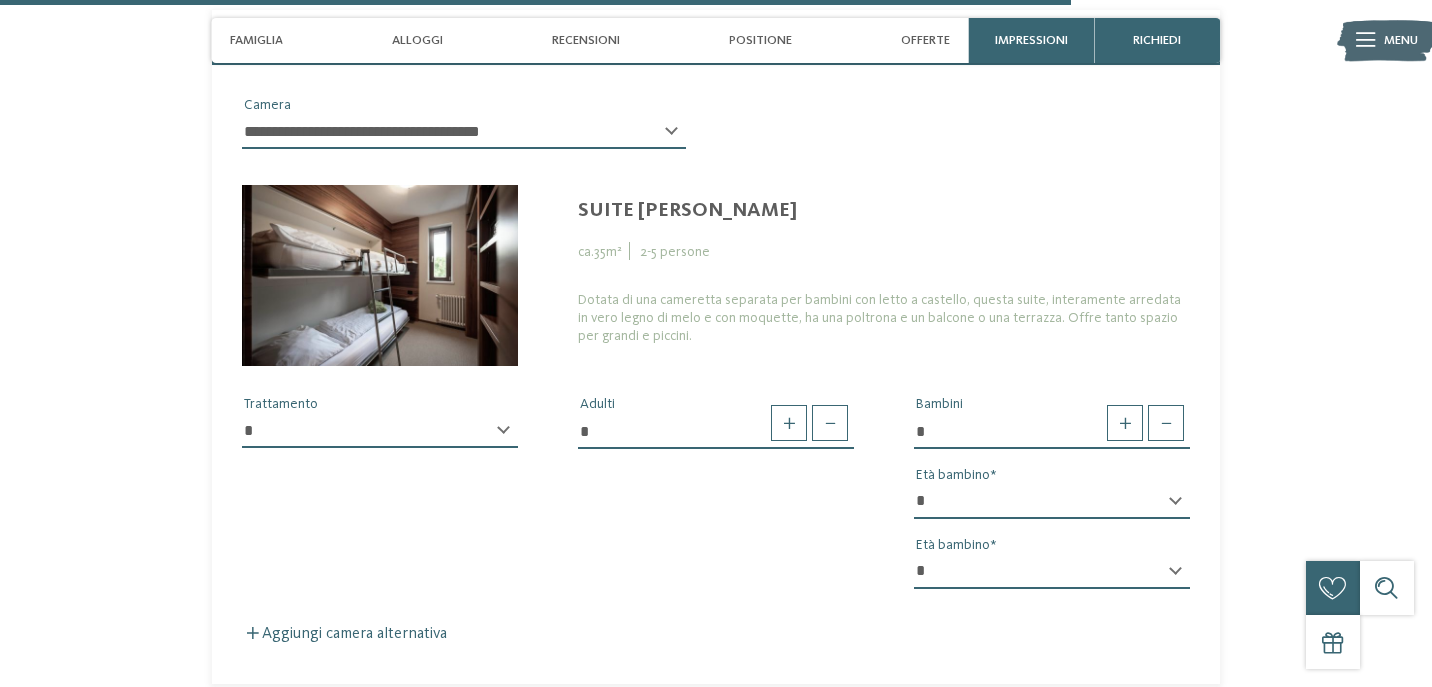select on "*" 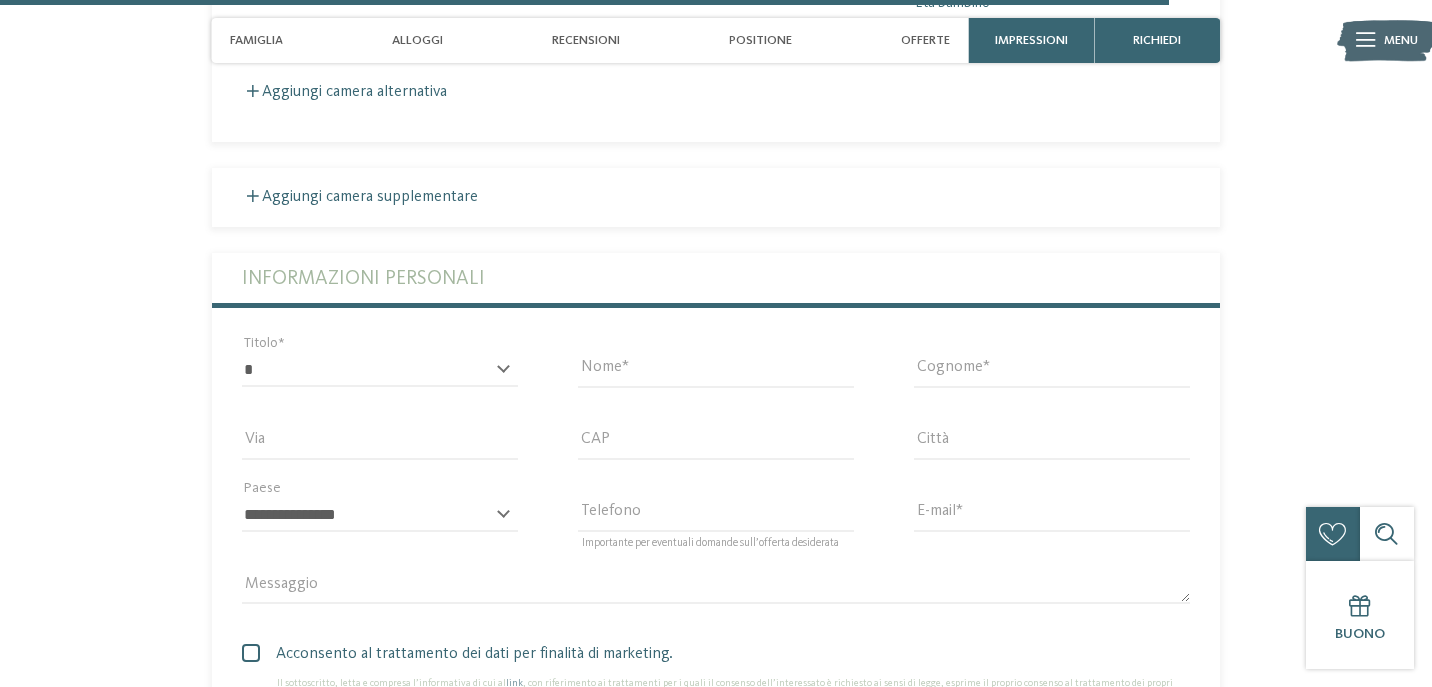 scroll, scrollTop: 5513, scrollLeft: 0, axis: vertical 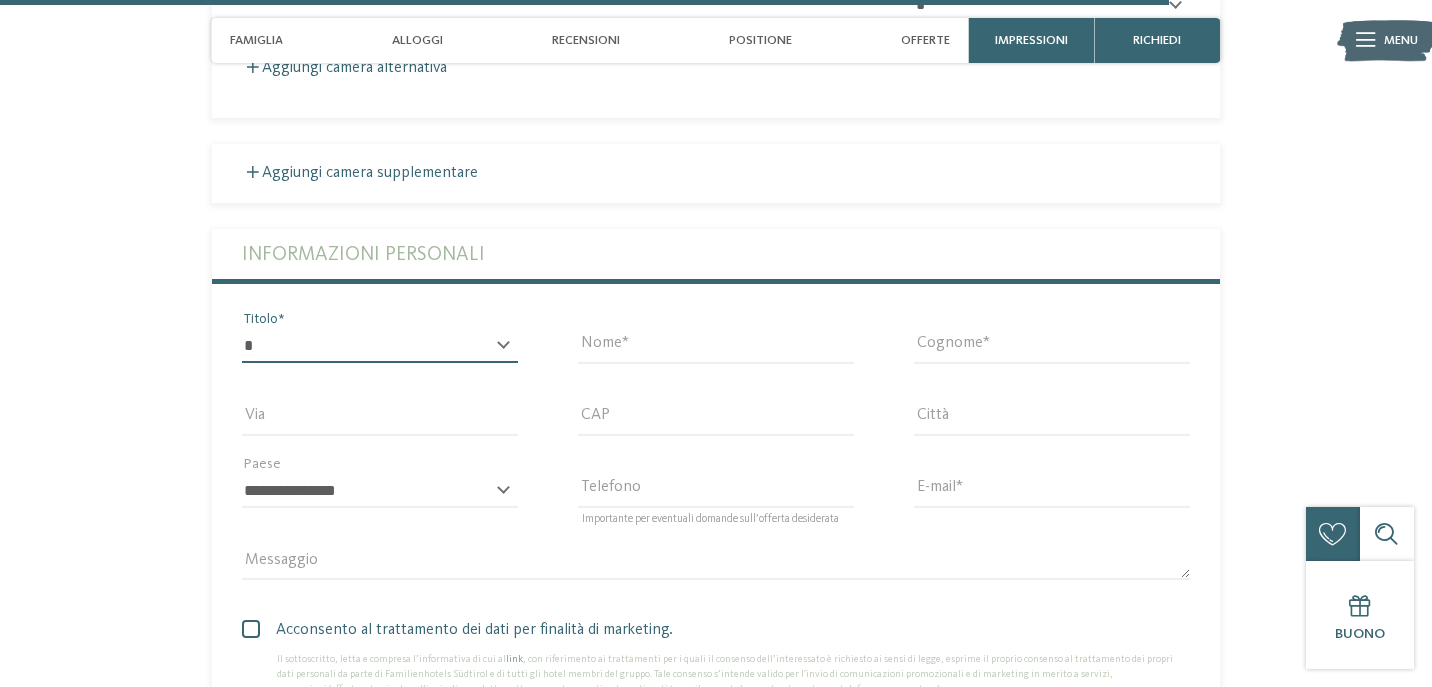 click on "* ****** ******* ******** ******" at bounding box center (380, 346) 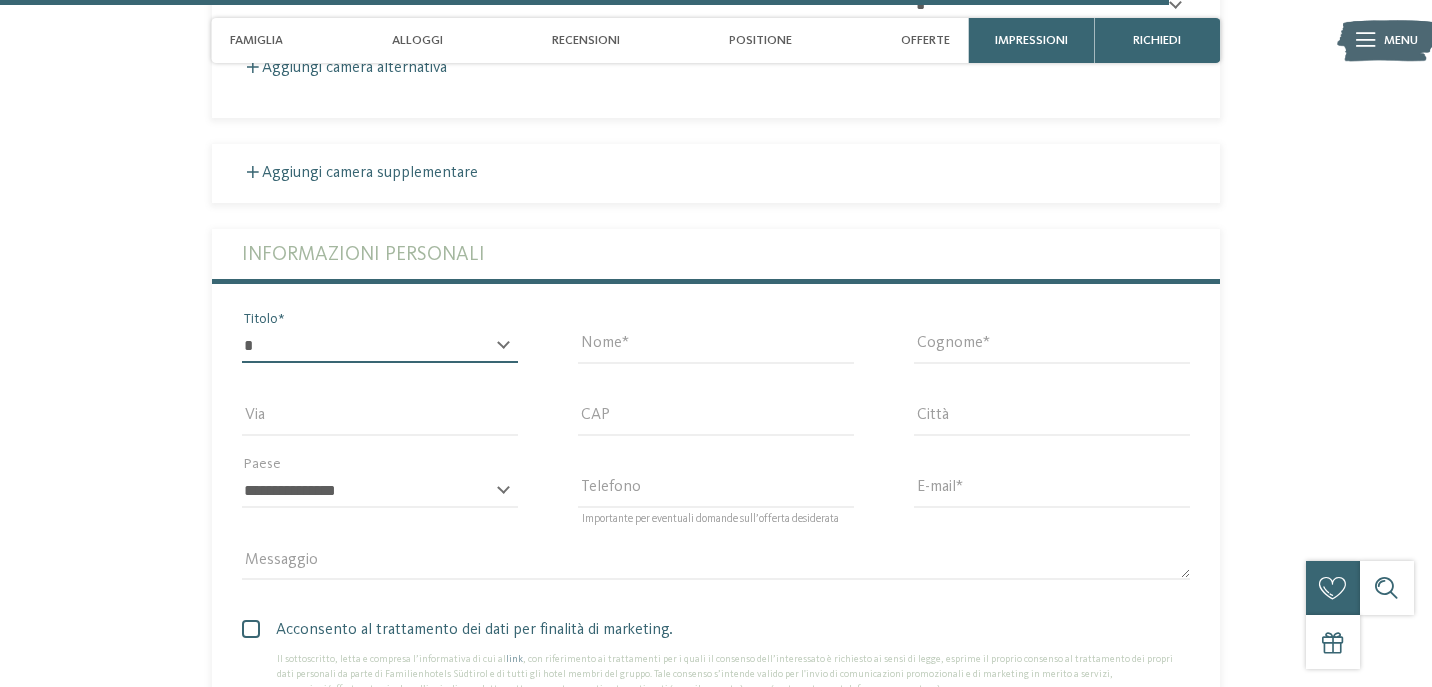 select on "*" 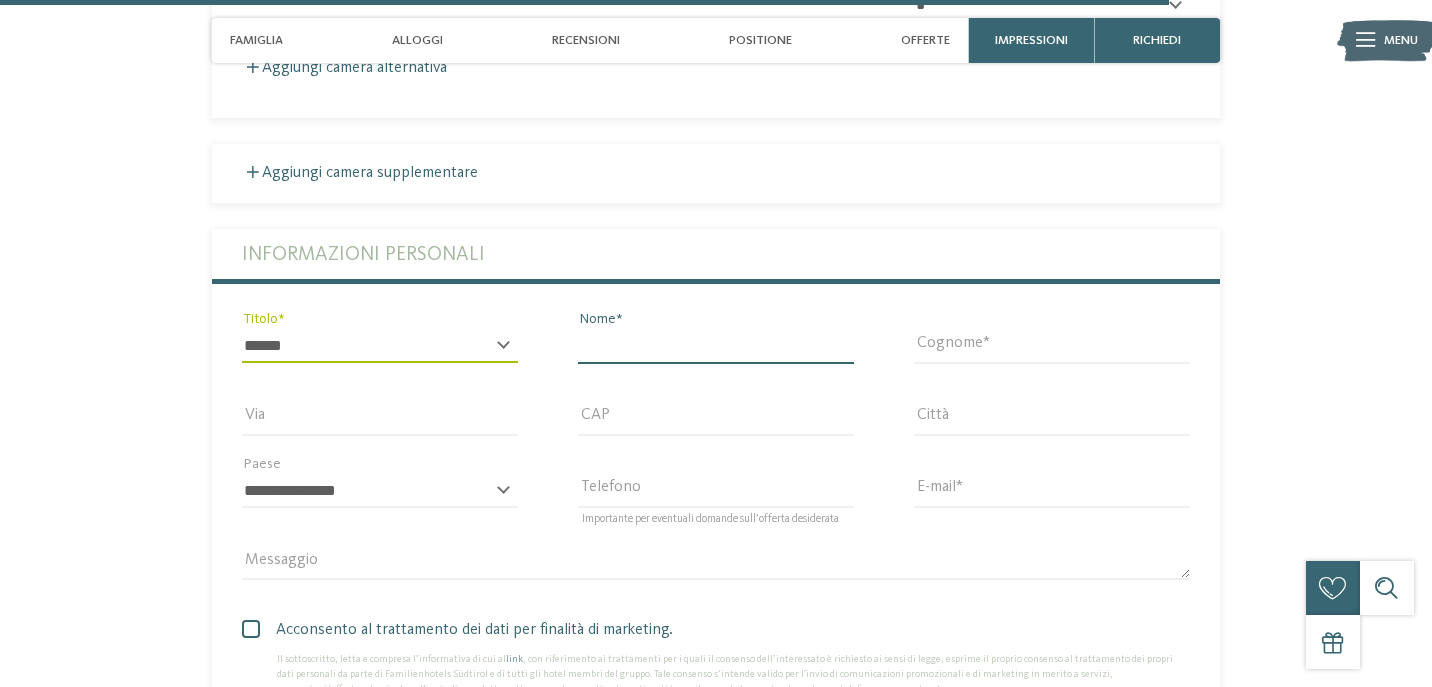 click on "Nome" at bounding box center (716, 346) 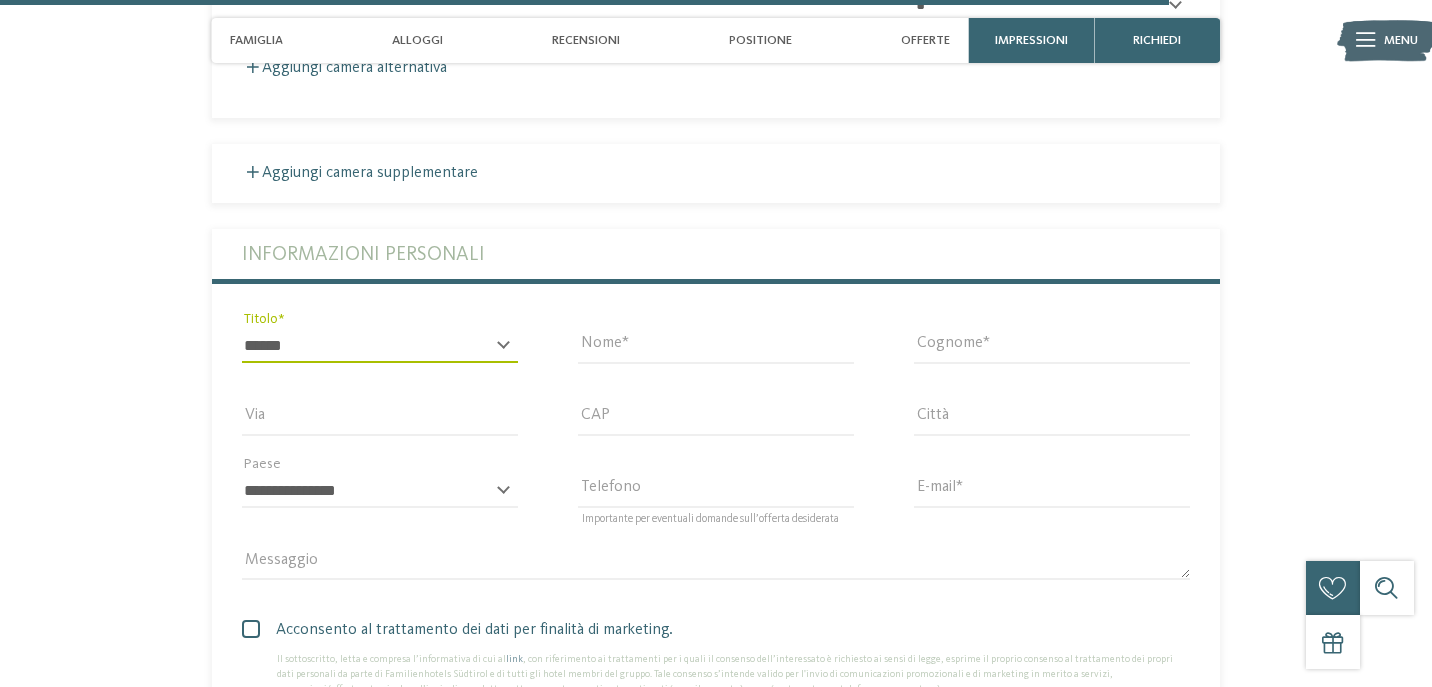 type on "********" 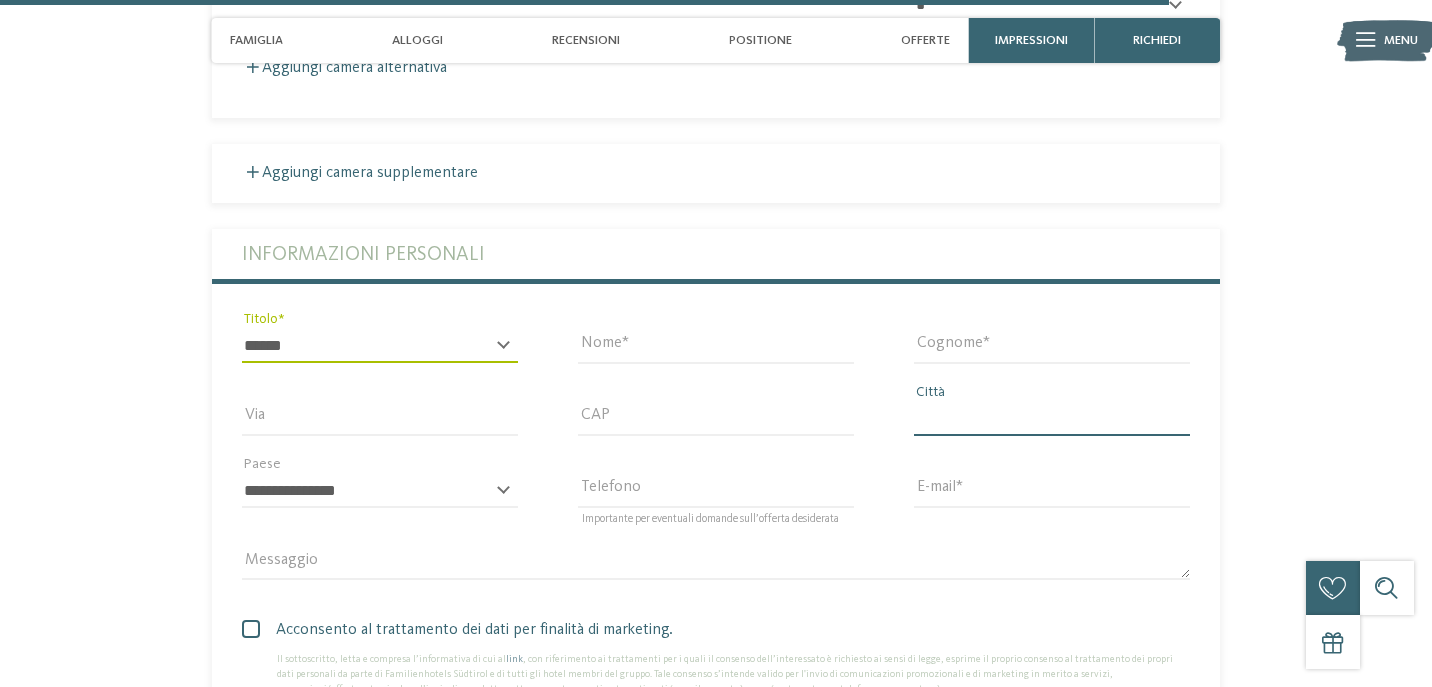type on "*******" 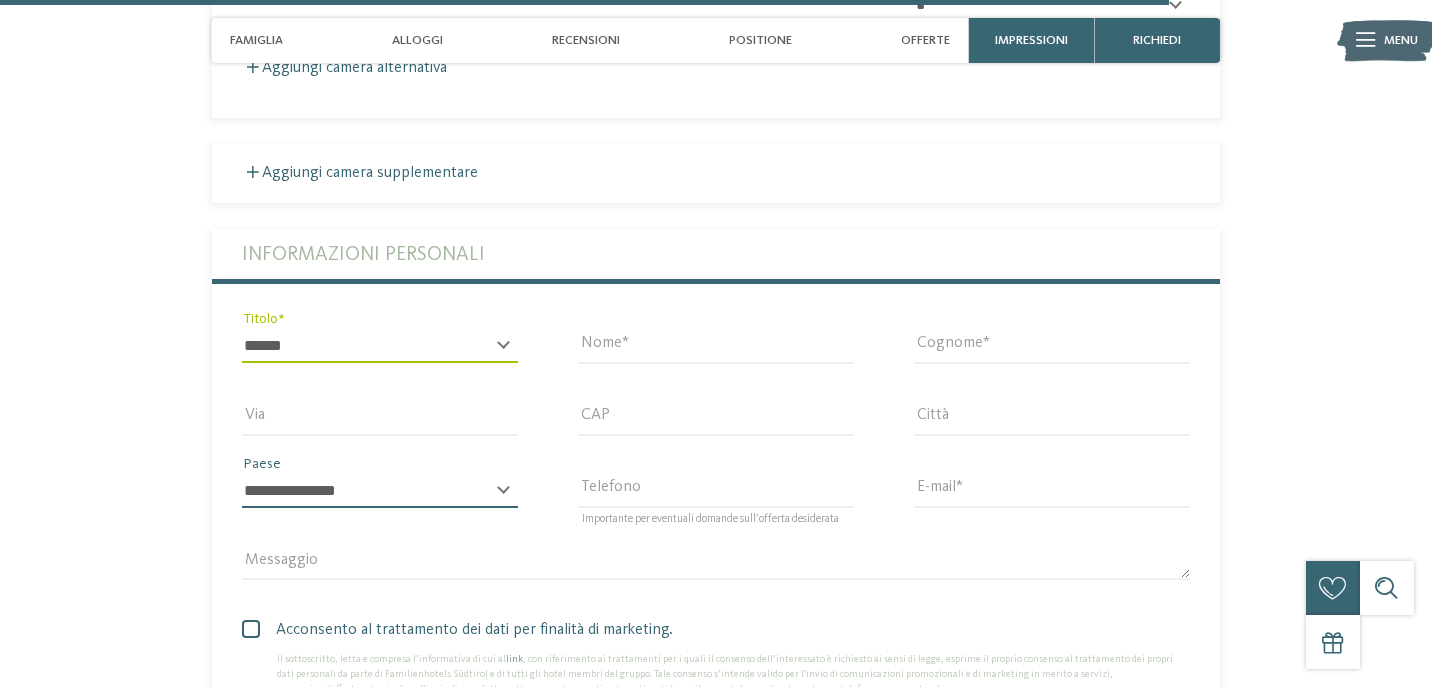 select on "**" 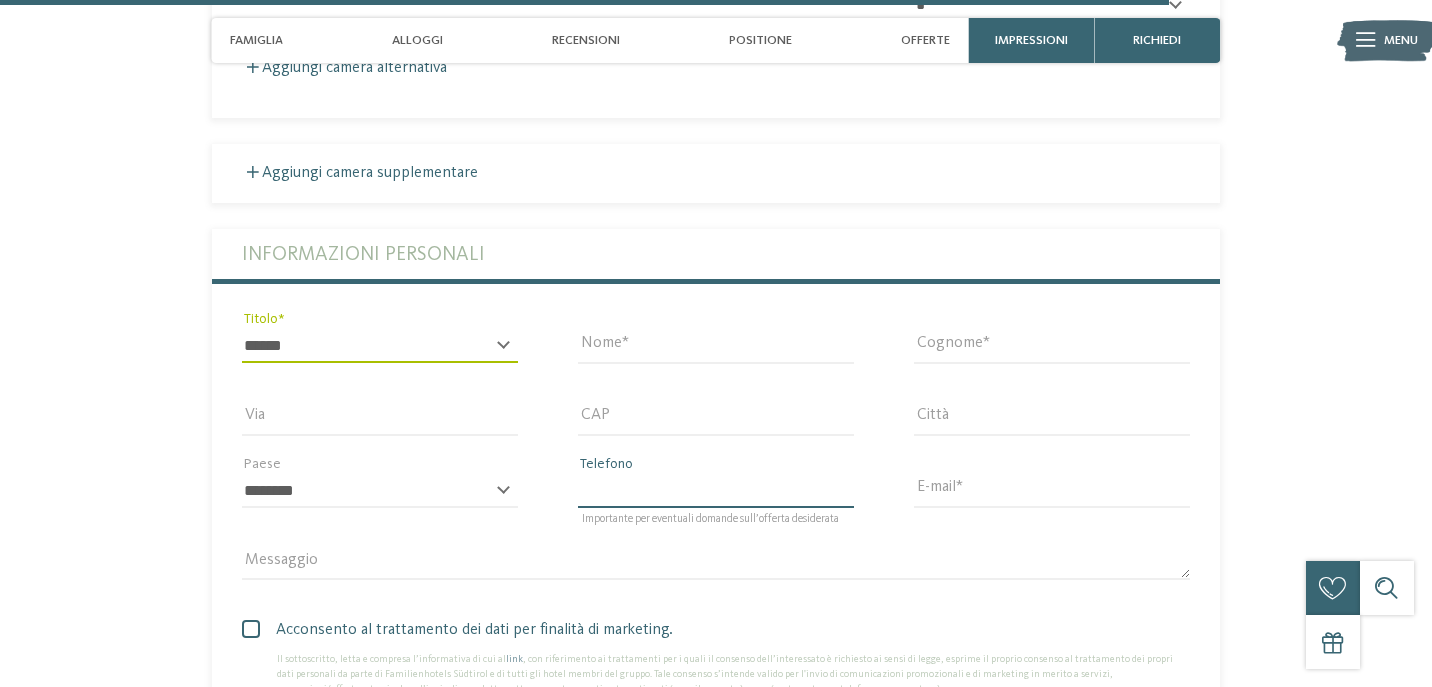 type on "**********" 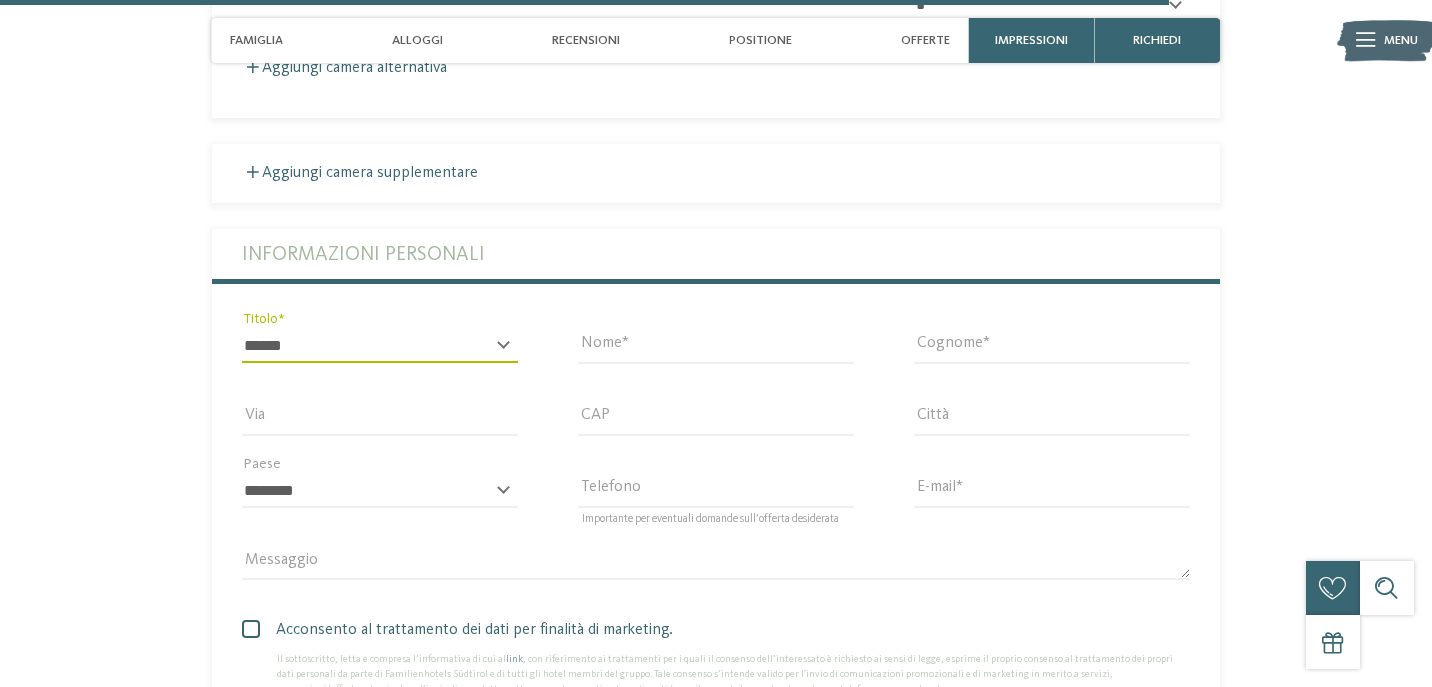 type on "**********" 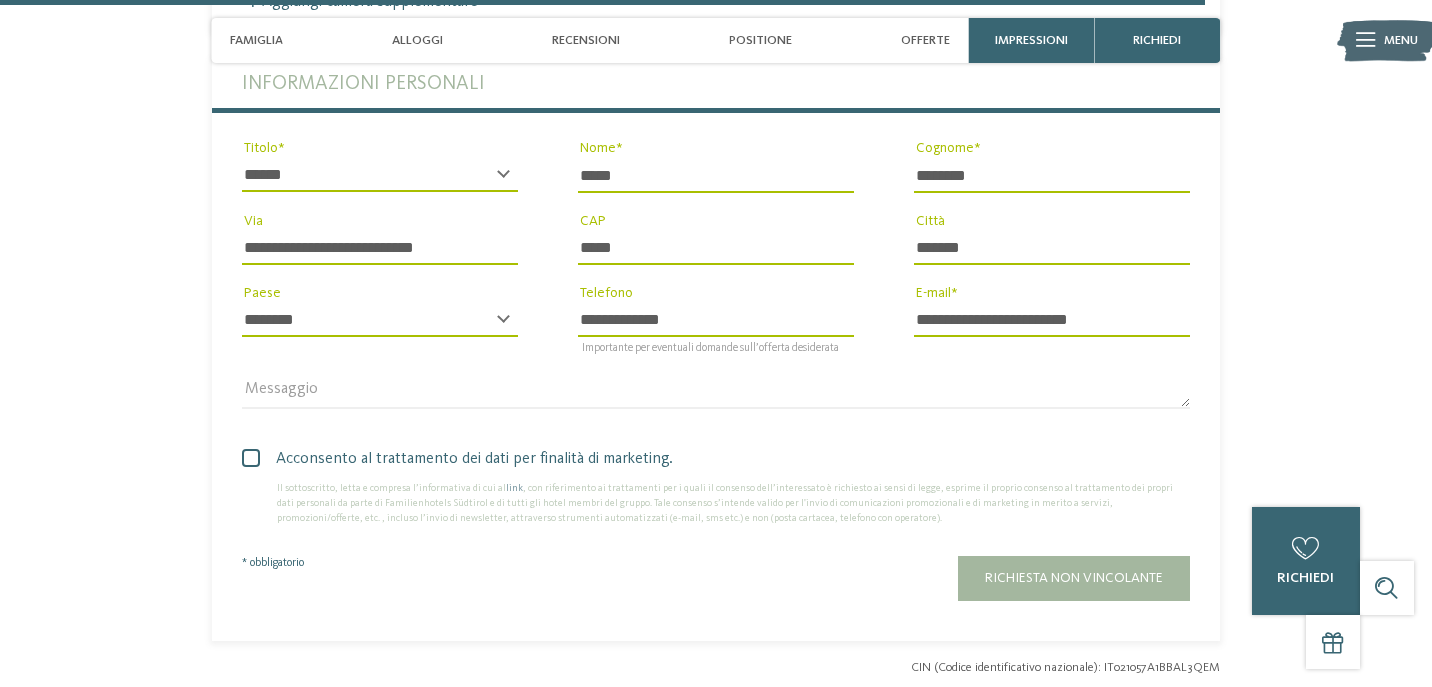 scroll, scrollTop: 5687, scrollLeft: 0, axis: vertical 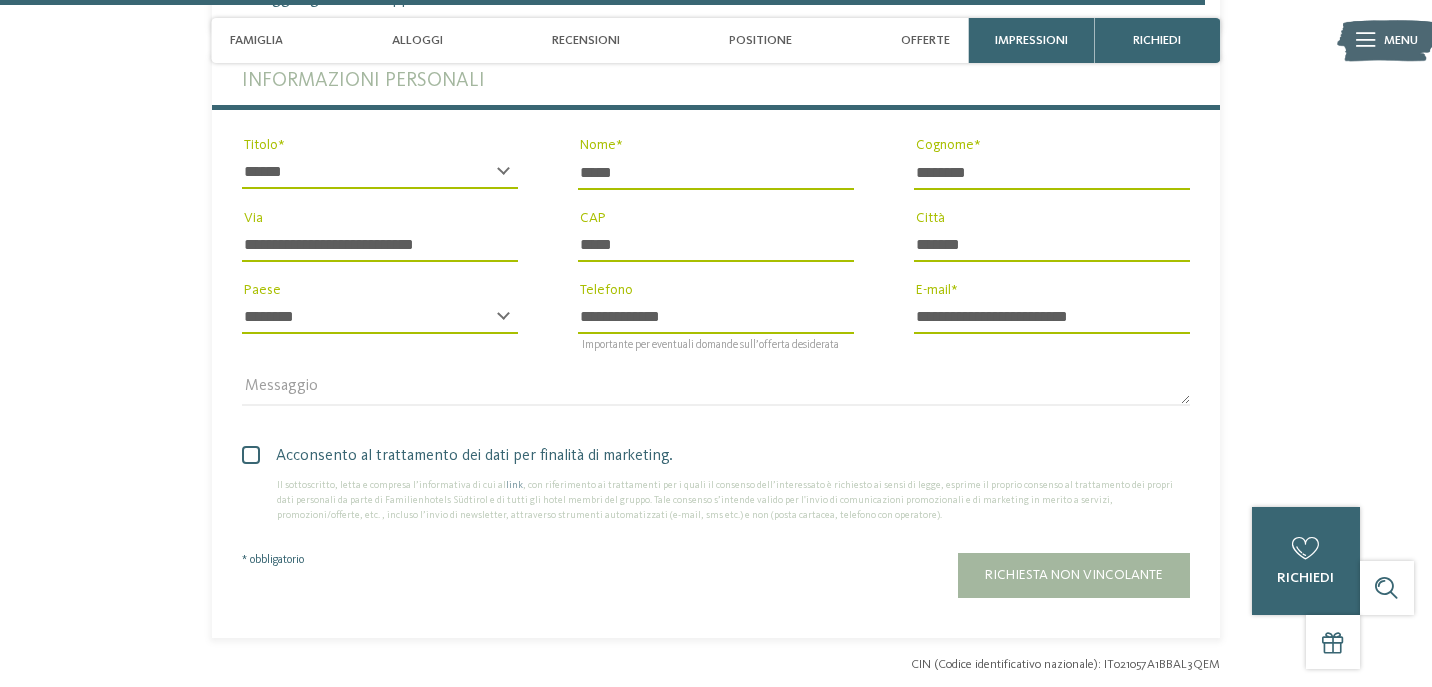 click at bounding box center (251, 455) 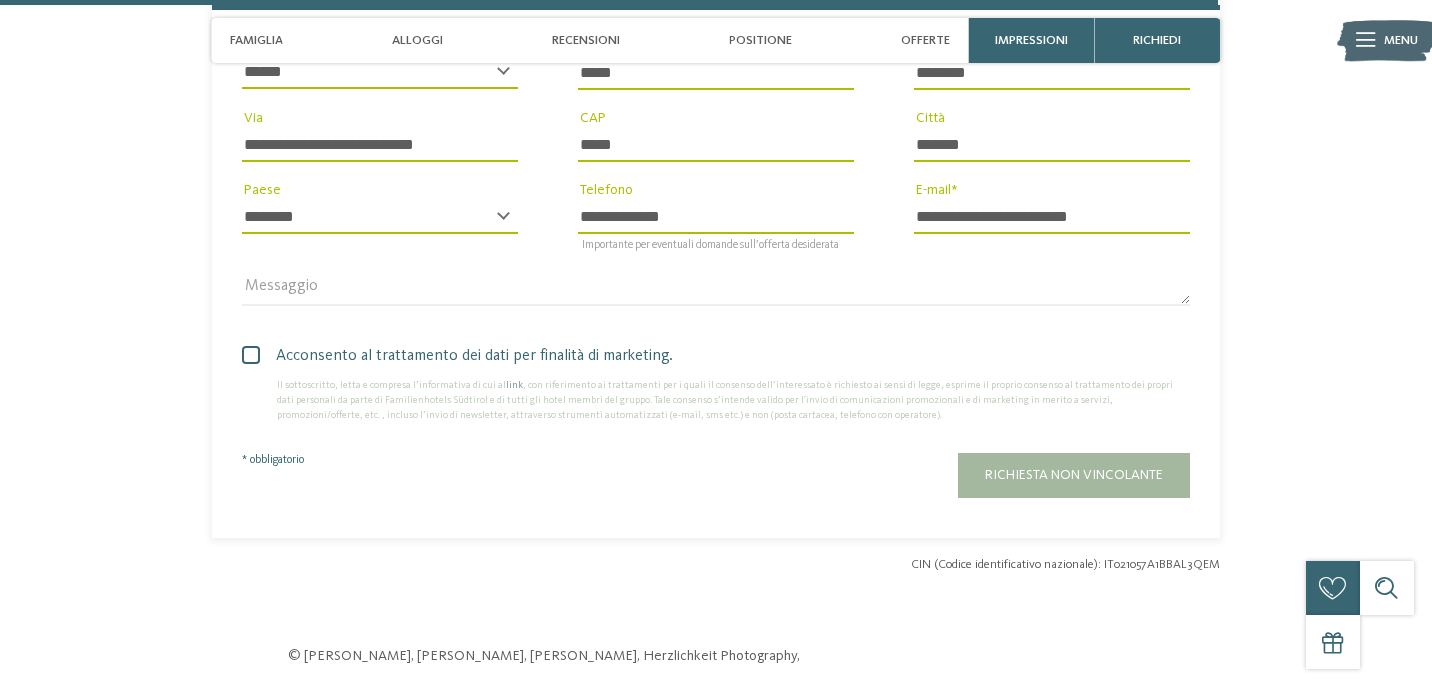 scroll, scrollTop: 5839, scrollLeft: 0, axis: vertical 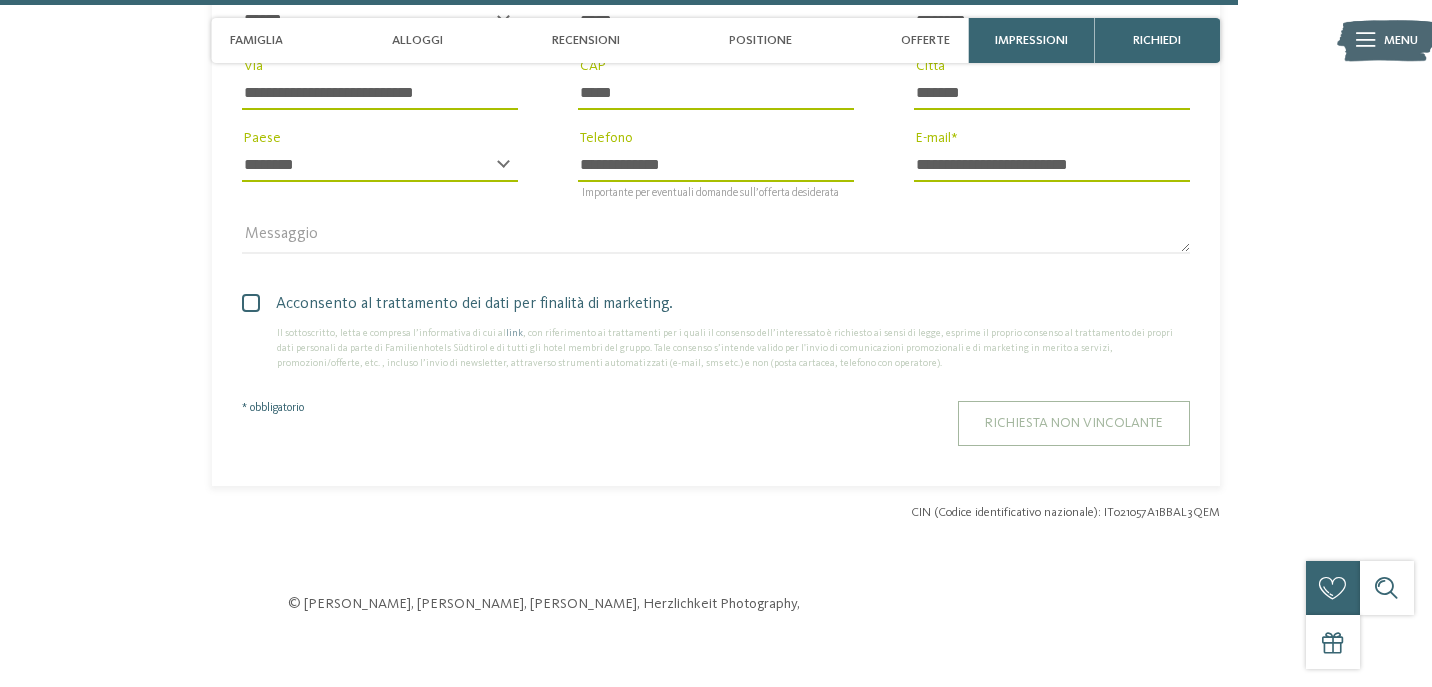 click on "Richiesta non vincolante" at bounding box center (1074, 423) 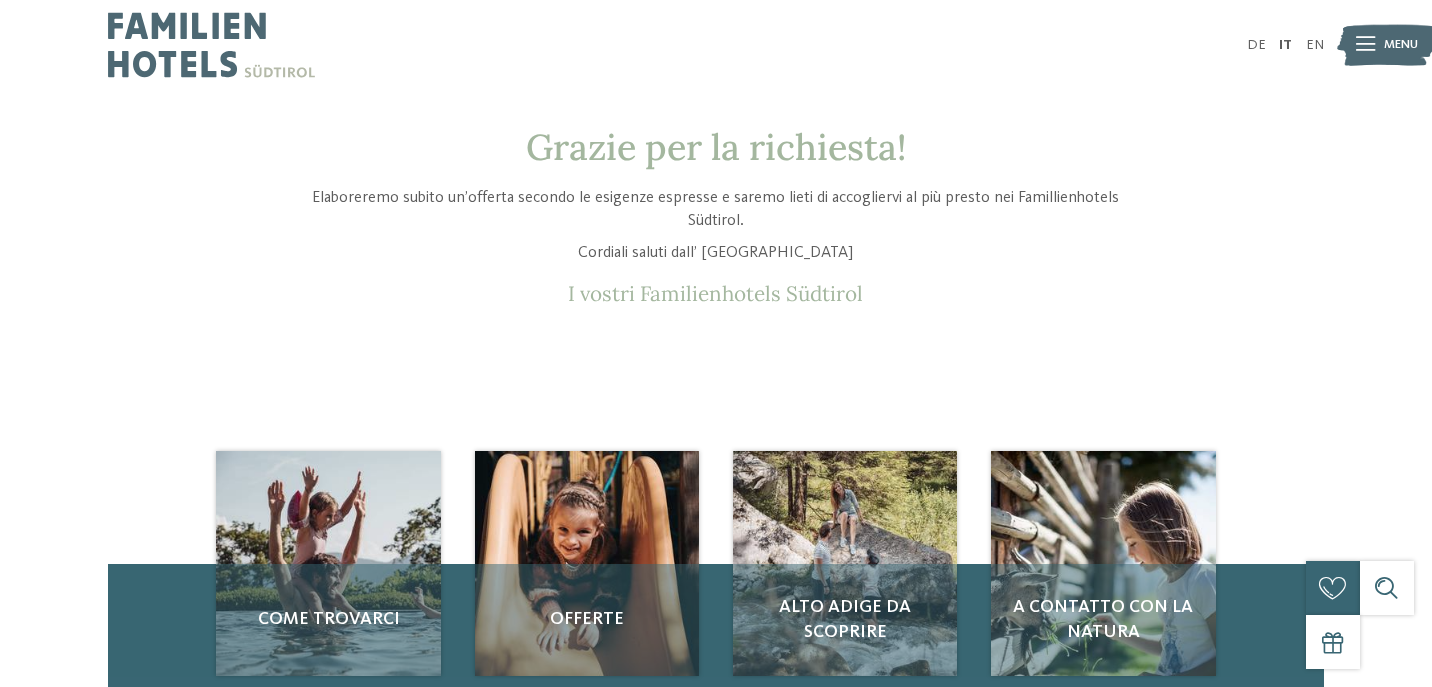 scroll, scrollTop: 0, scrollLeft: 0, axis: both 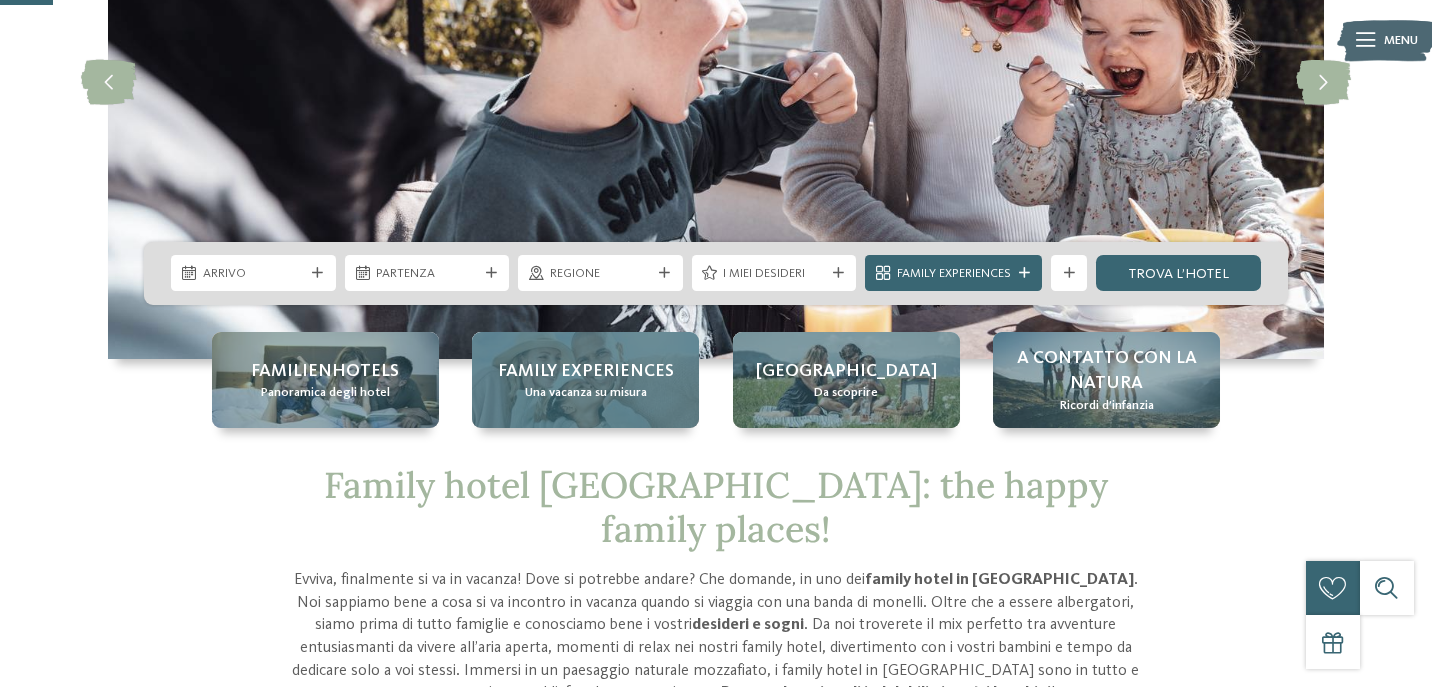 click on "Family experiences" at bounding box center [586, 371] 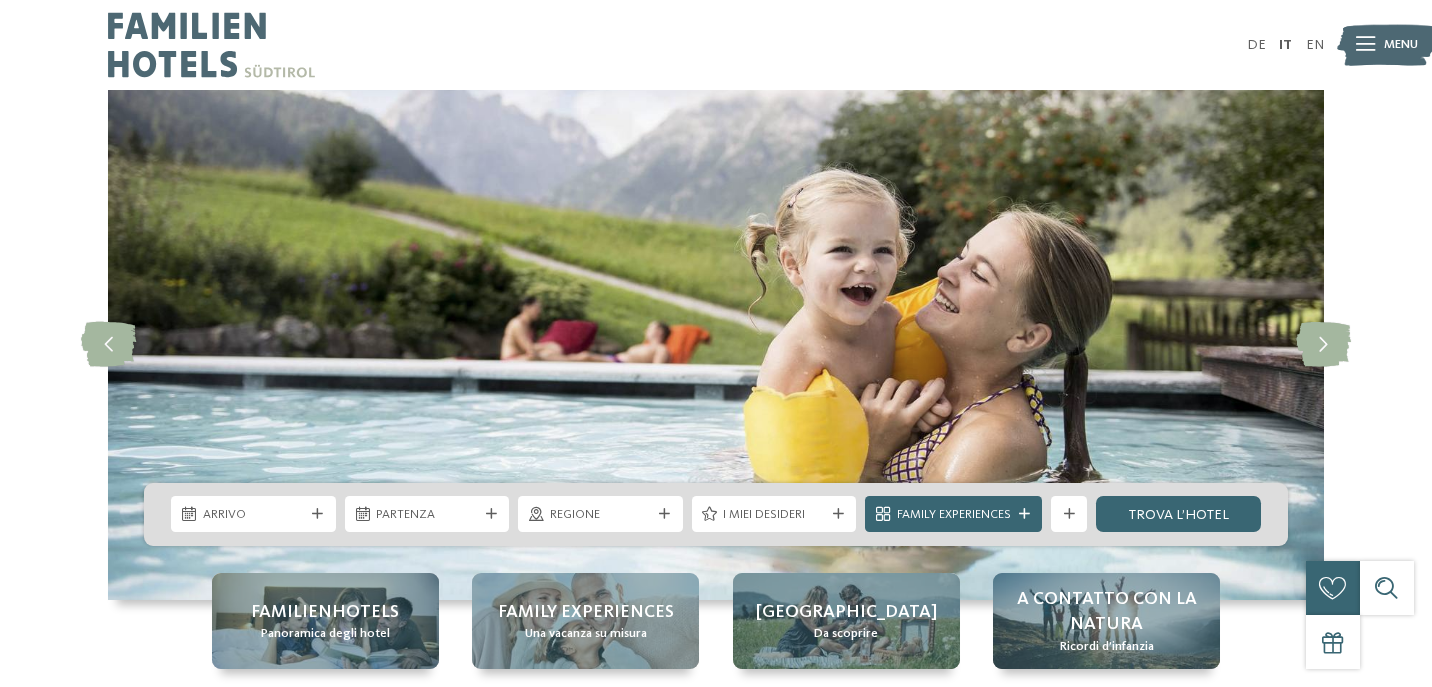 scroll, scrollTop: 0, scrollLeft: 0, axis: both 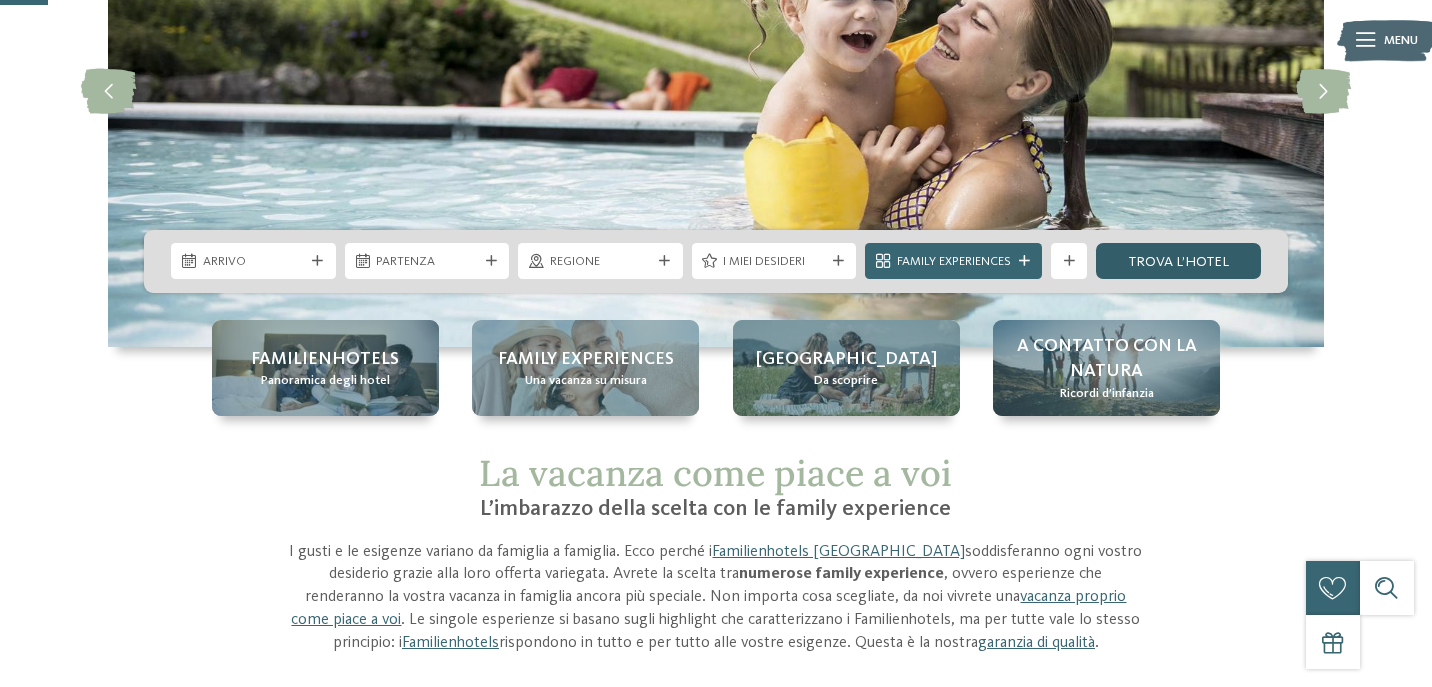 click on "trova l’hotel" at bounding box center [1178, 261] 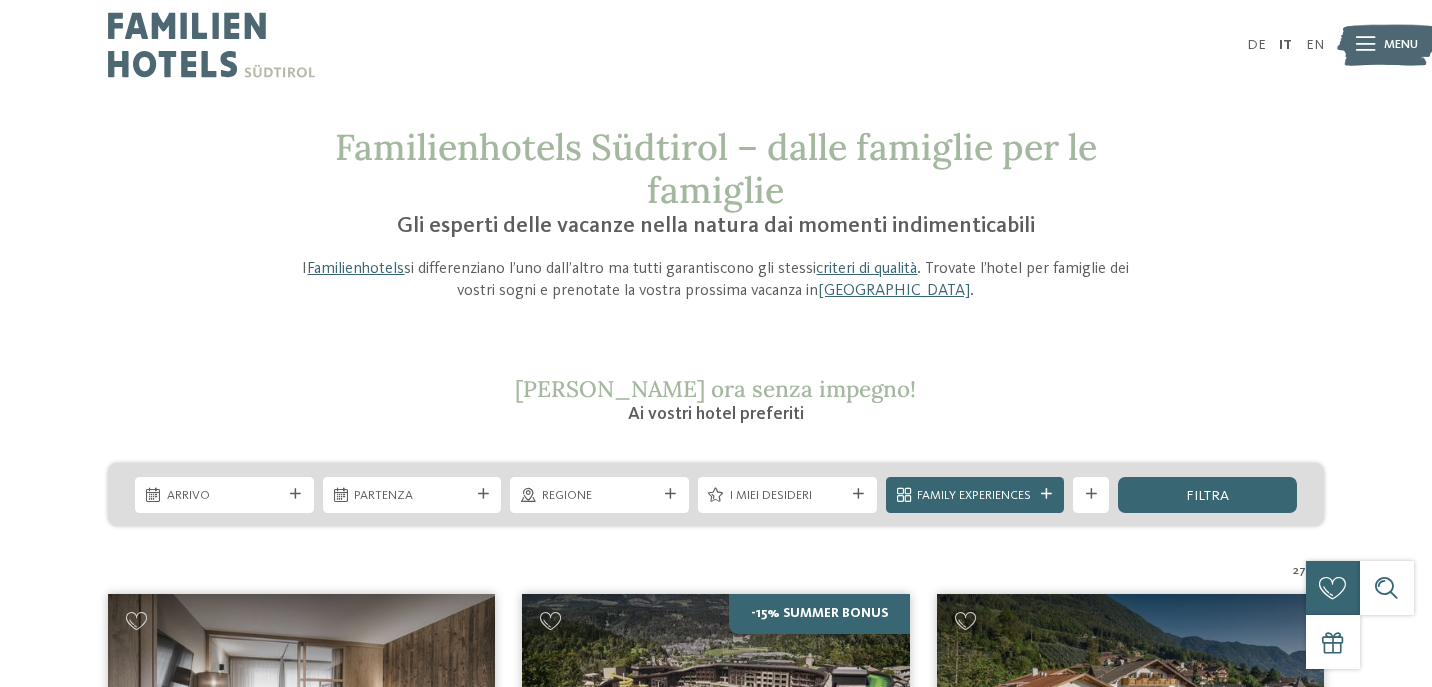 scroll, scrollTop: 0, scrollLeft: 0, axis: both 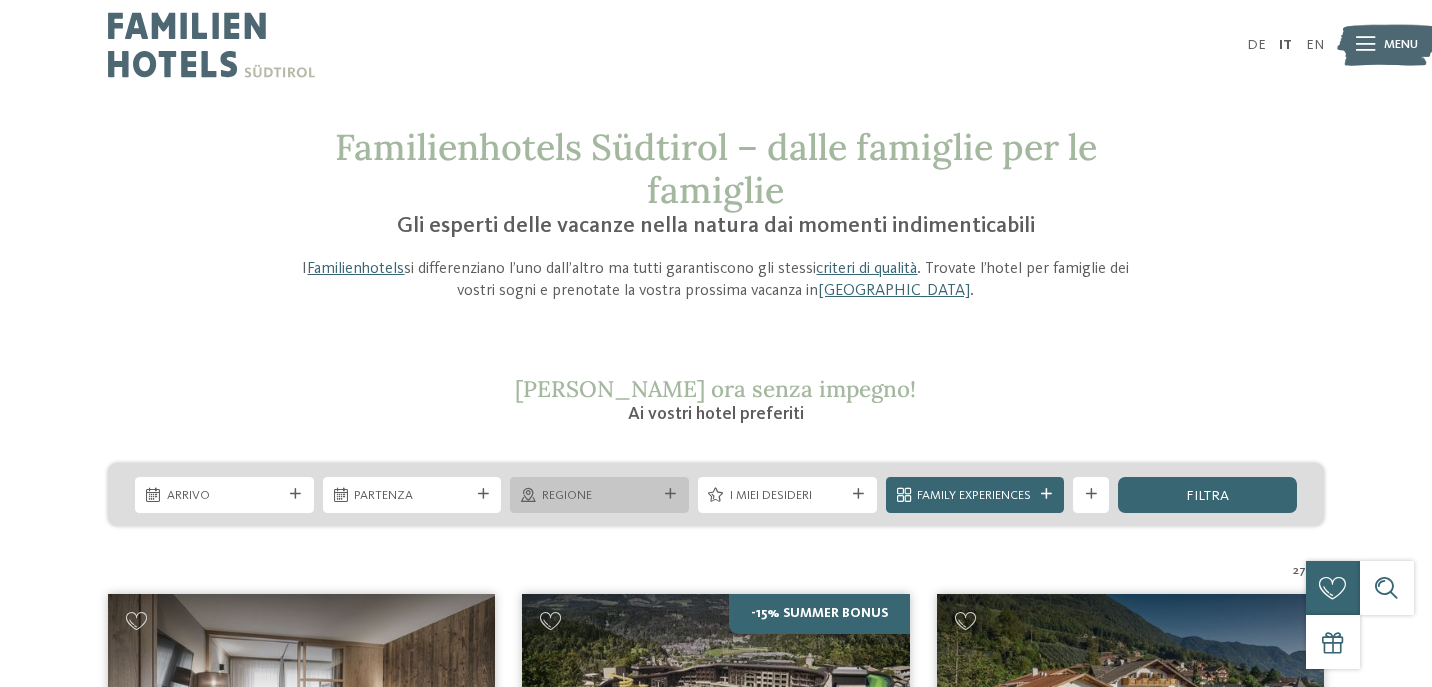 click on "Regione" at bounding box center [600, 496] 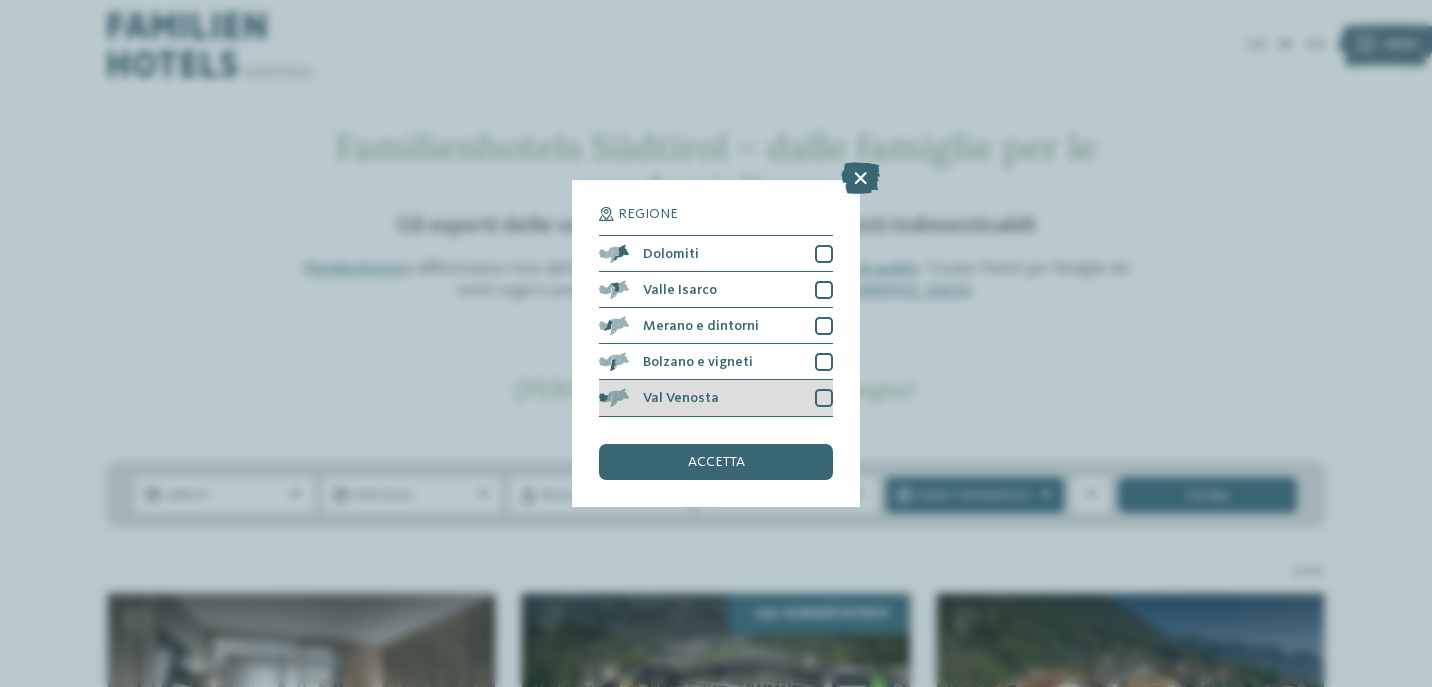click on "Val Venosta" at bounding box center [681, 398] 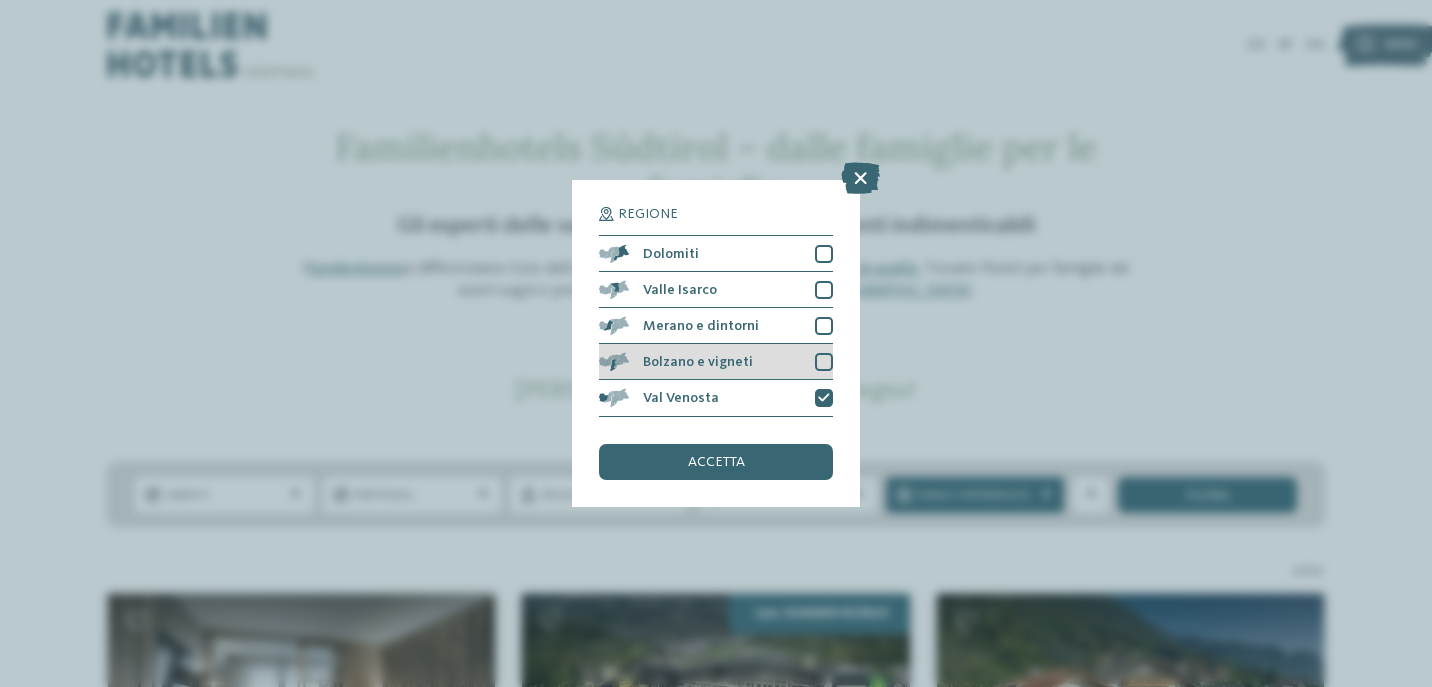 click on "Bolzano e vigneti" at bounding box center (698, 362) 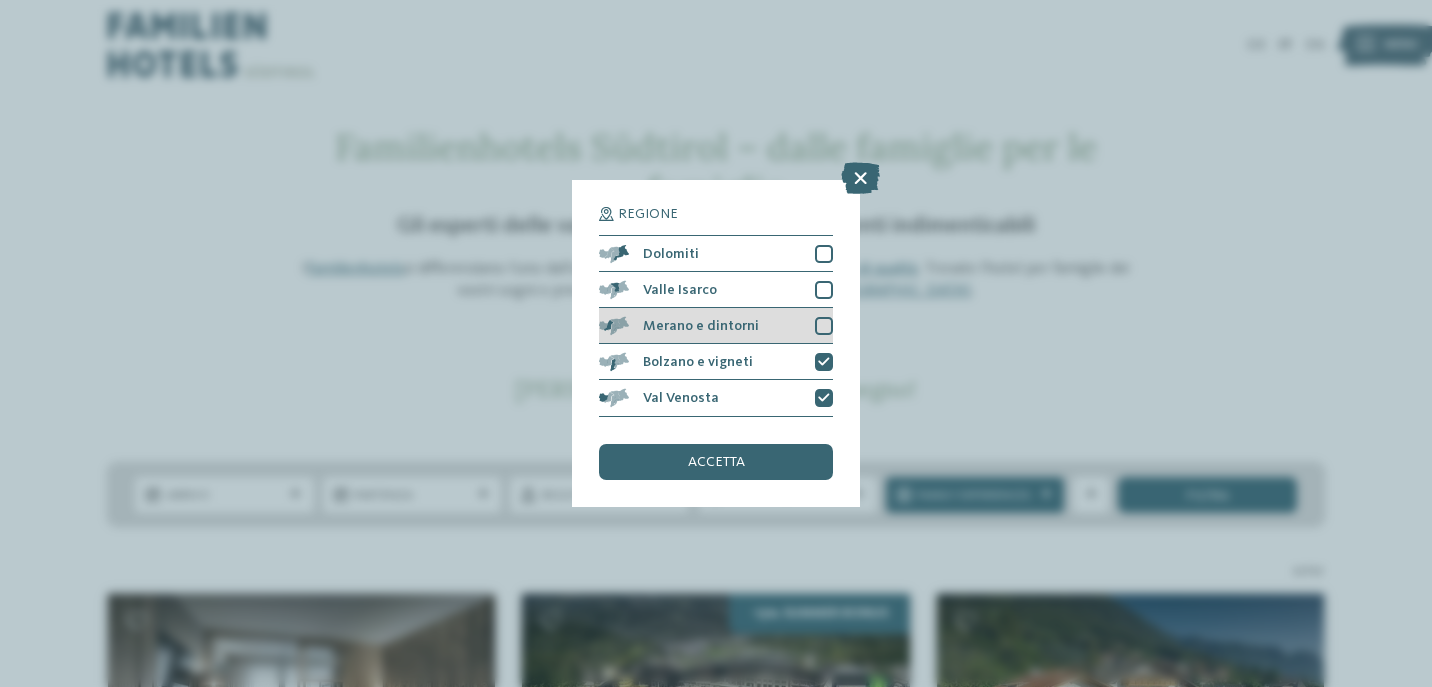click on "Merano e dintorni" at bounding box center (701, 326) 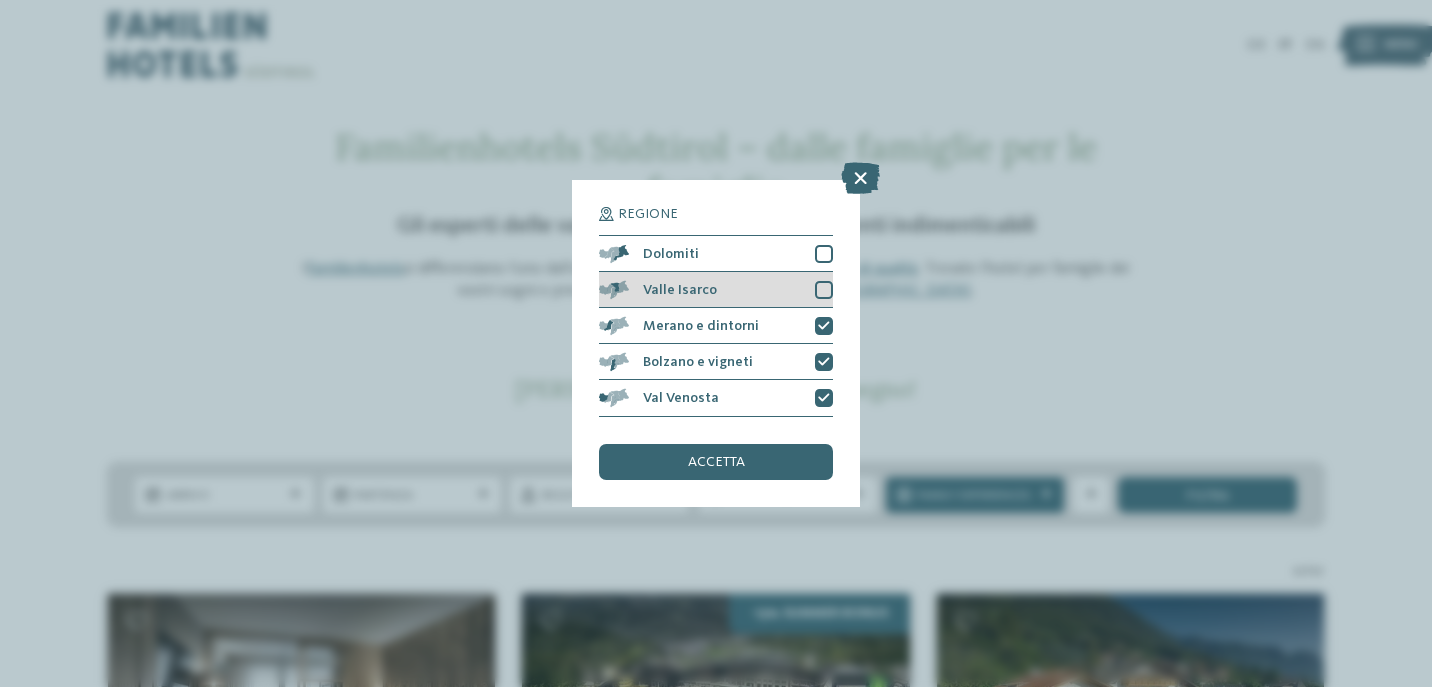 click on "Valle Isarco" at bounding box center [716, 290] 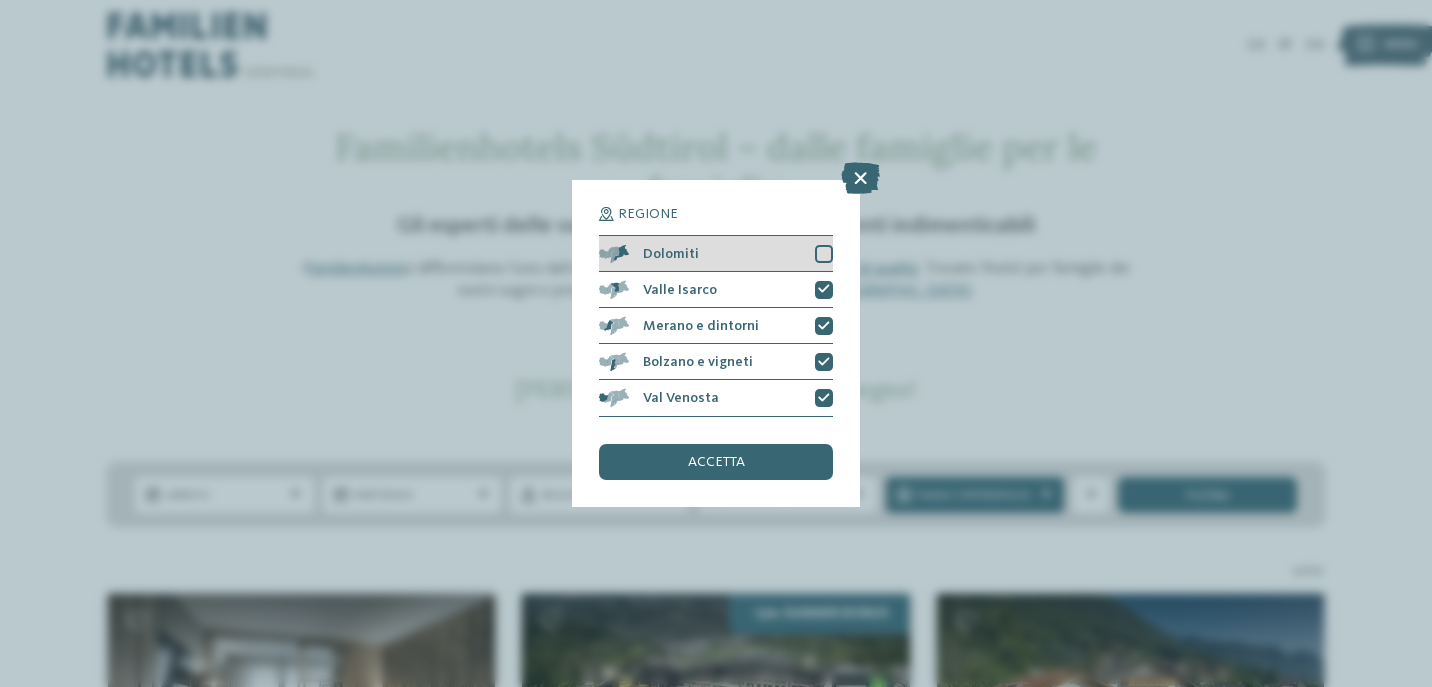 click on "Dolomiti" at bounding box center [671, 254] 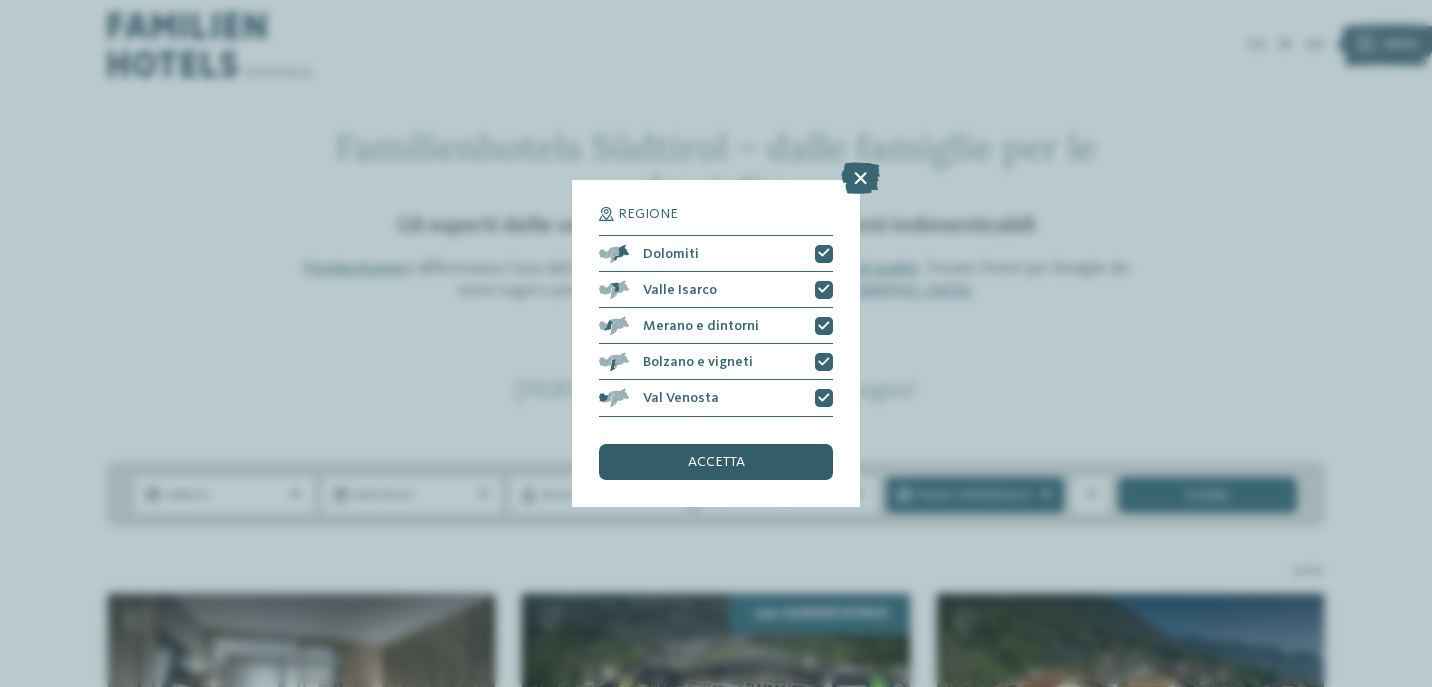 click on "accetta" at bounding box center (716, 462) 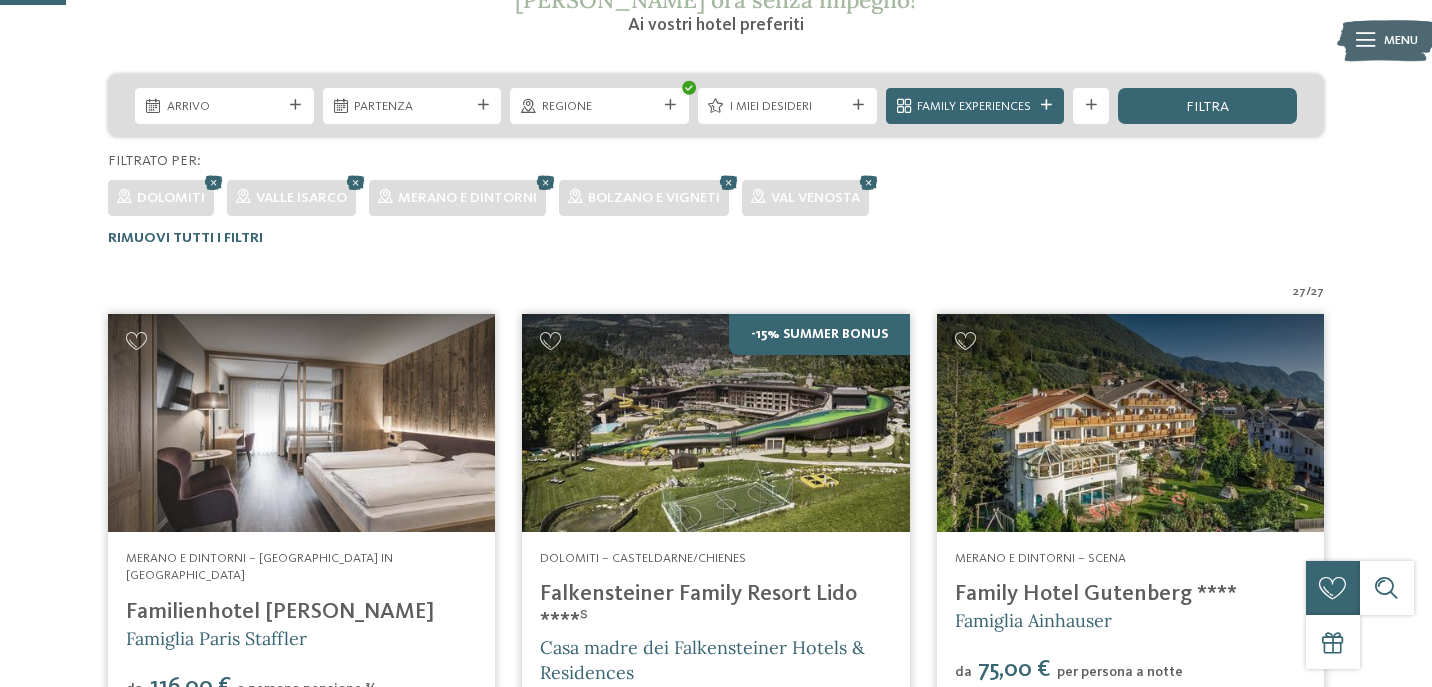 scroll, scrollTop: 197, scrollLeft: 0, axis: vertical 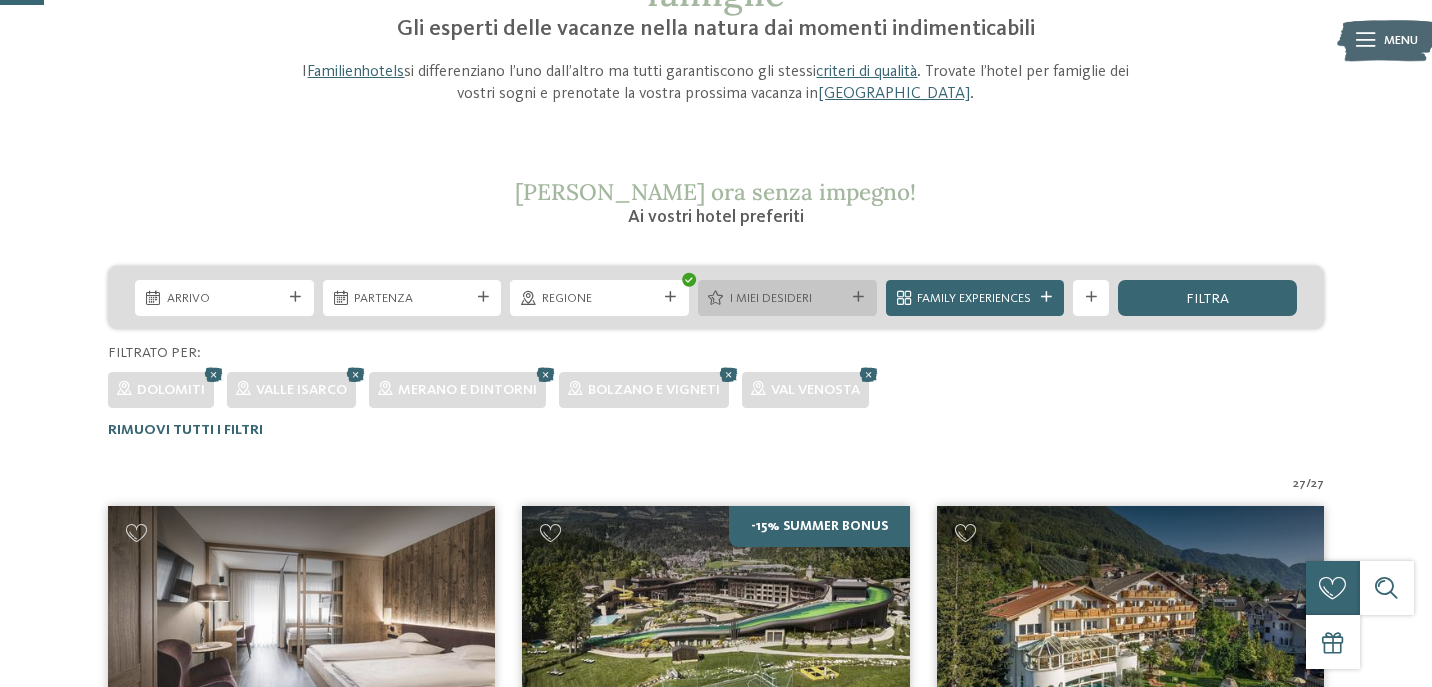 click on "I miei desideri" at bounding box center [787, 298] 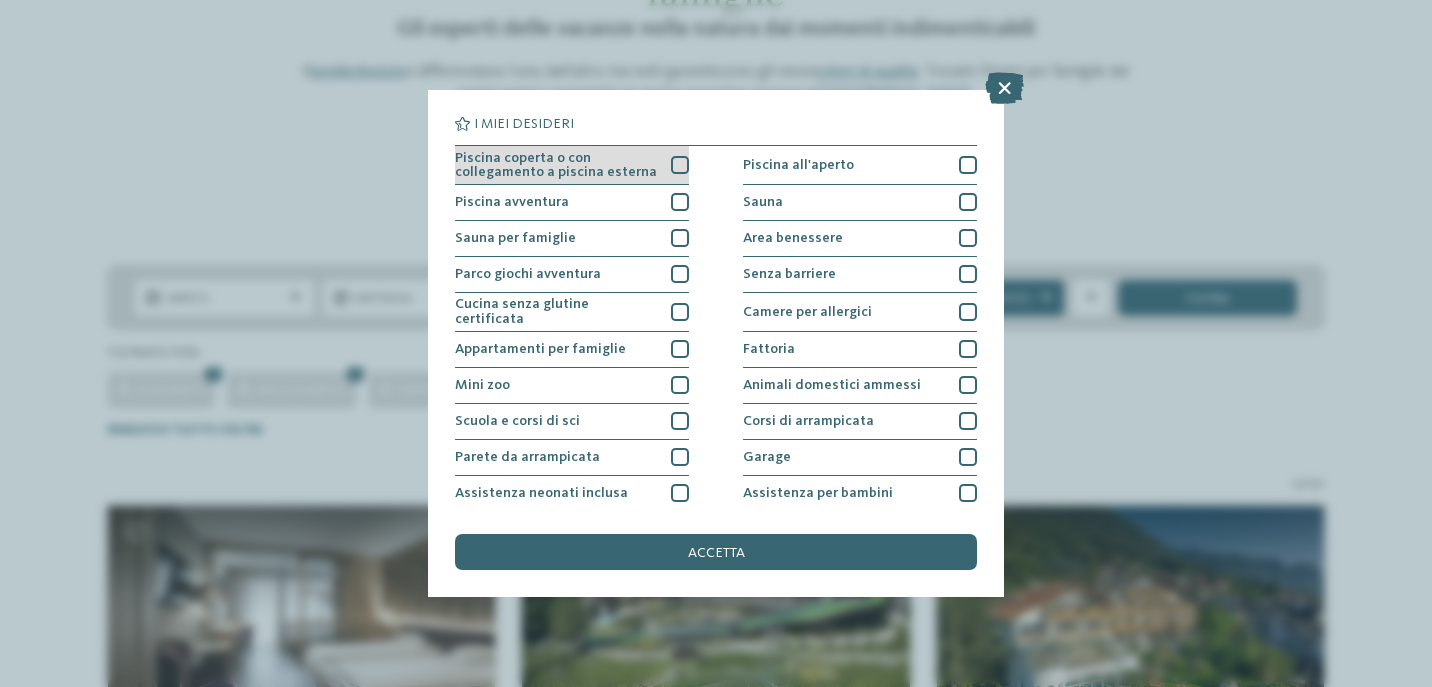 click on "Piscina coperta o con collegamento a piscina esterna" at bounding box center [572, 165] 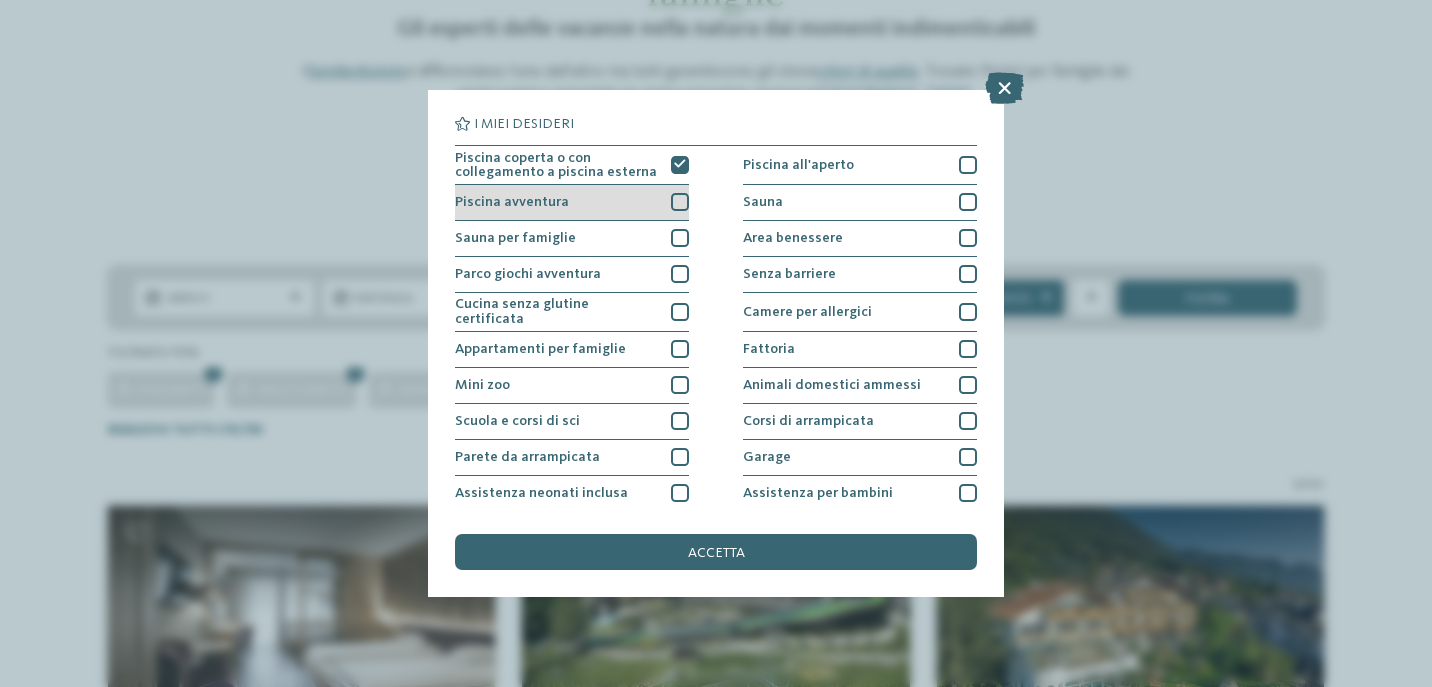 click at bounding box center [680, 202] 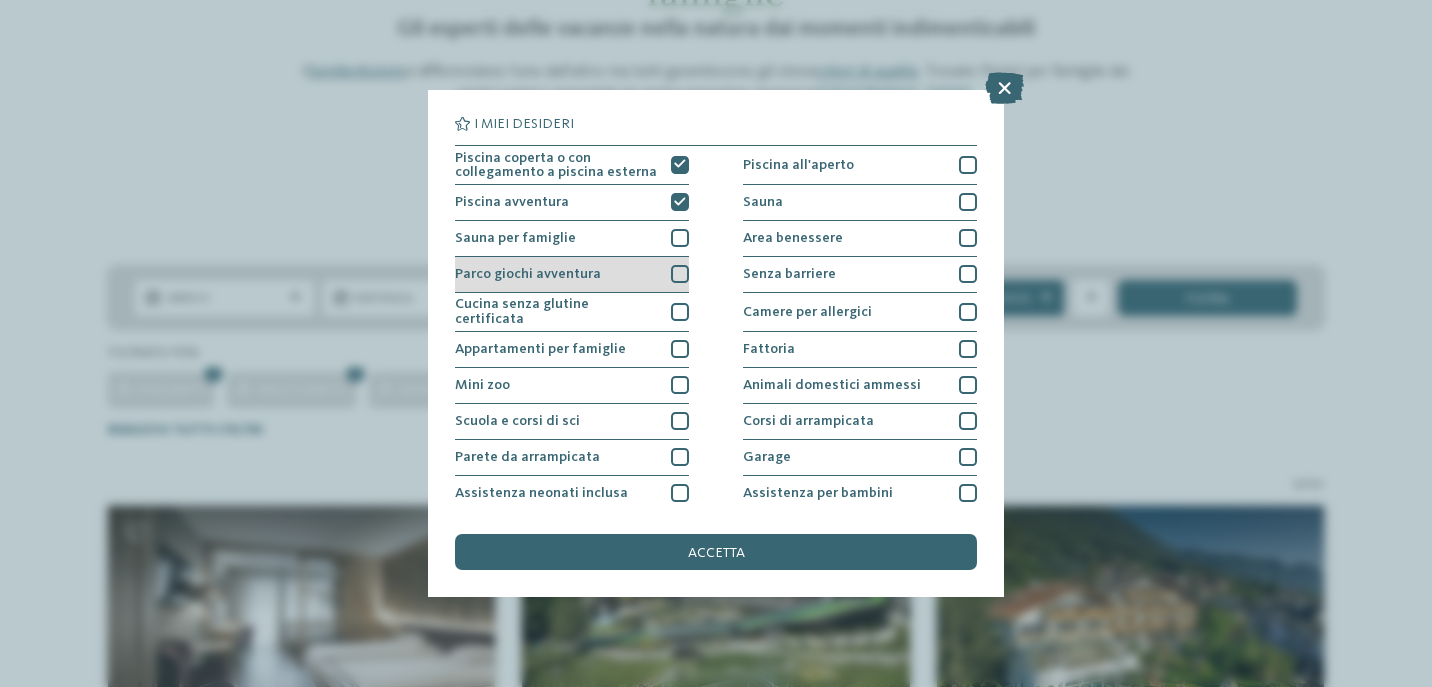click at bounding box center (680, 274) 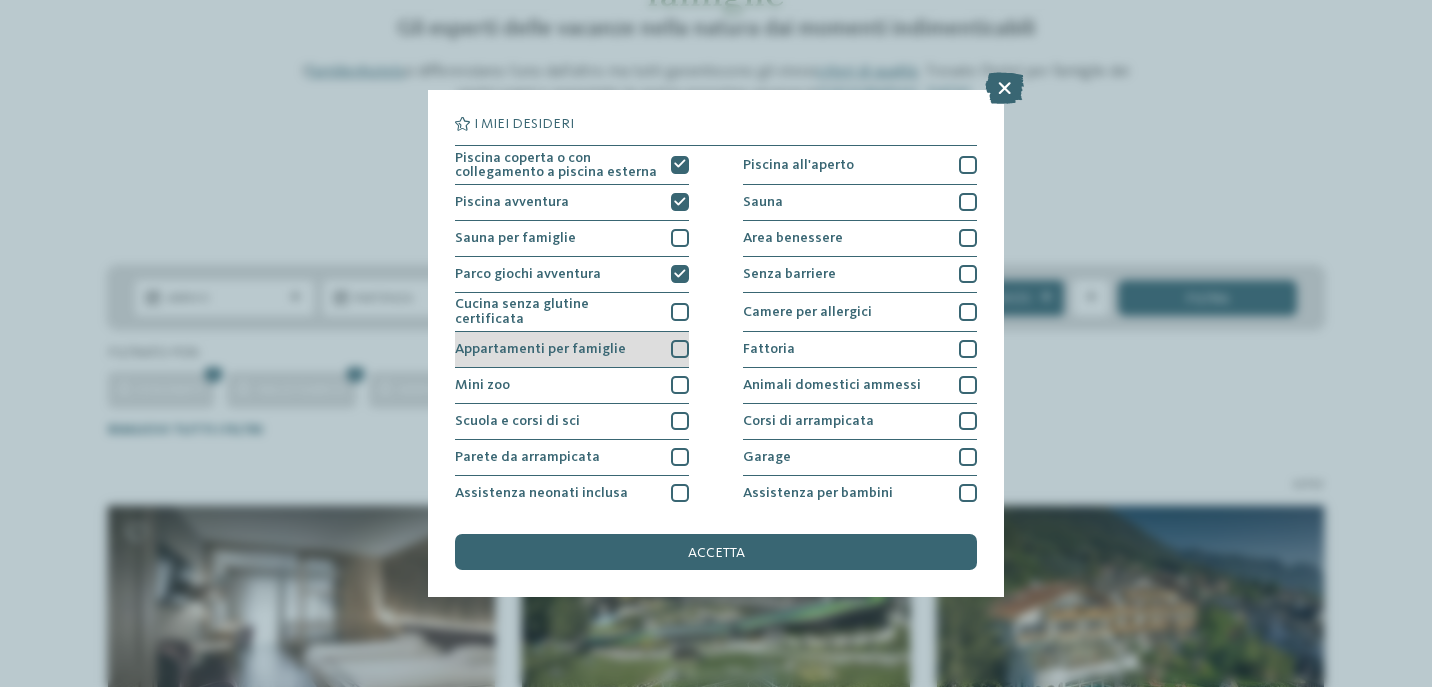 click at bounding box center [680, 349] 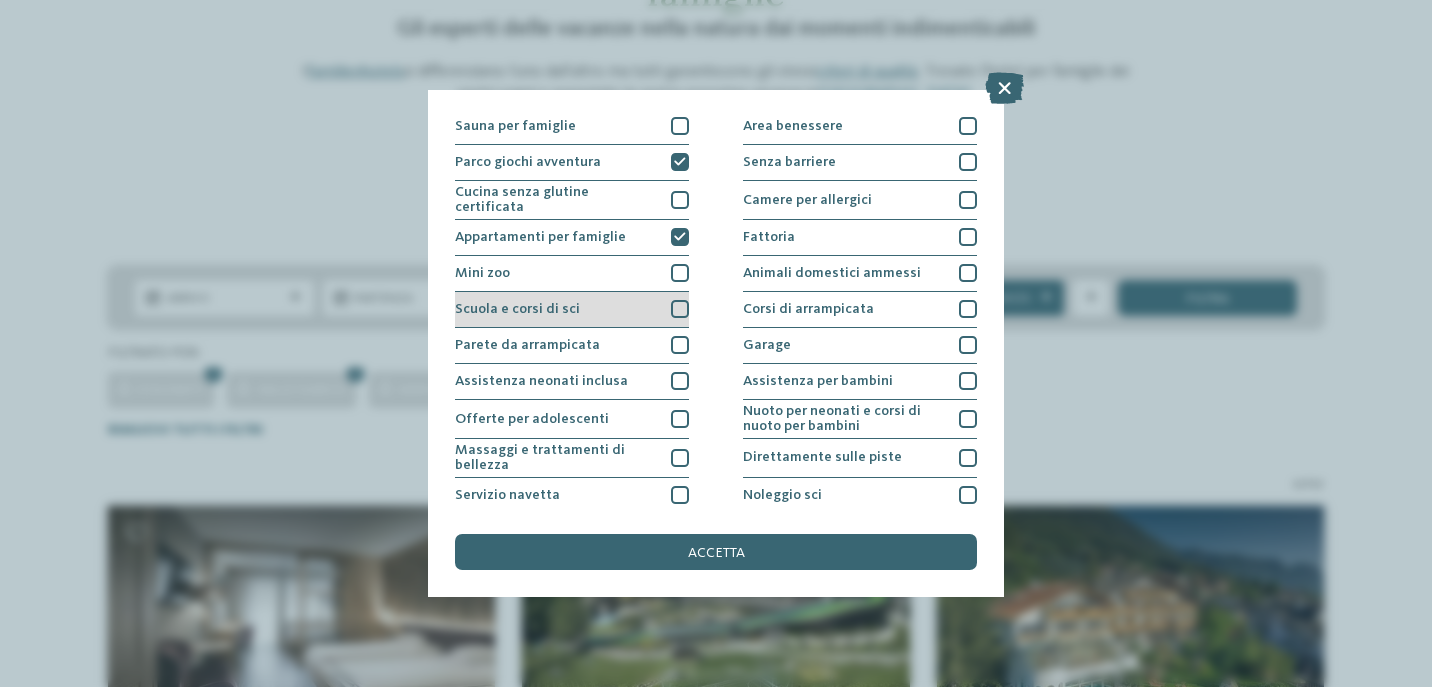 scroll, scrollTop: 136, scrollLeft: 0, axis: vertical 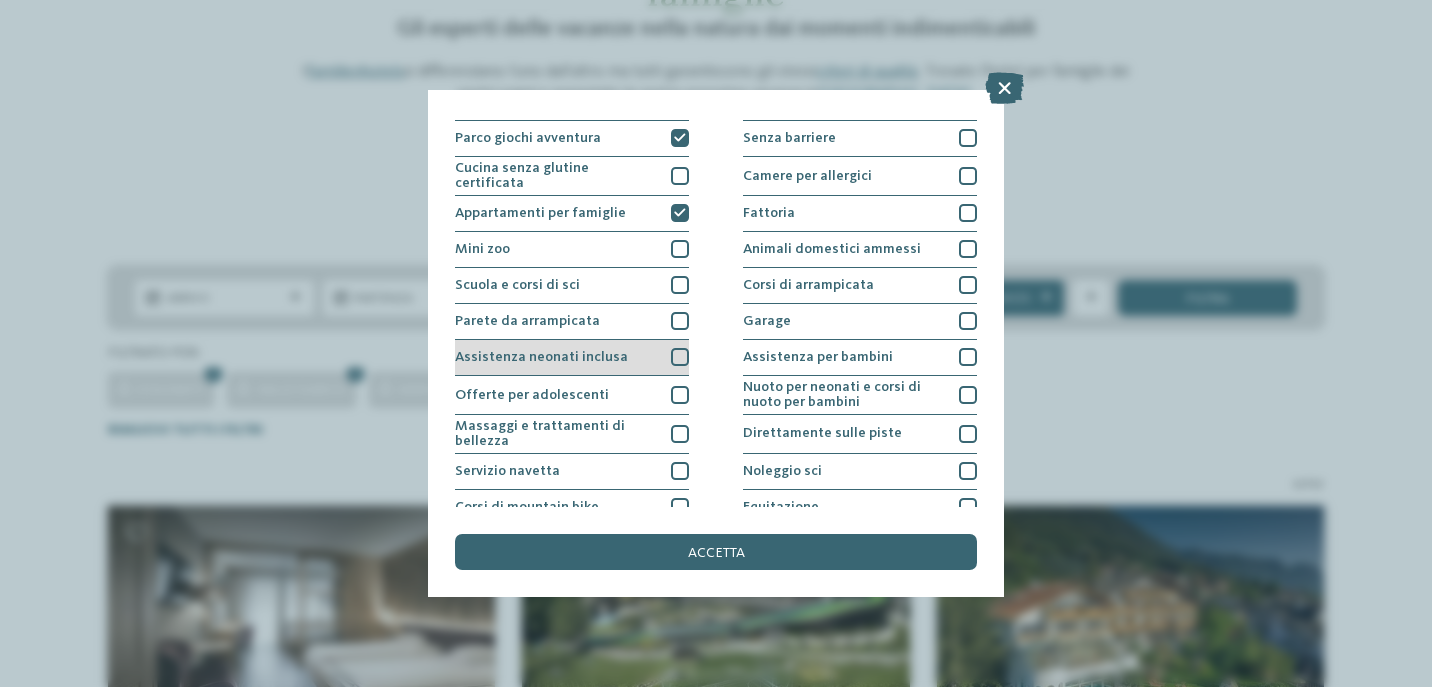 click on "Assistenza neonati inclusa" at bounding box center [572, 358] 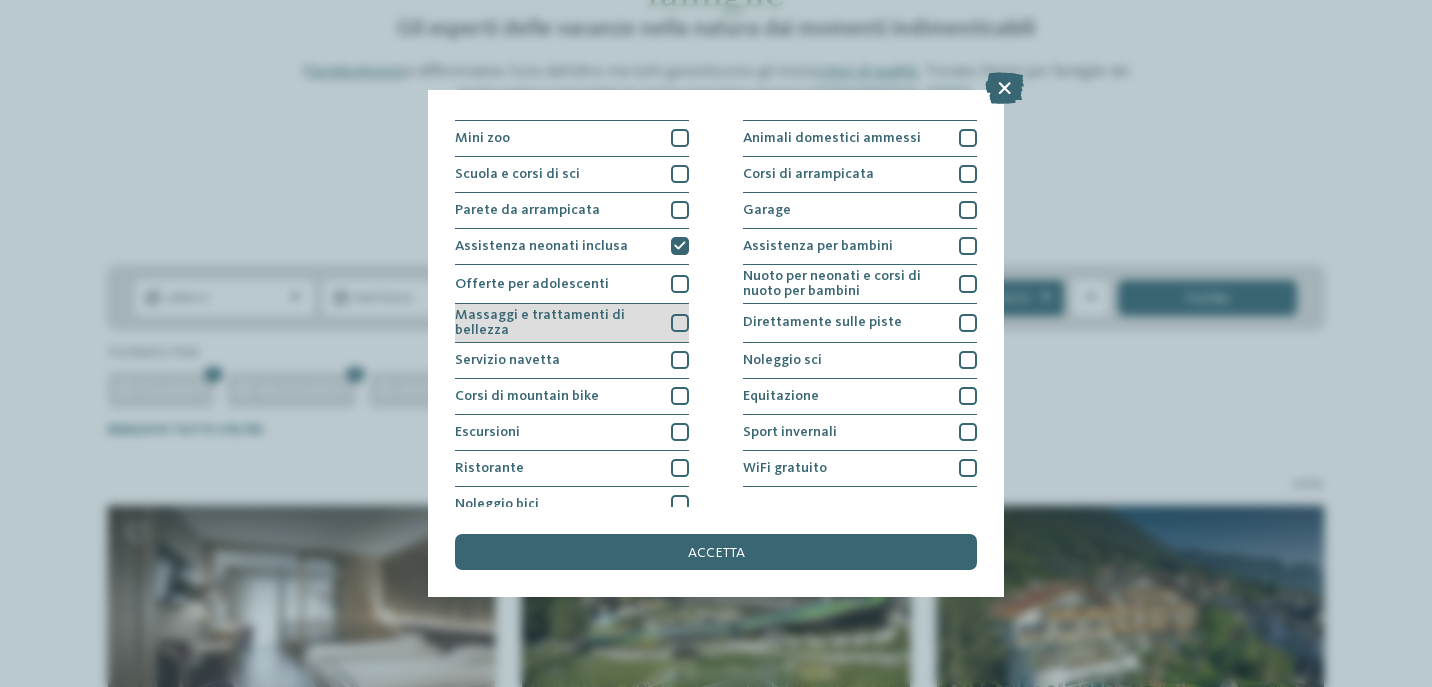 scroll, scrollTop: 260, scrollLeft: 0, axis: vertical 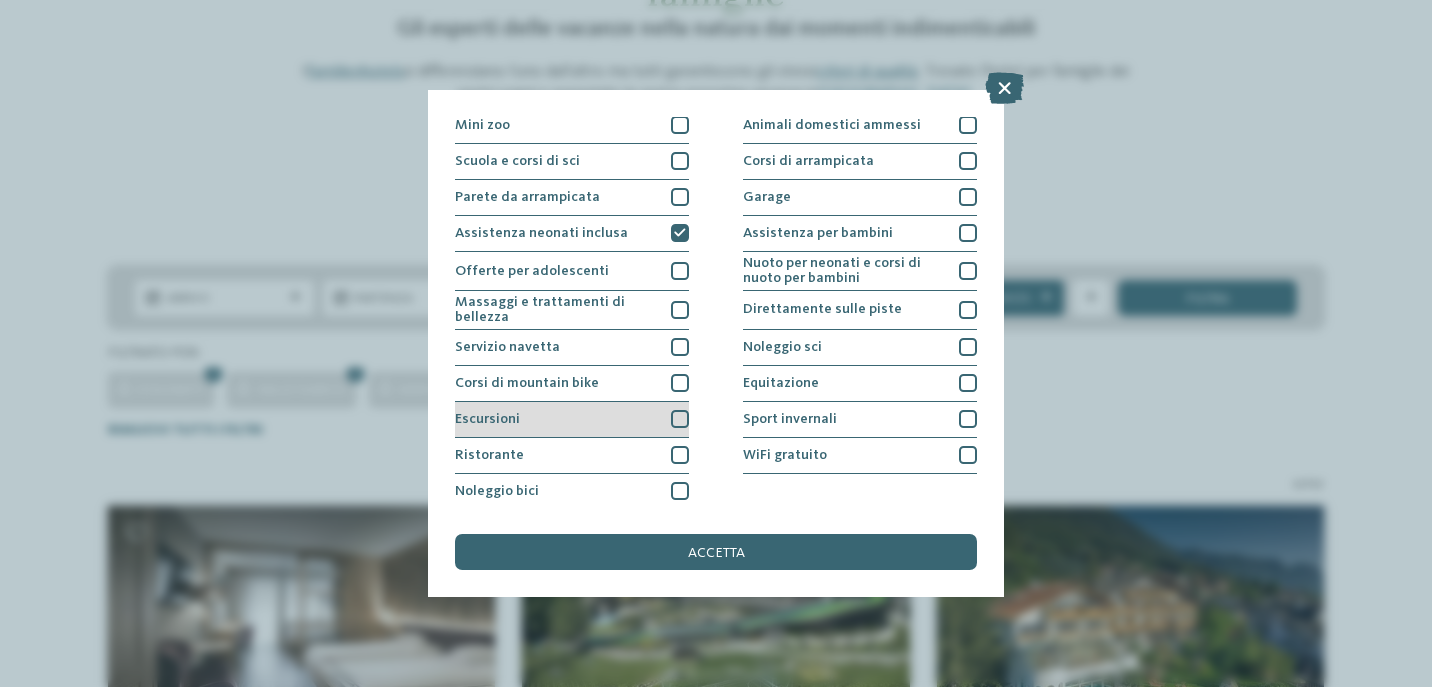 click on "Escursioni" at bounding box center (572, 420) 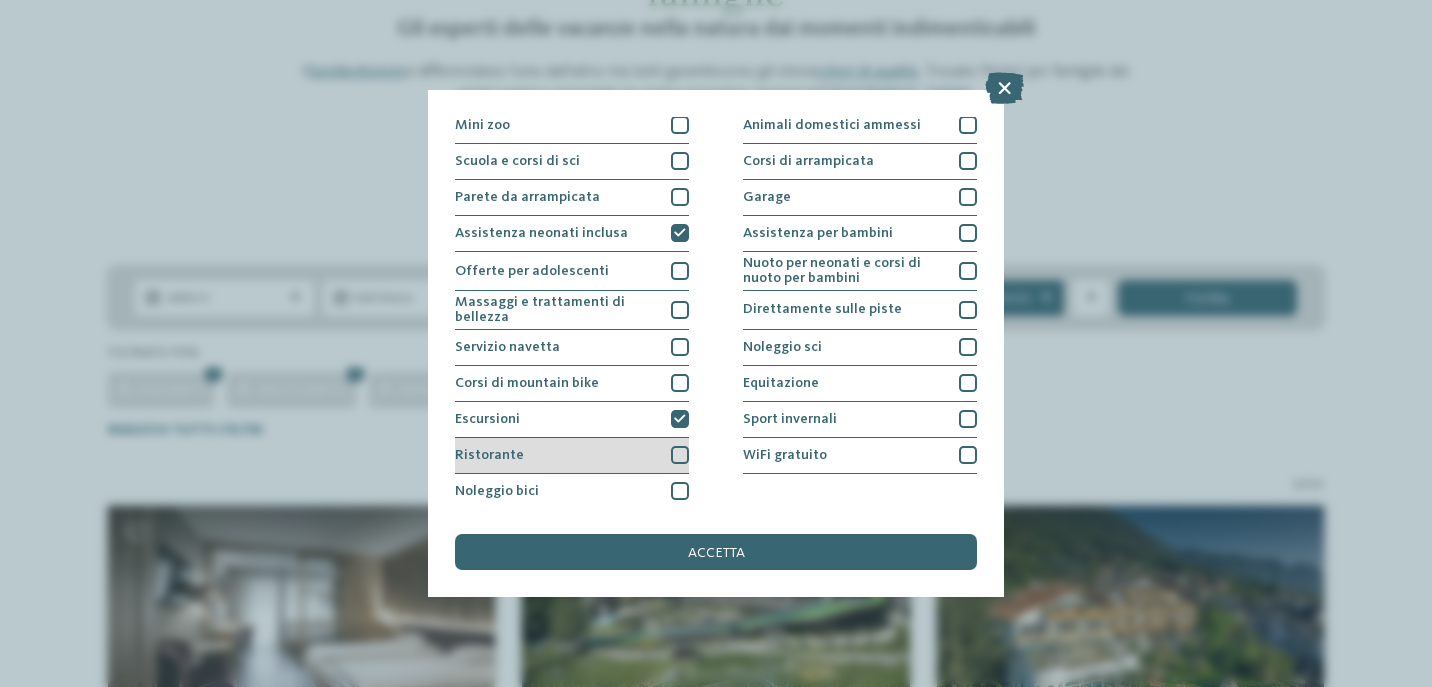 click at bounding box center [680, 455] 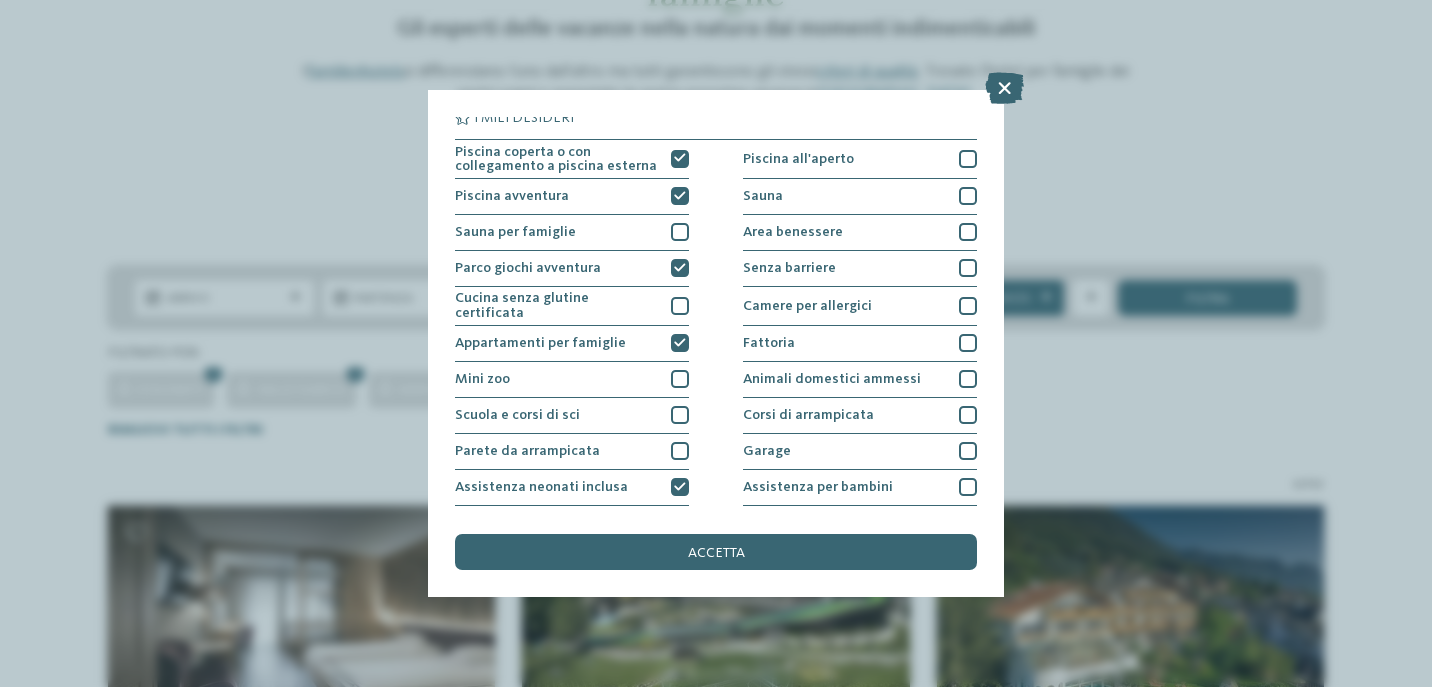 scroll, scrollTop: 0, scrollLeft: 0, axis: both 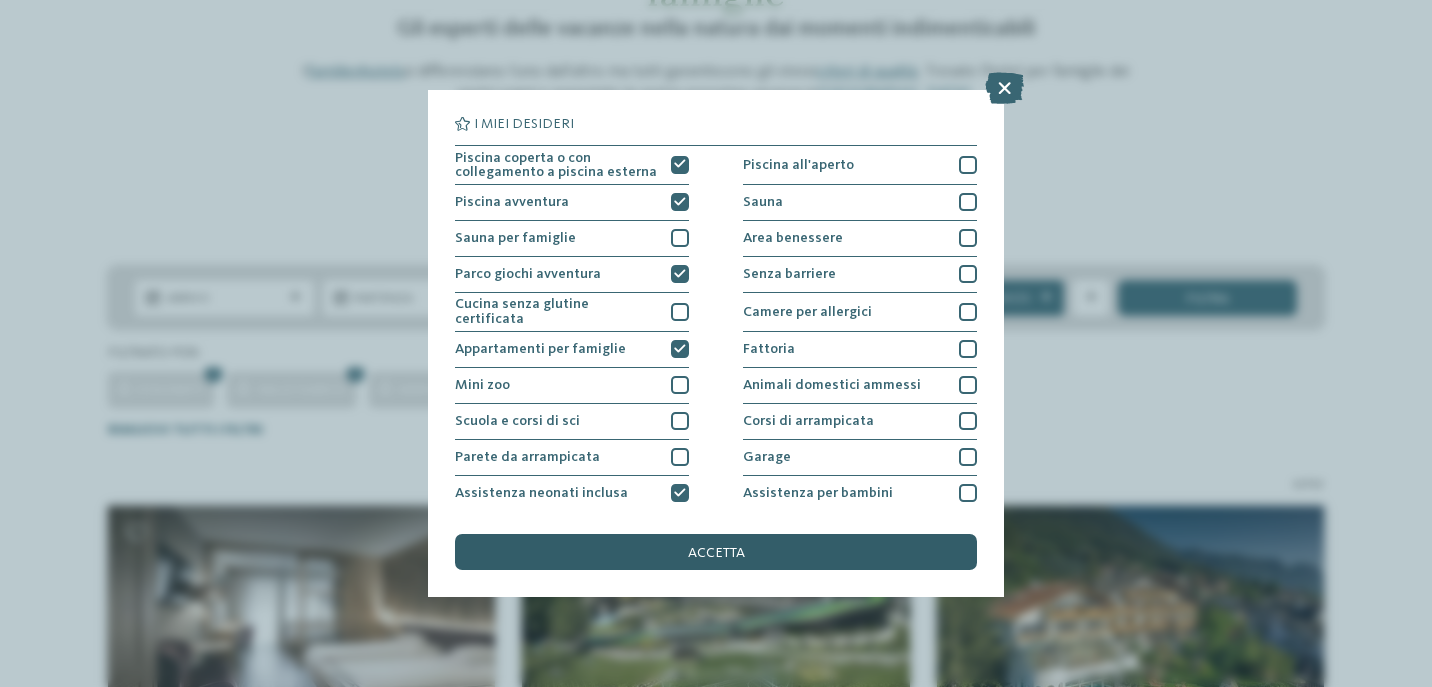 click on "accetta" at bounding box center (716, 552) 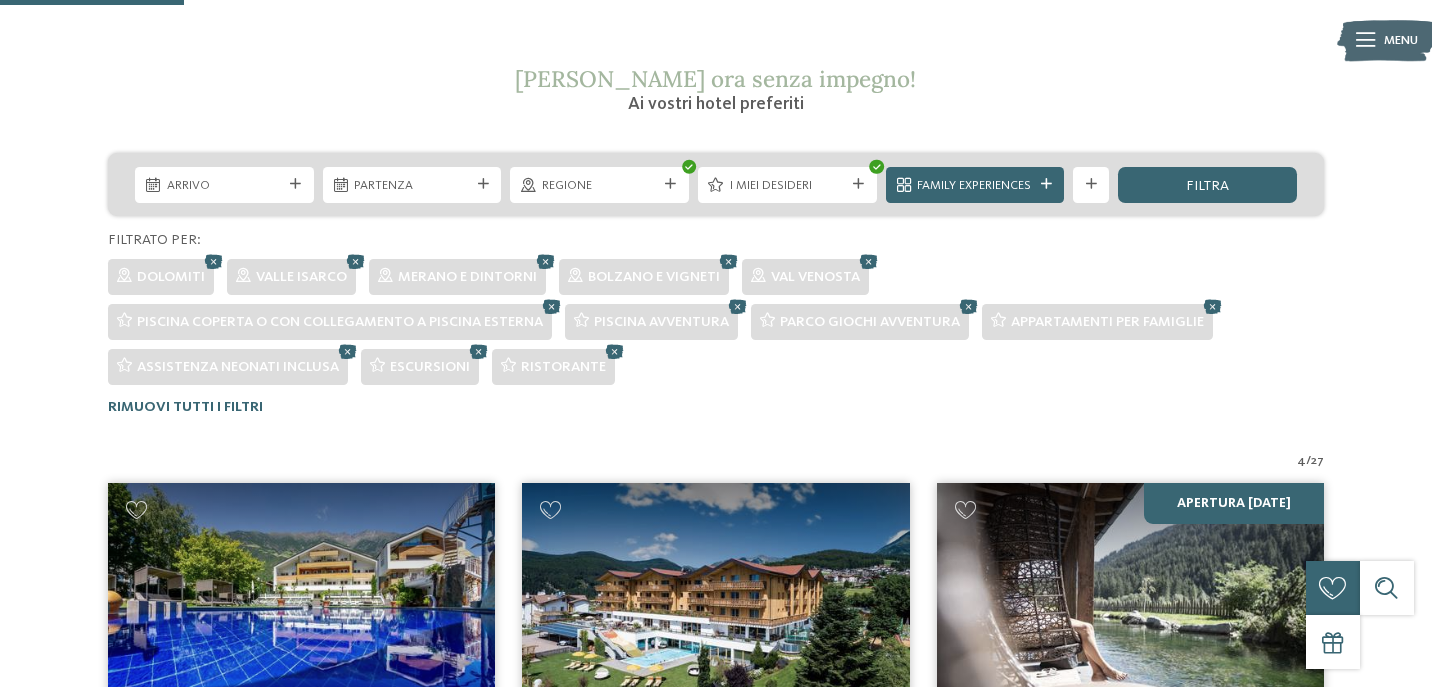 scroll, scrollTop: 300, scrollLeft: 0, axis: vertical 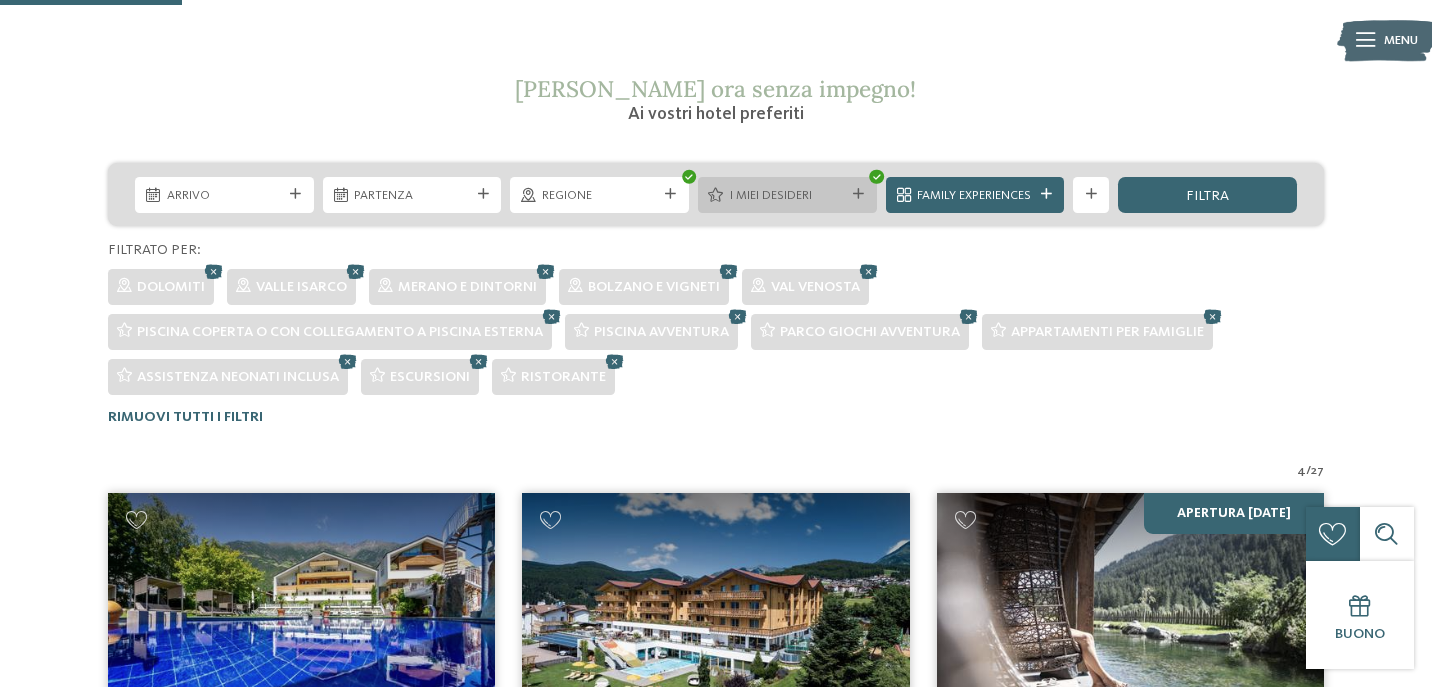 click on "I miei desideri" at bounding box center [788, 196] 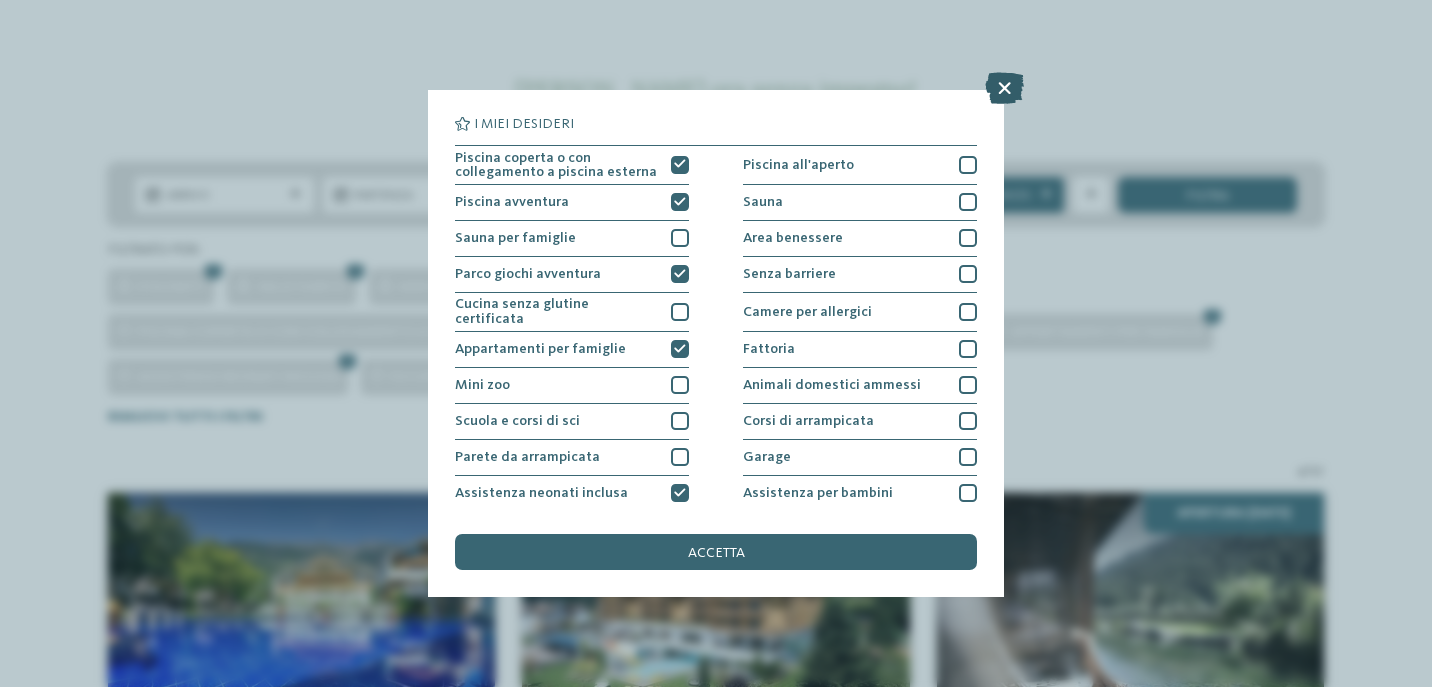 click at bounding box center (1004, 88) 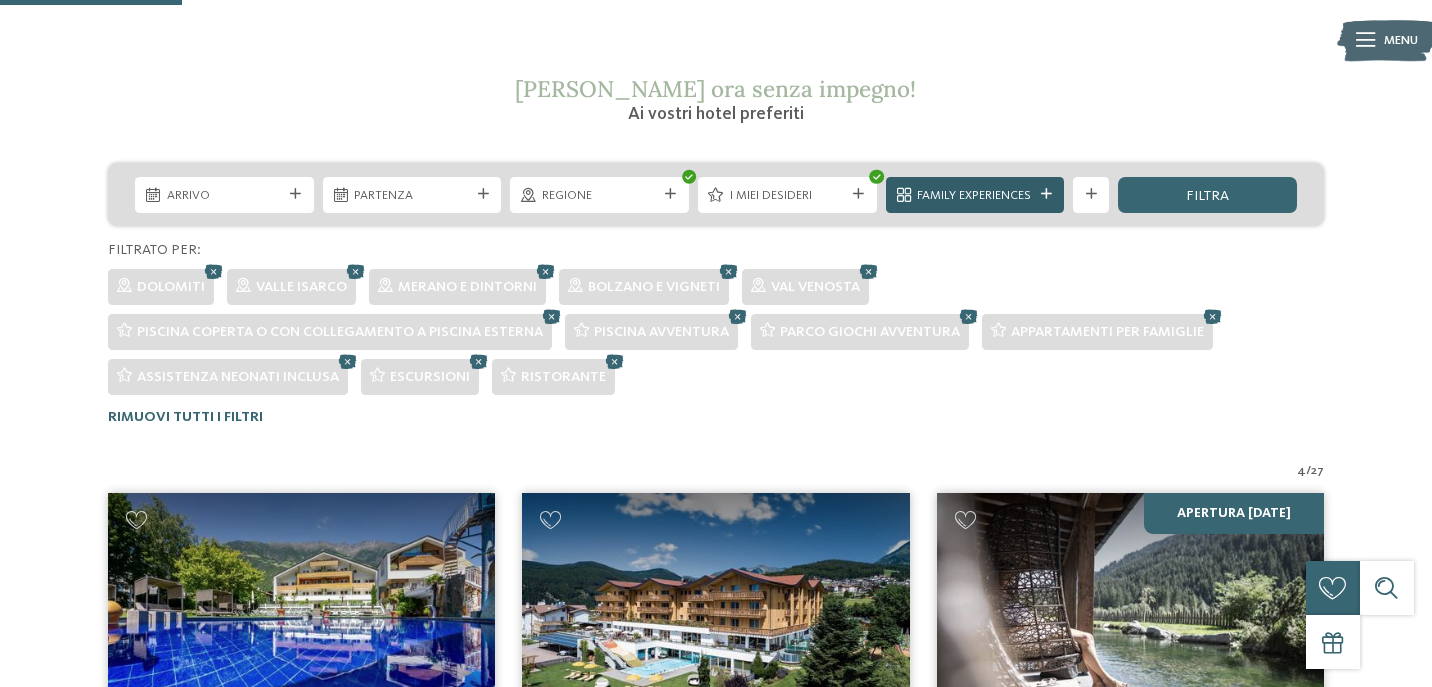 click on "Family Experiences" at bounding box center [975, 196] 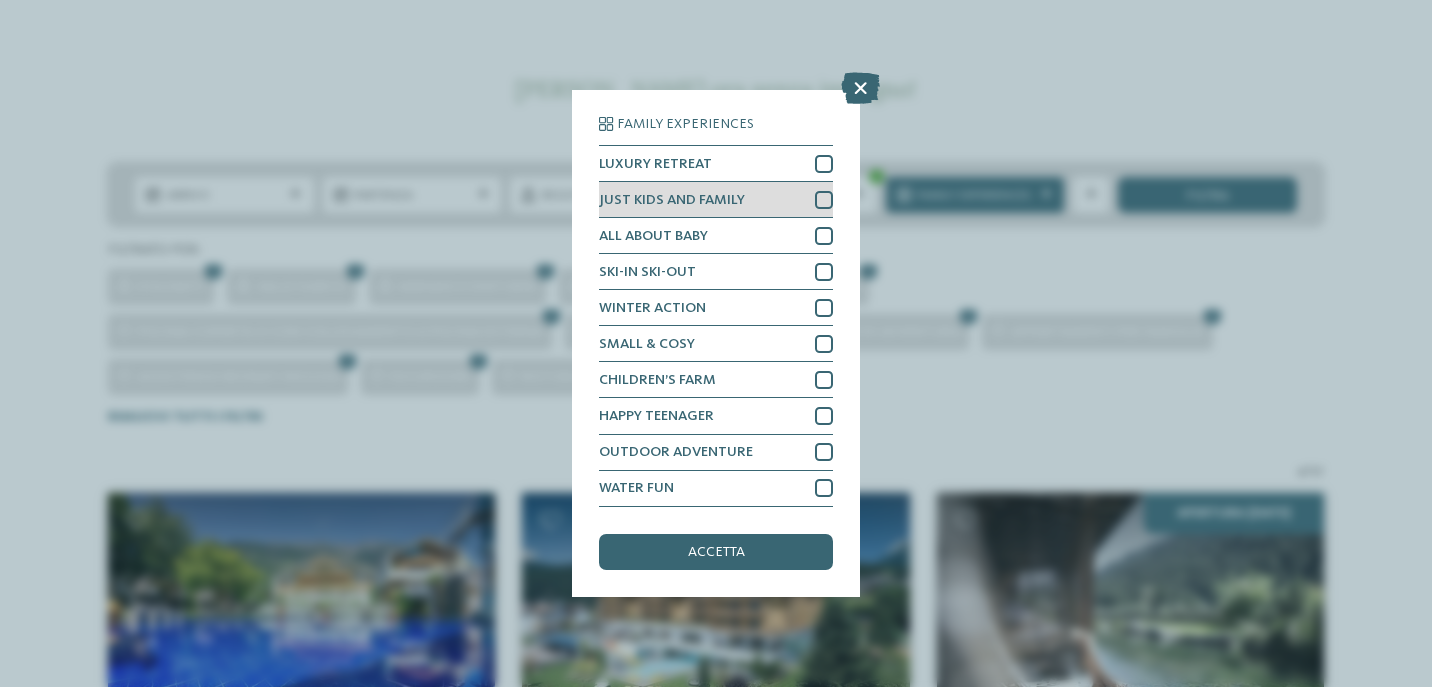 click at bounding box center (824, 200) 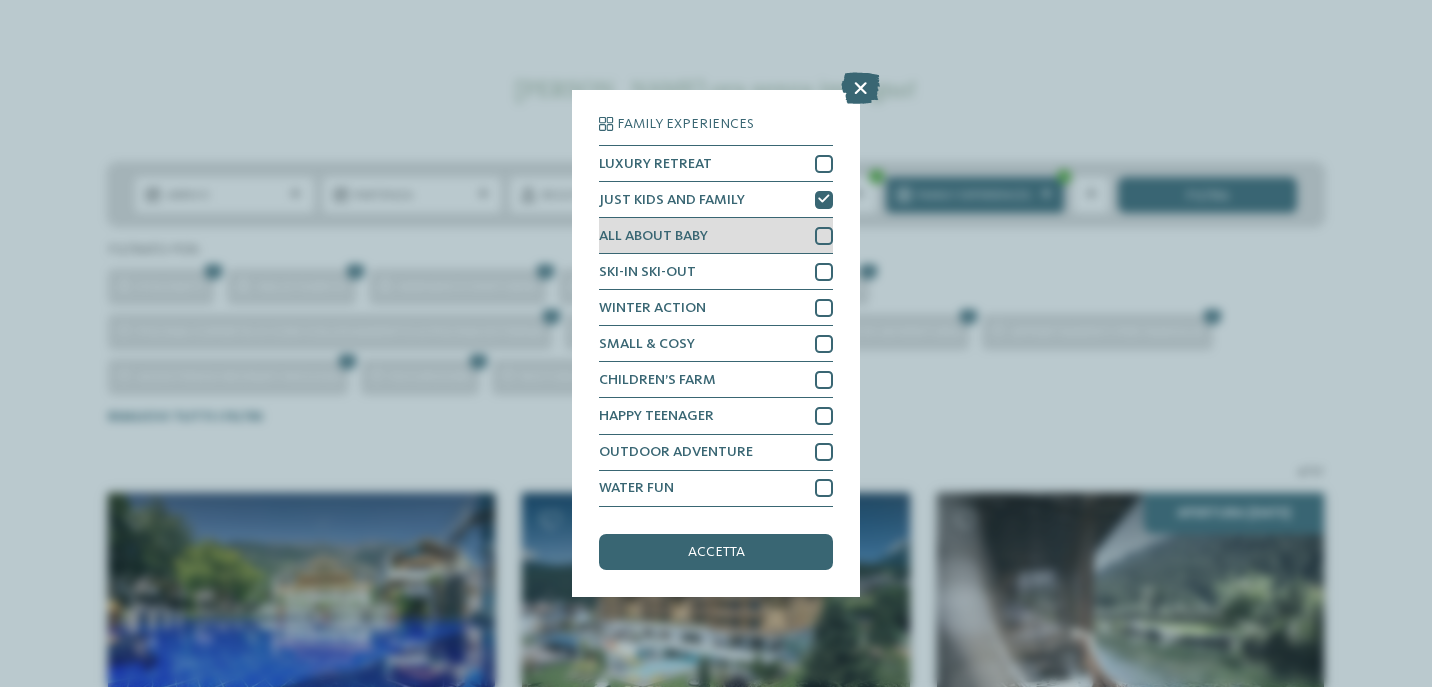 click at bounding box center (824, 236) 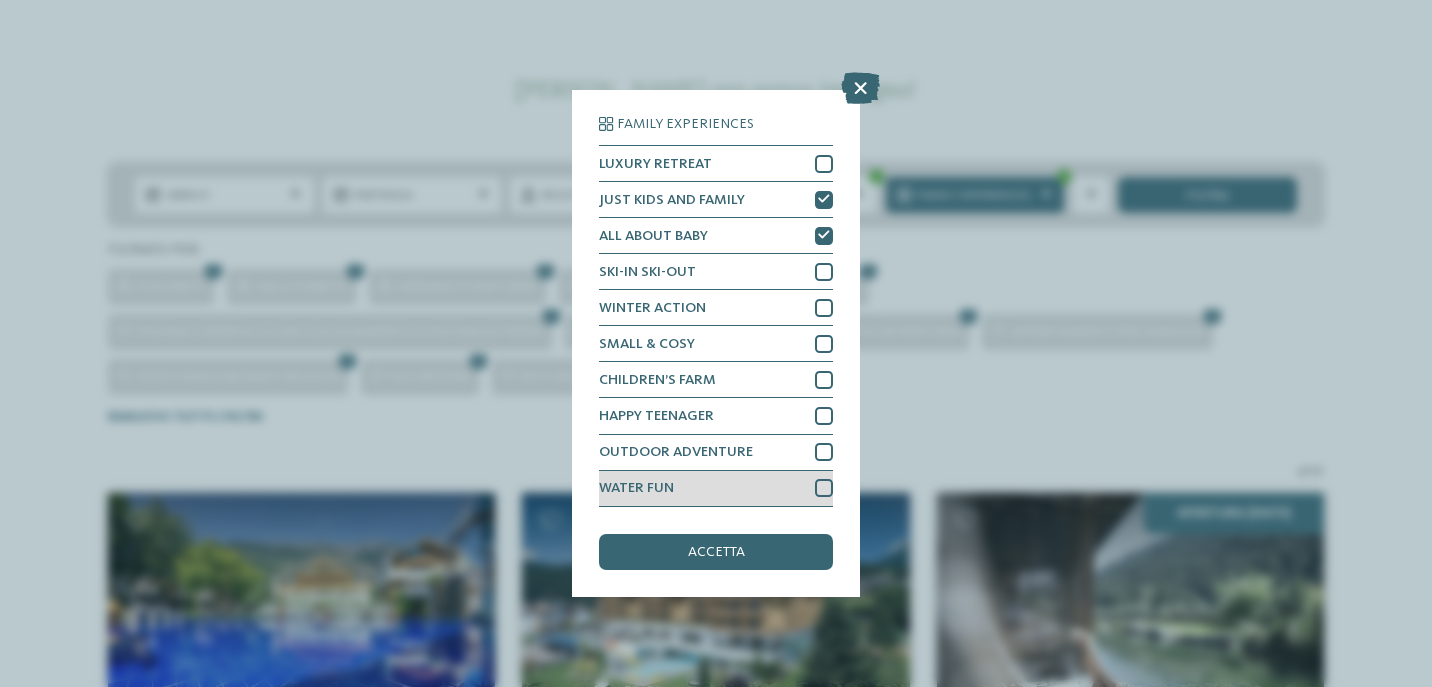 click at bounding box center [824, 488] 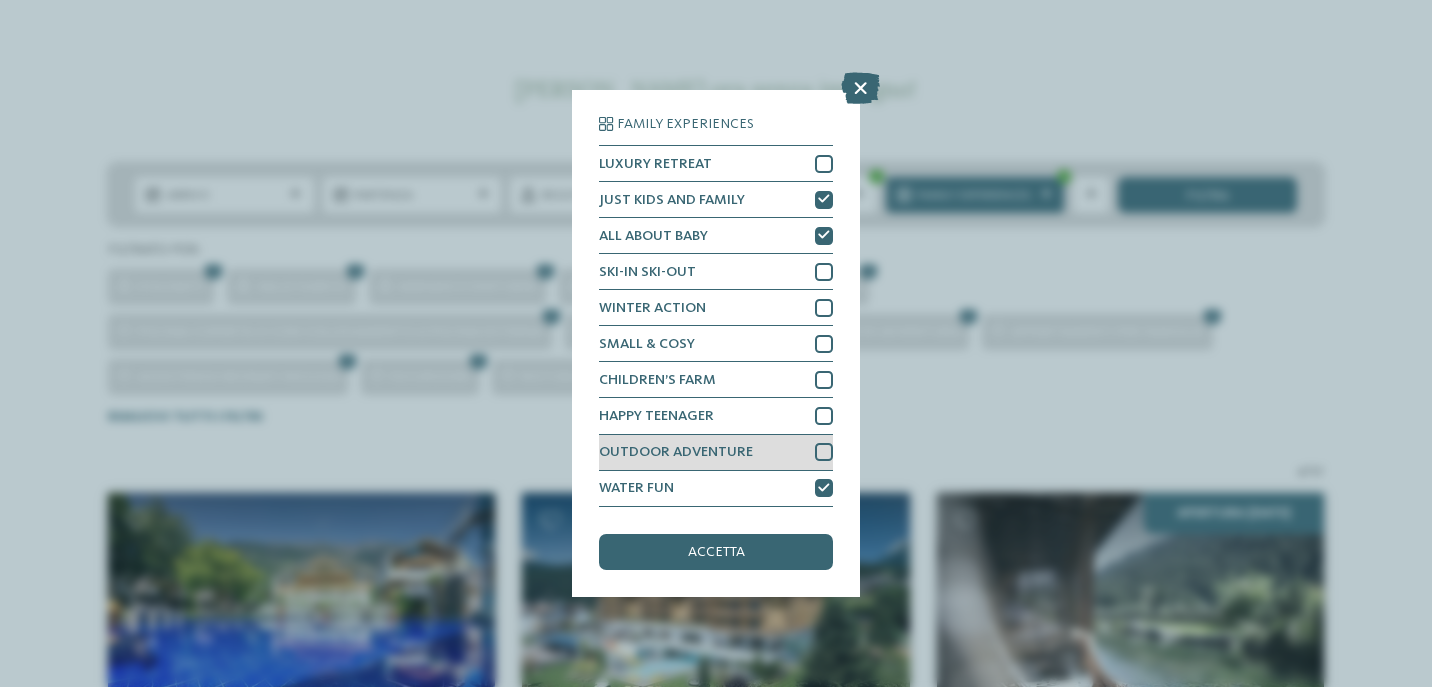 click at bounding box center (824, 452) 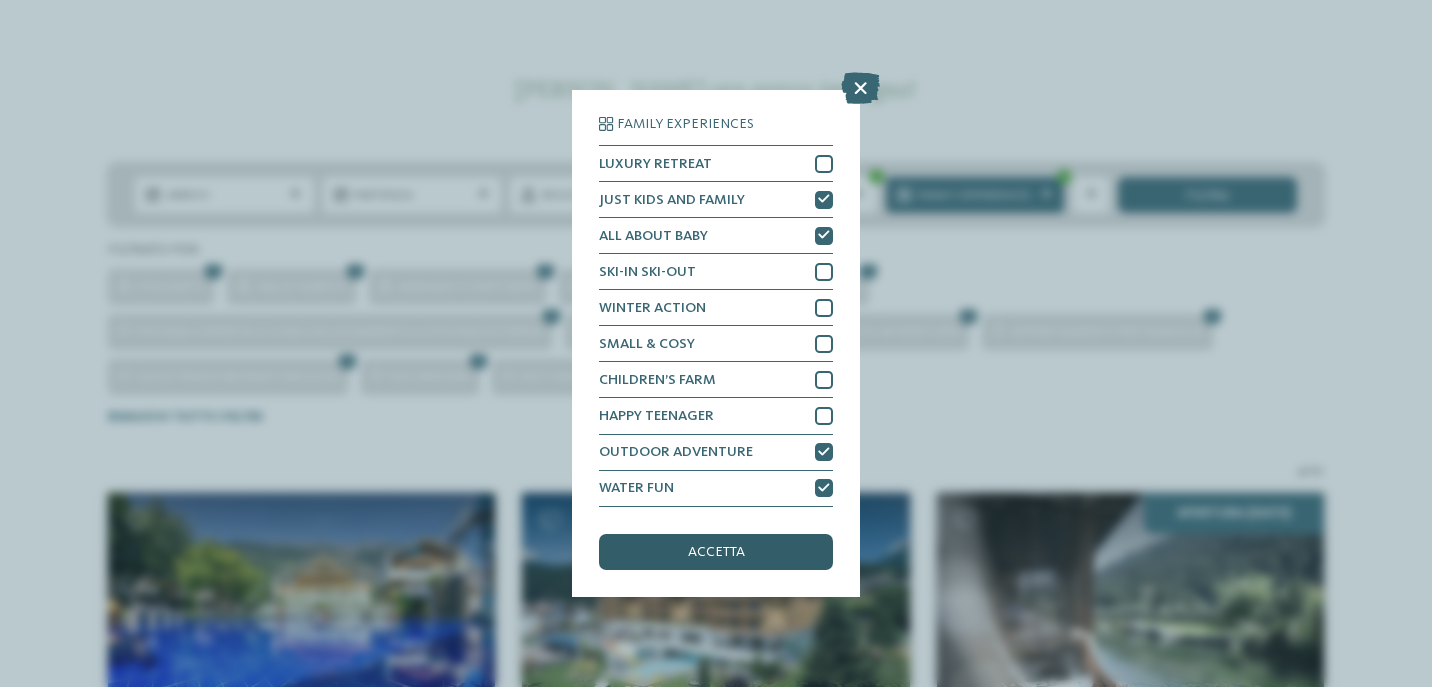 click on "accetta" at bounding box center (716, 552) 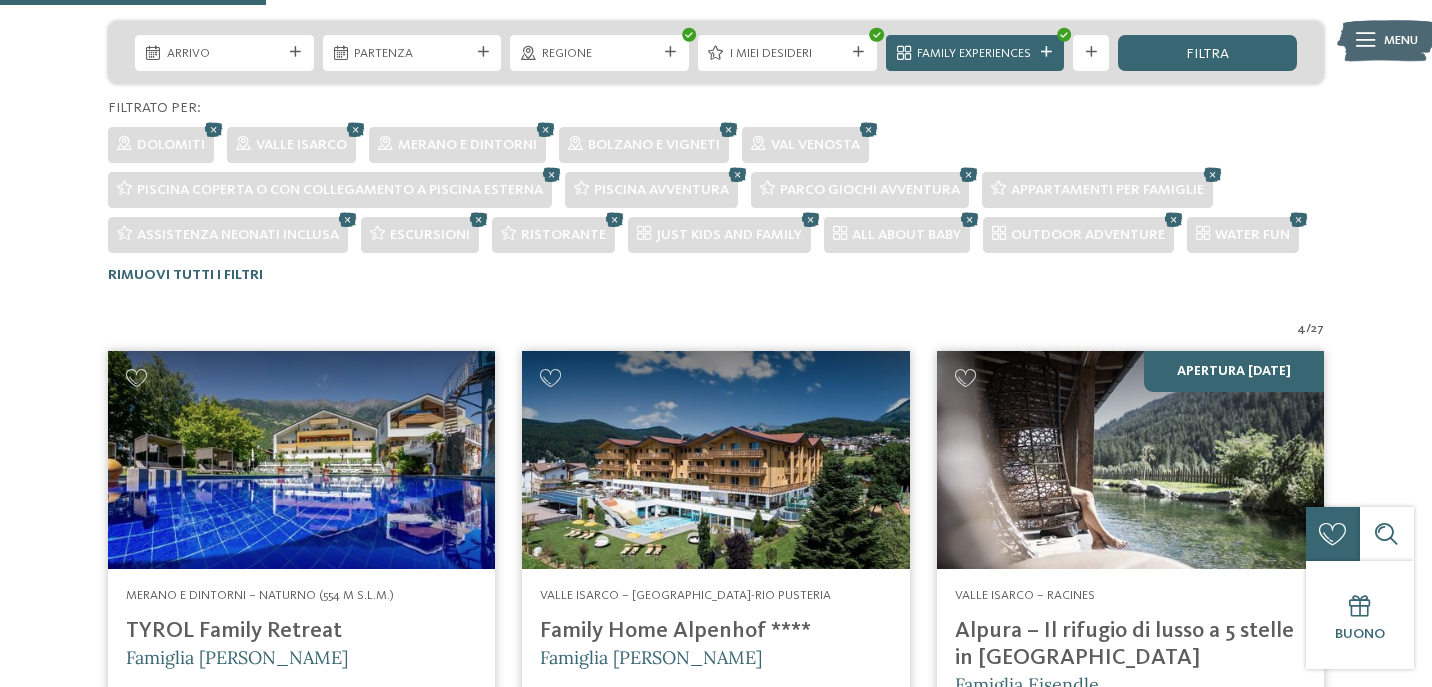 scroll, scrollTop: 439, scrollLeft: 0, axis: vertical 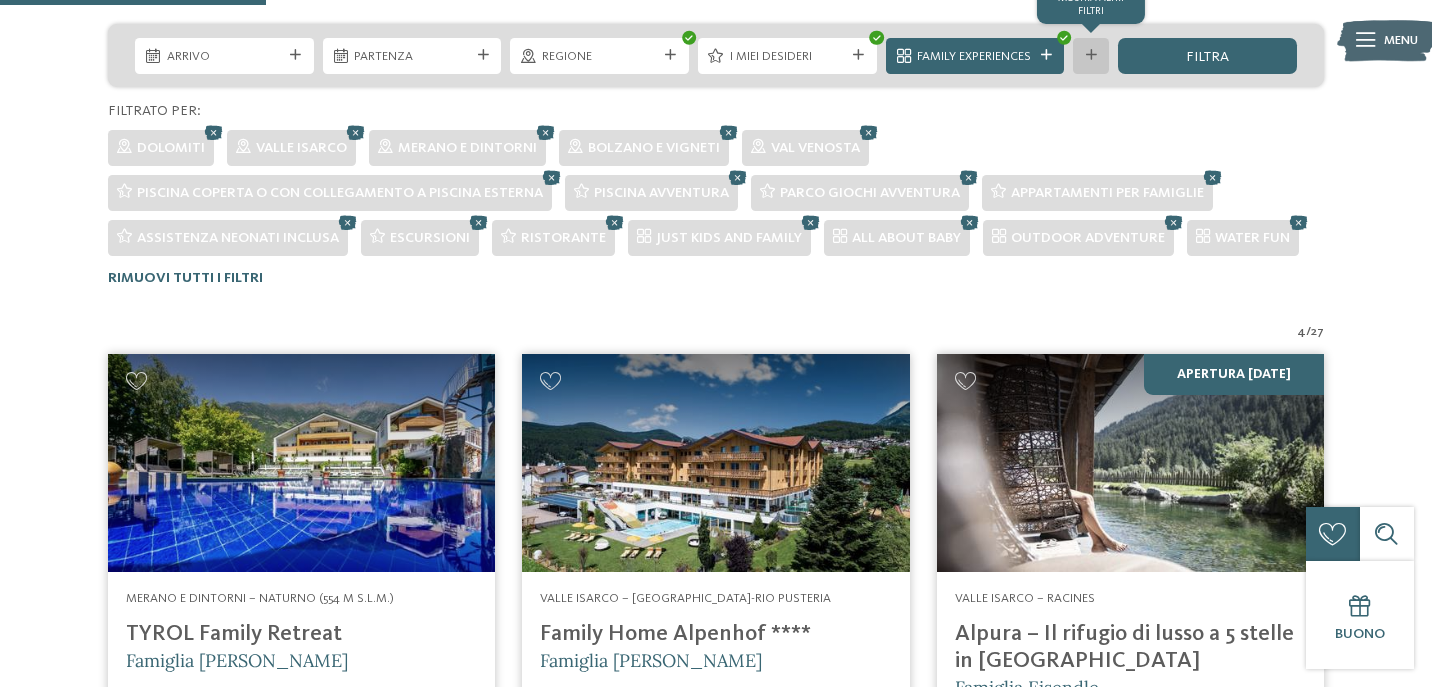 click on "mostra altri filtri" at bounding box center (1091, 56) 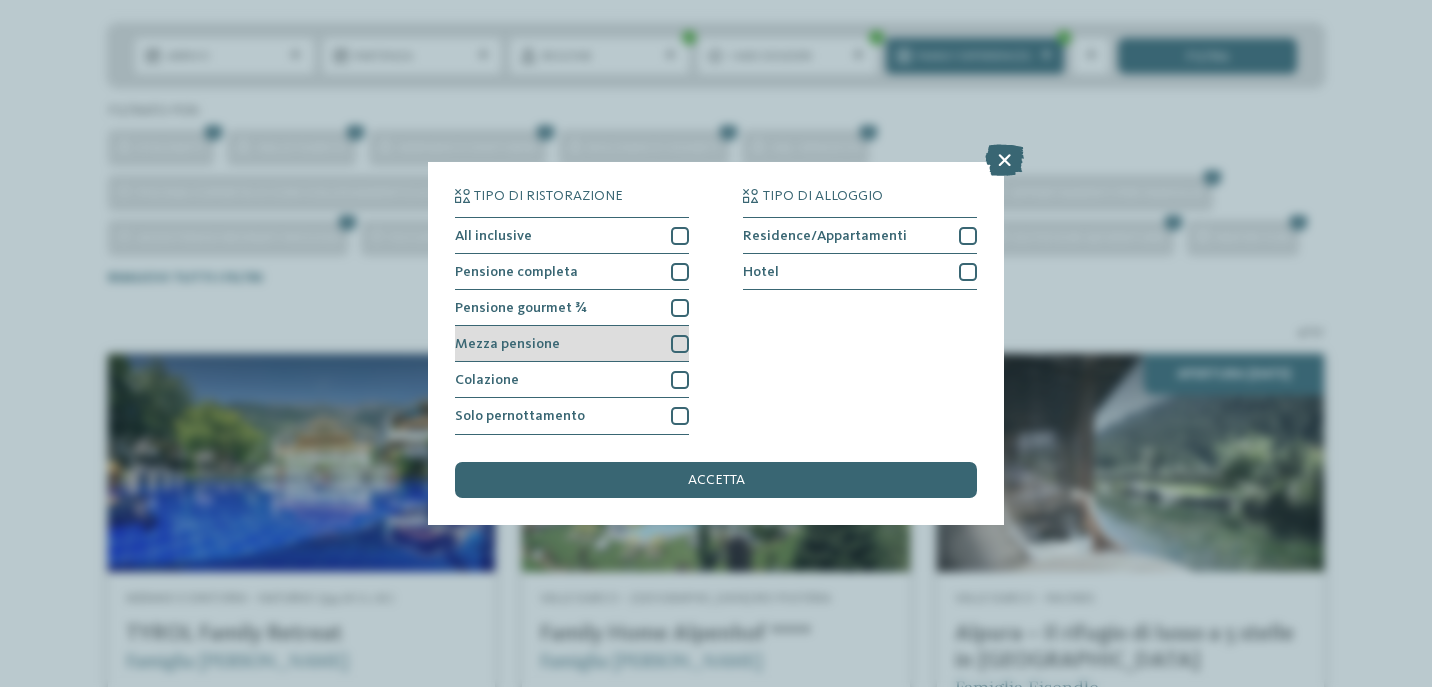 click on "Mezza pensione" at bounding box center [572, 344] 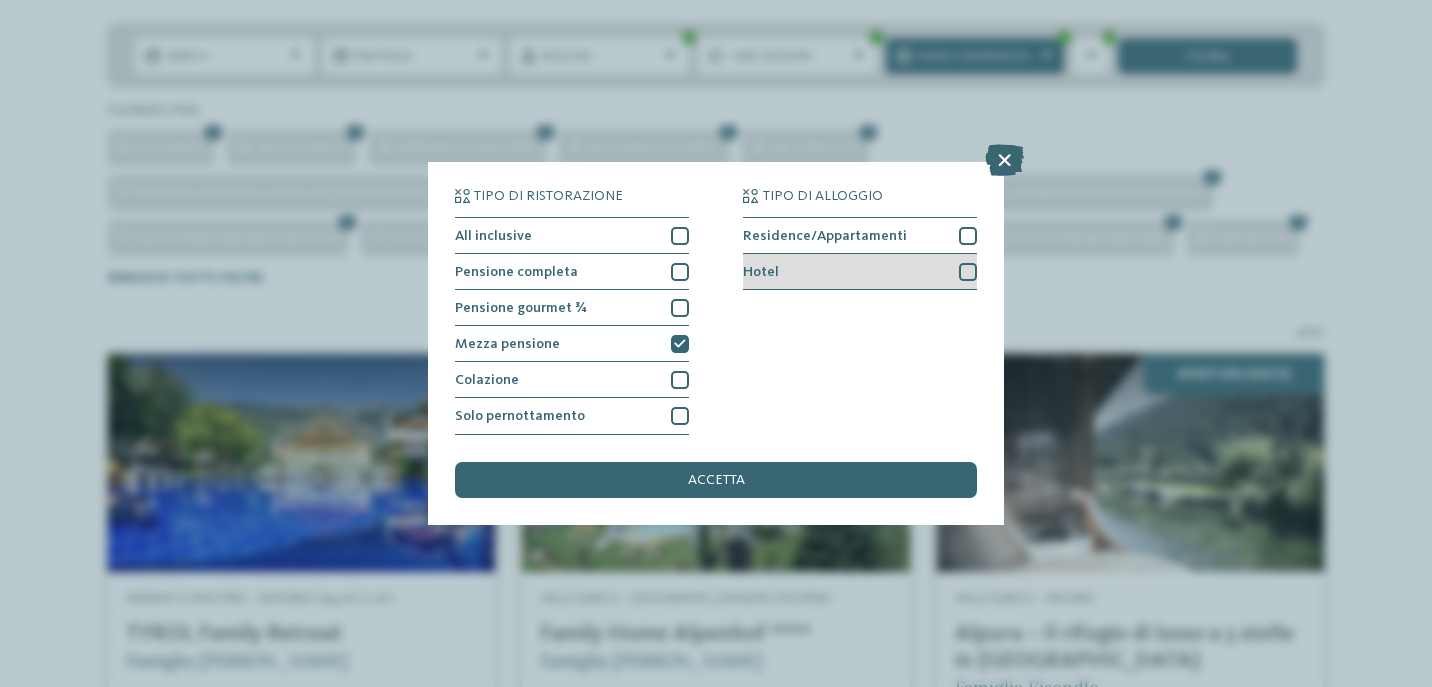 click at bounding box center (968, 272) 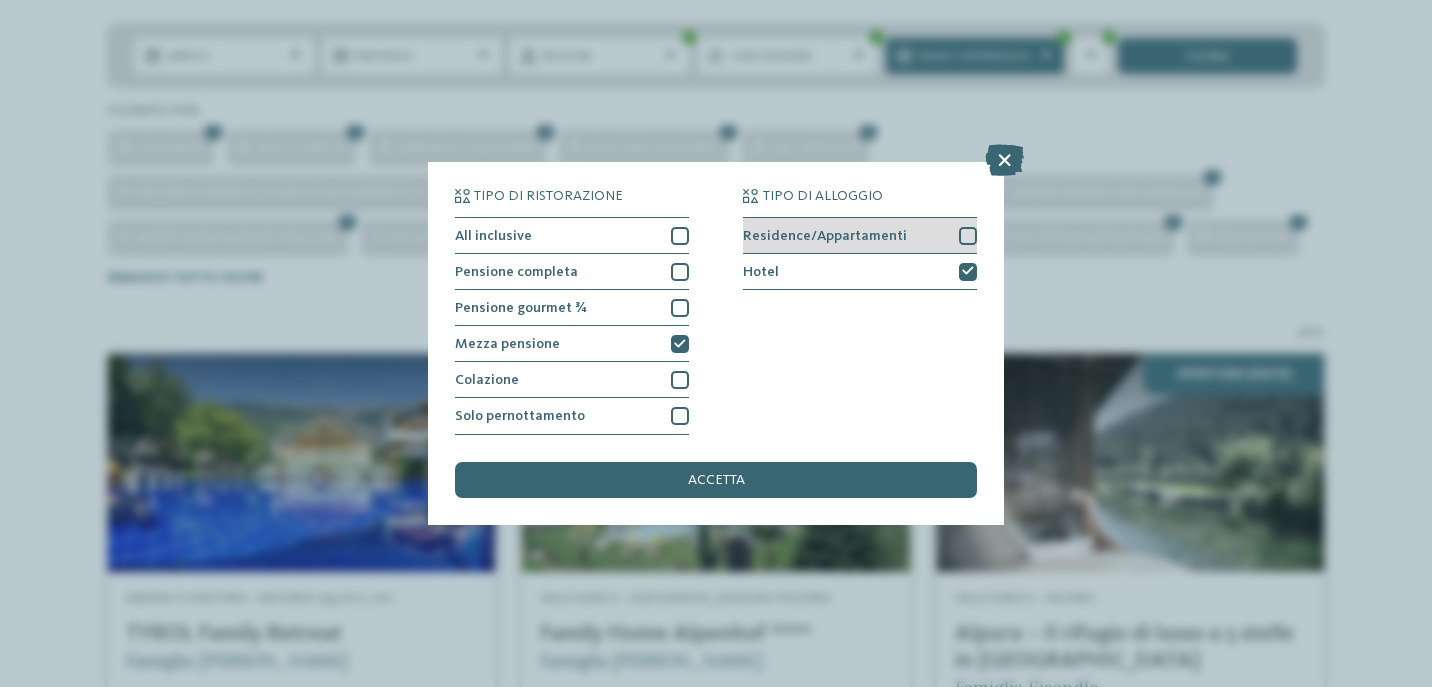 click at bounding box center (968, 236) 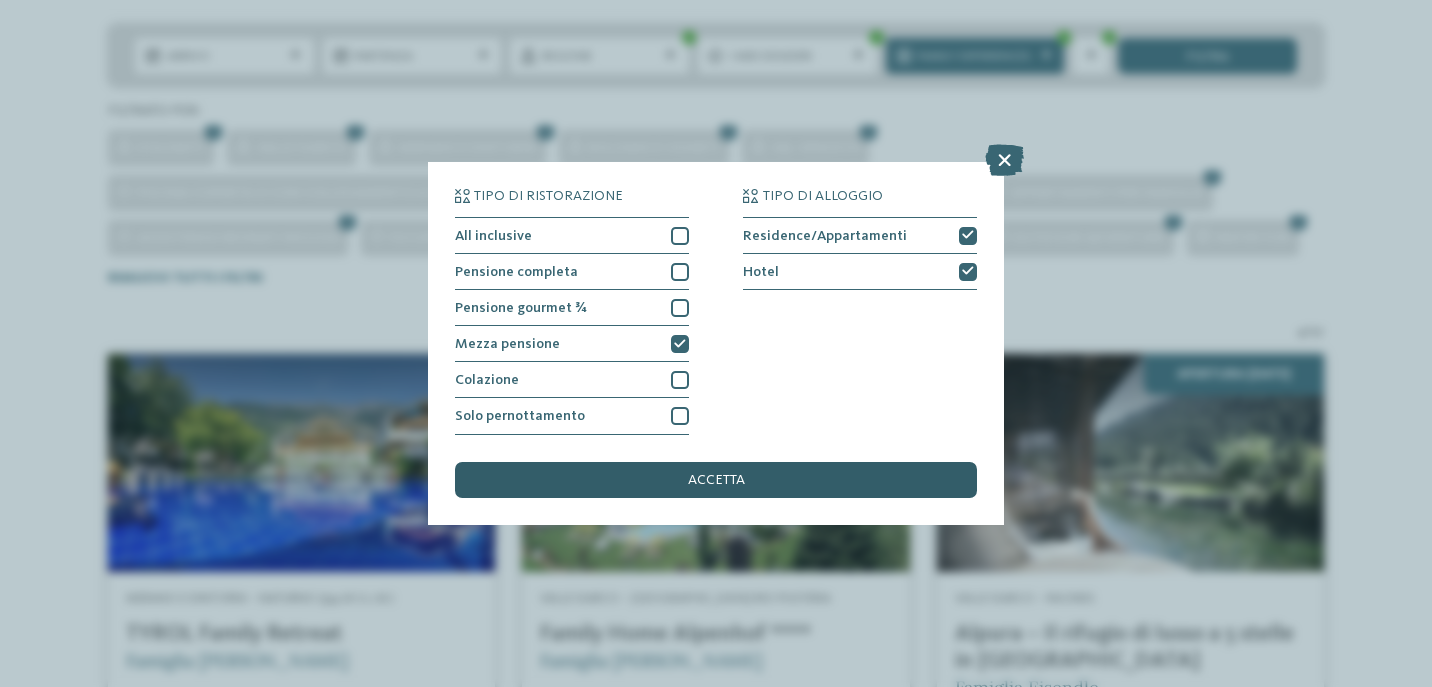 click on "accetta" at bounding box center [716, 480] 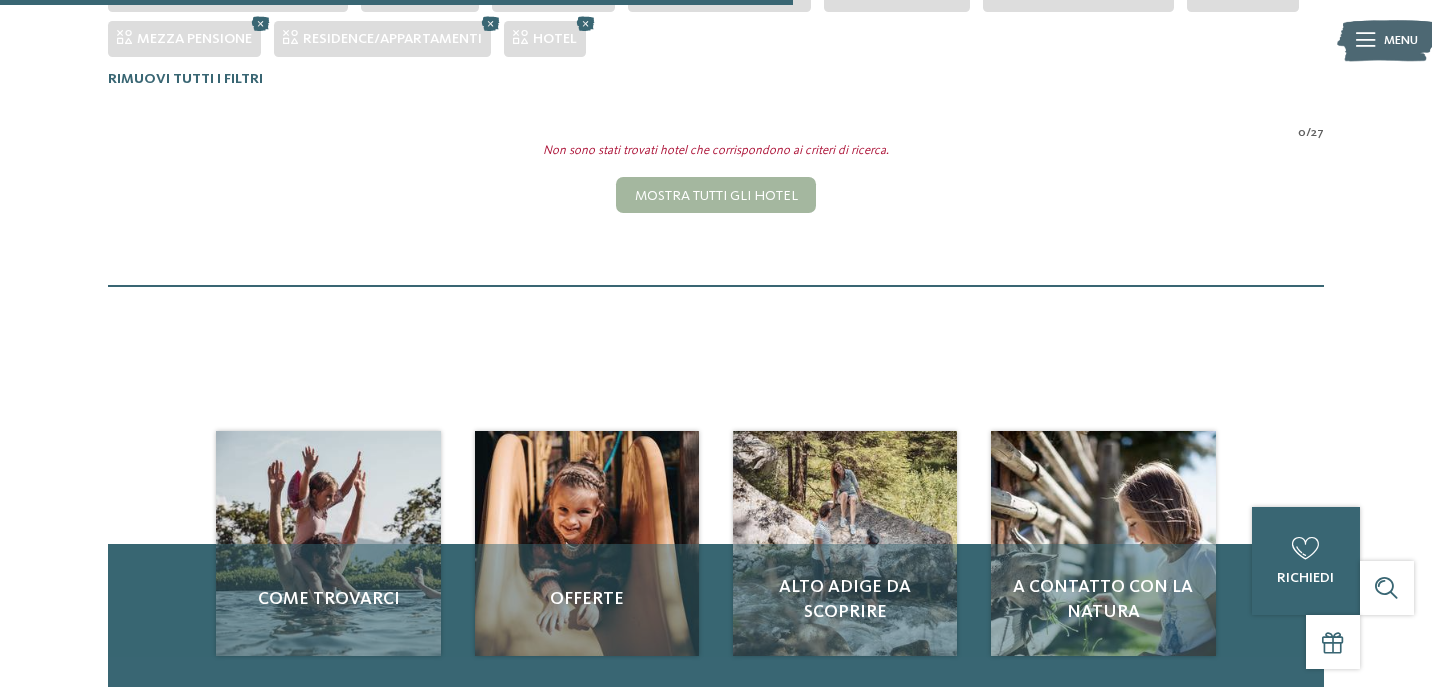 scroll, scrollTop: 714, scrollLeft: 0, axis: vertical 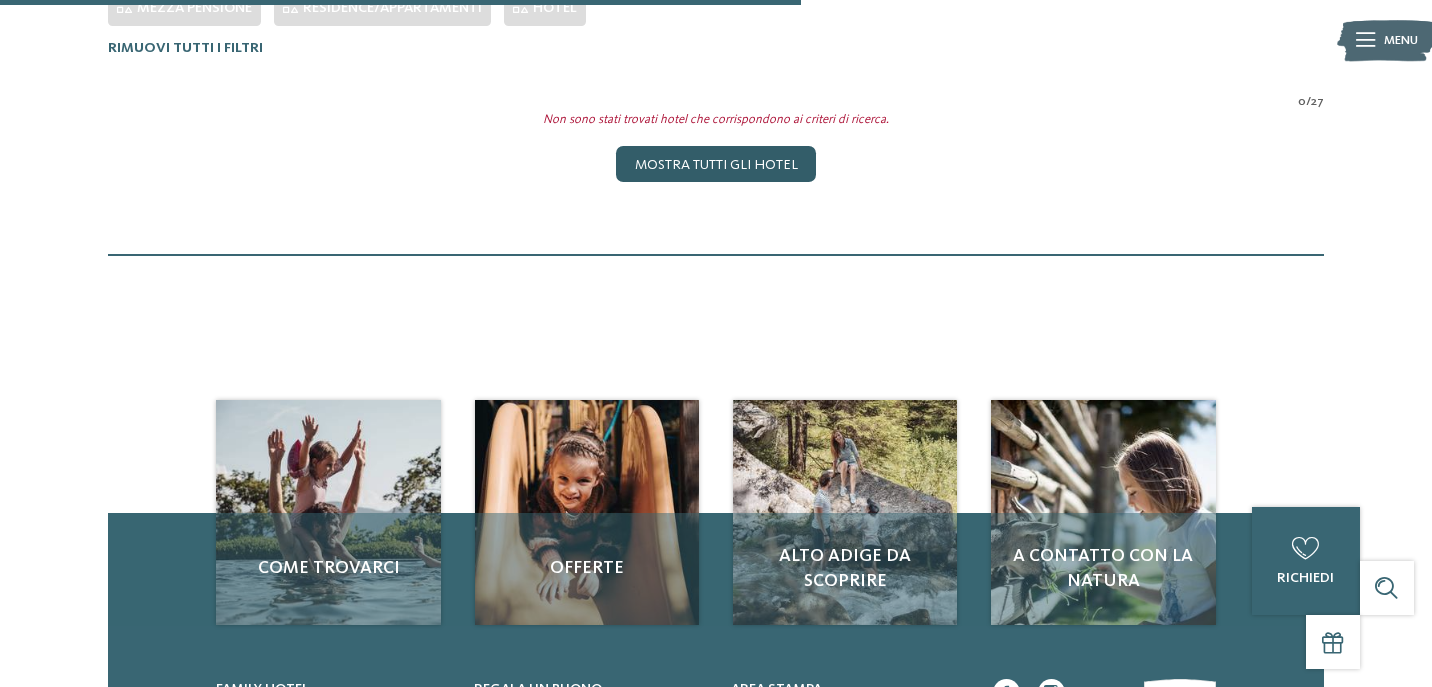click on "Mostra tutti gli hotel" at bounding box center (715, 164) 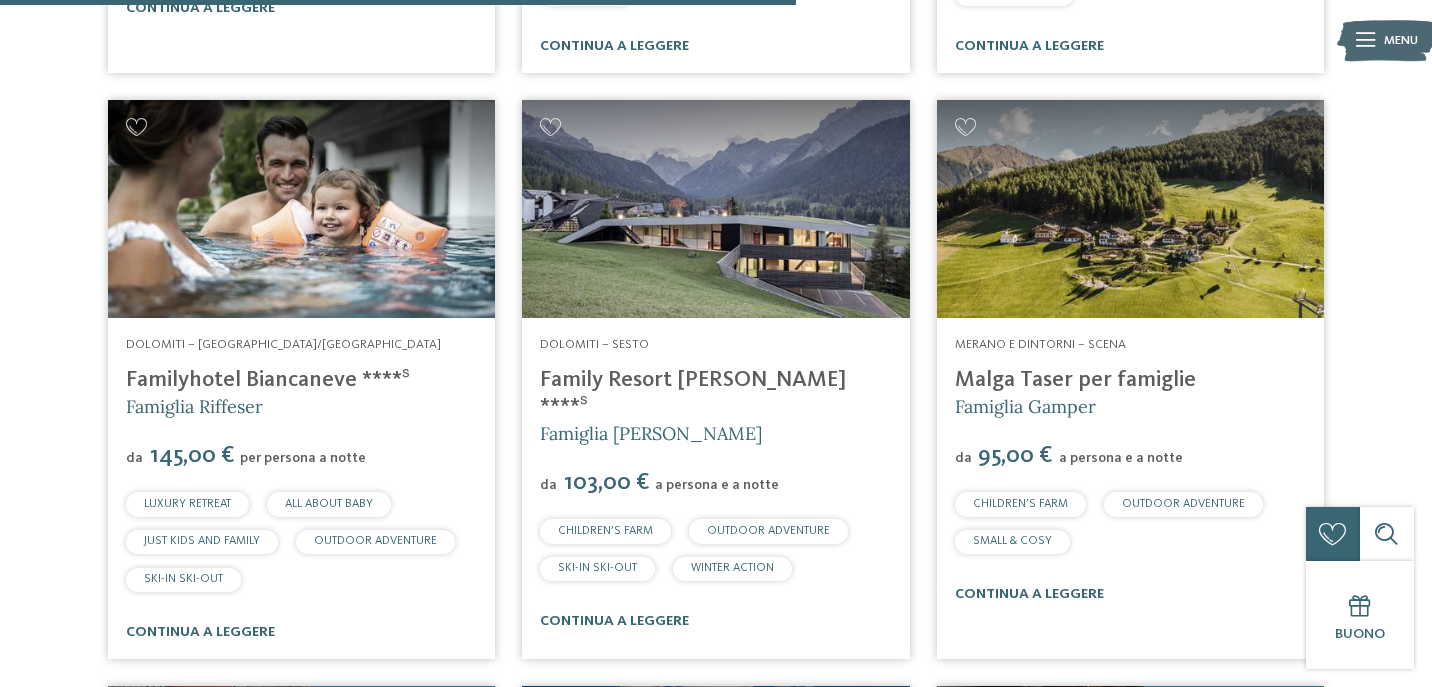 scroll, scrollTop: 3521, scrollLeft: 0, axis: vertical 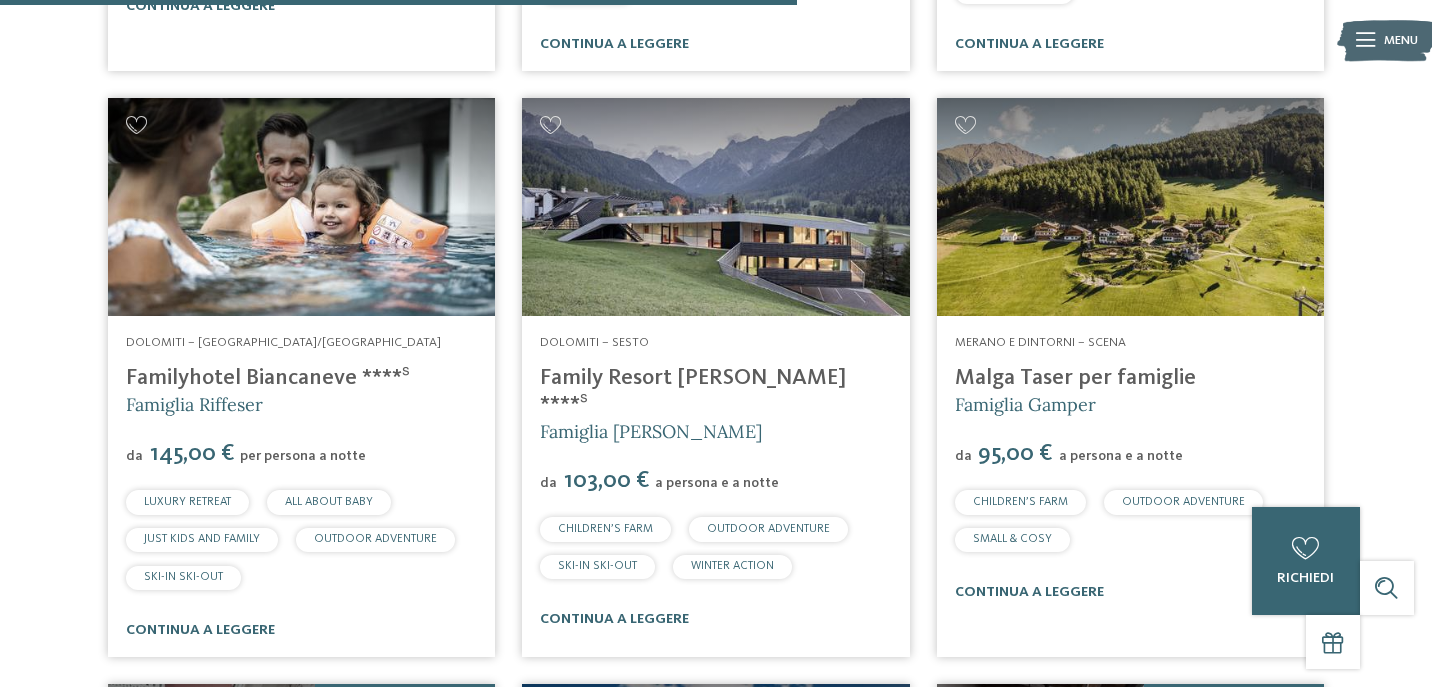 click on "Familyhotel Biancaneve ****ˢ" at bounding box center [268, 378] 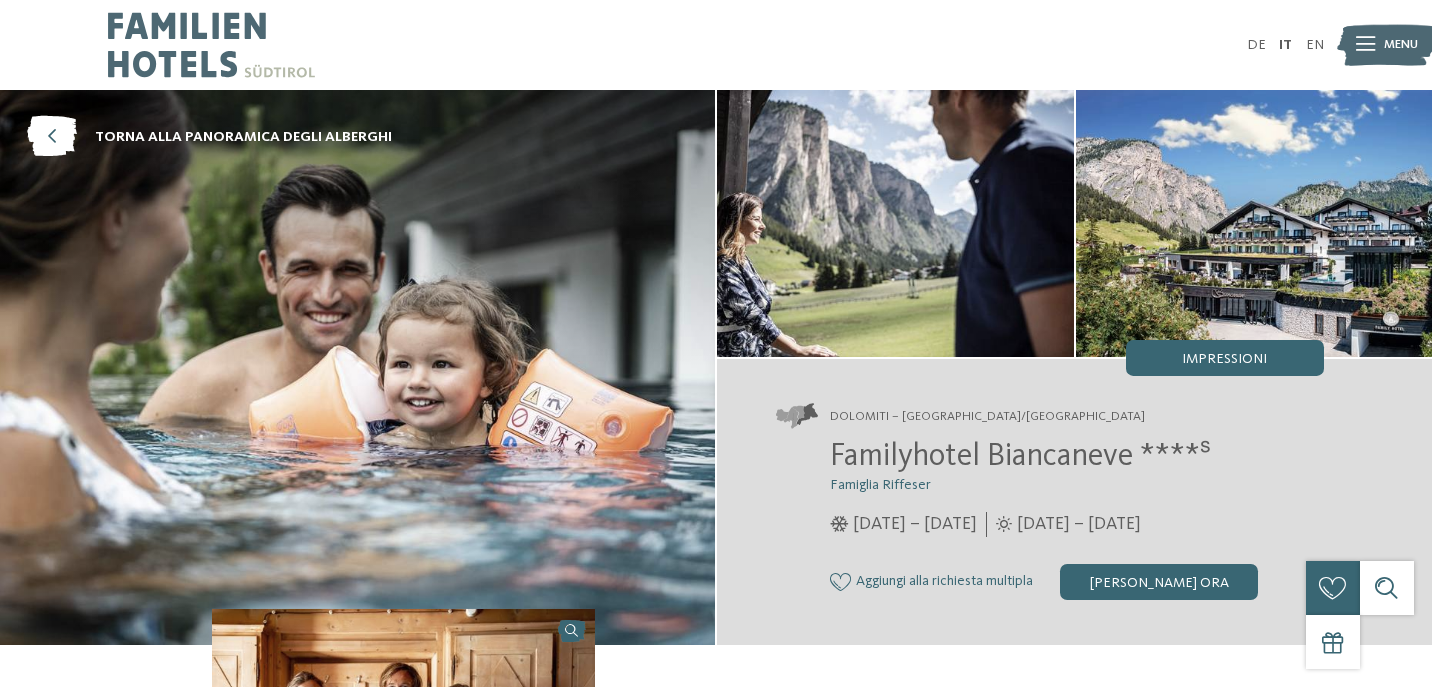 scroll, scrollTop: 0, scrollLeft: 0, axis: both 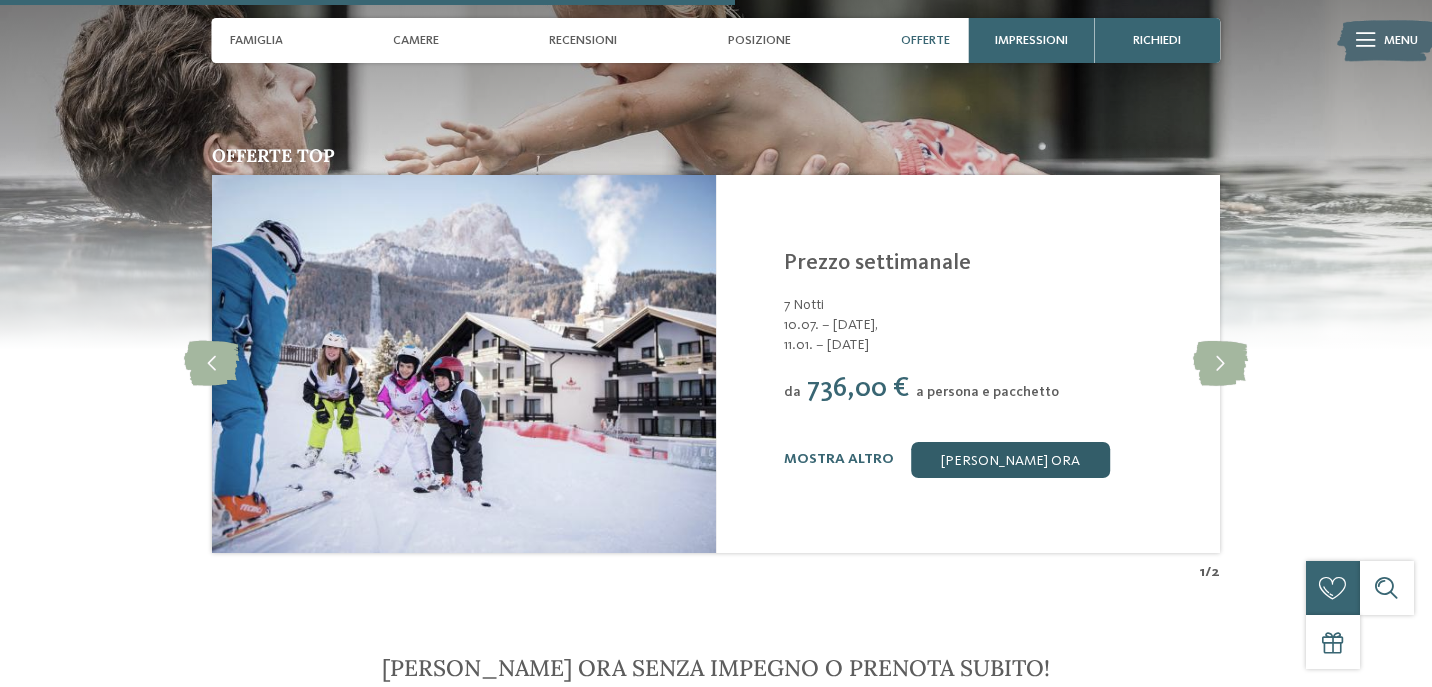click on "[PERSON_NAME] ora" at bounding box center [1011, 460] 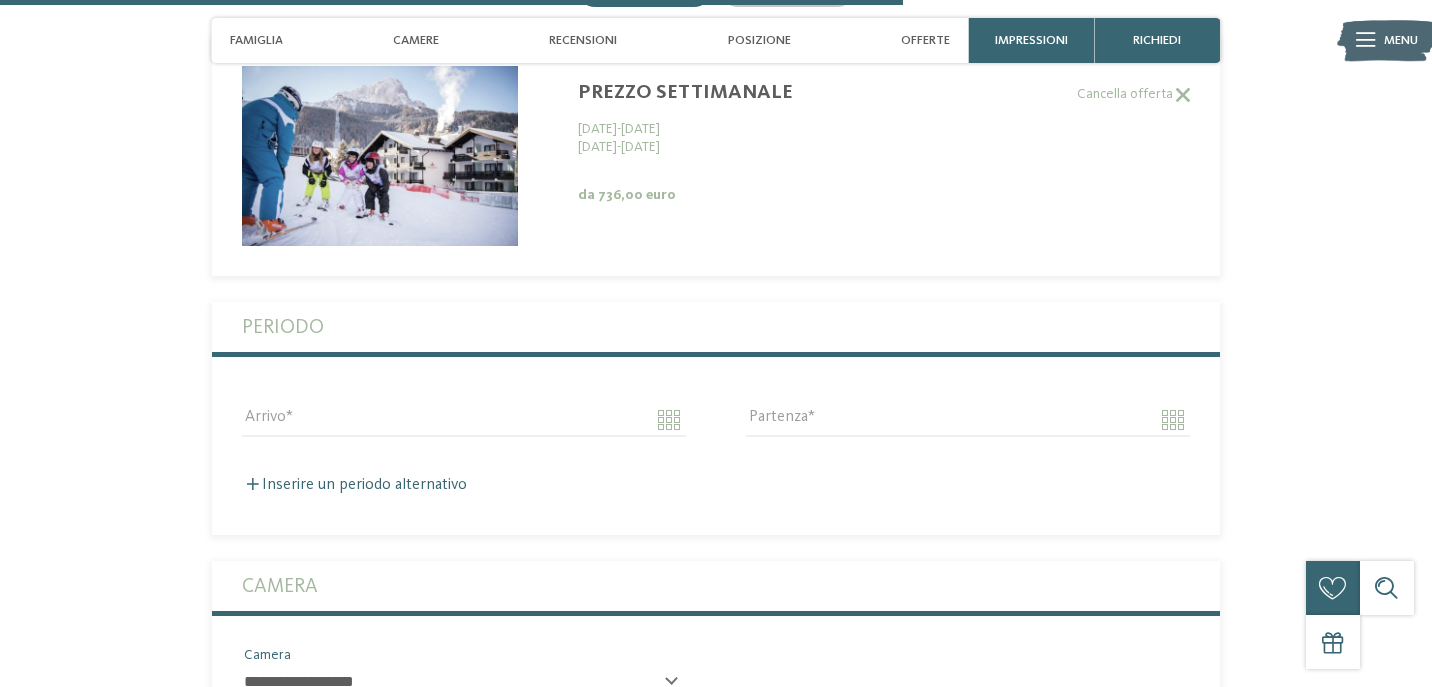 scroll, scrollTop: 3366, scrollLeft: 0, axis: vertical 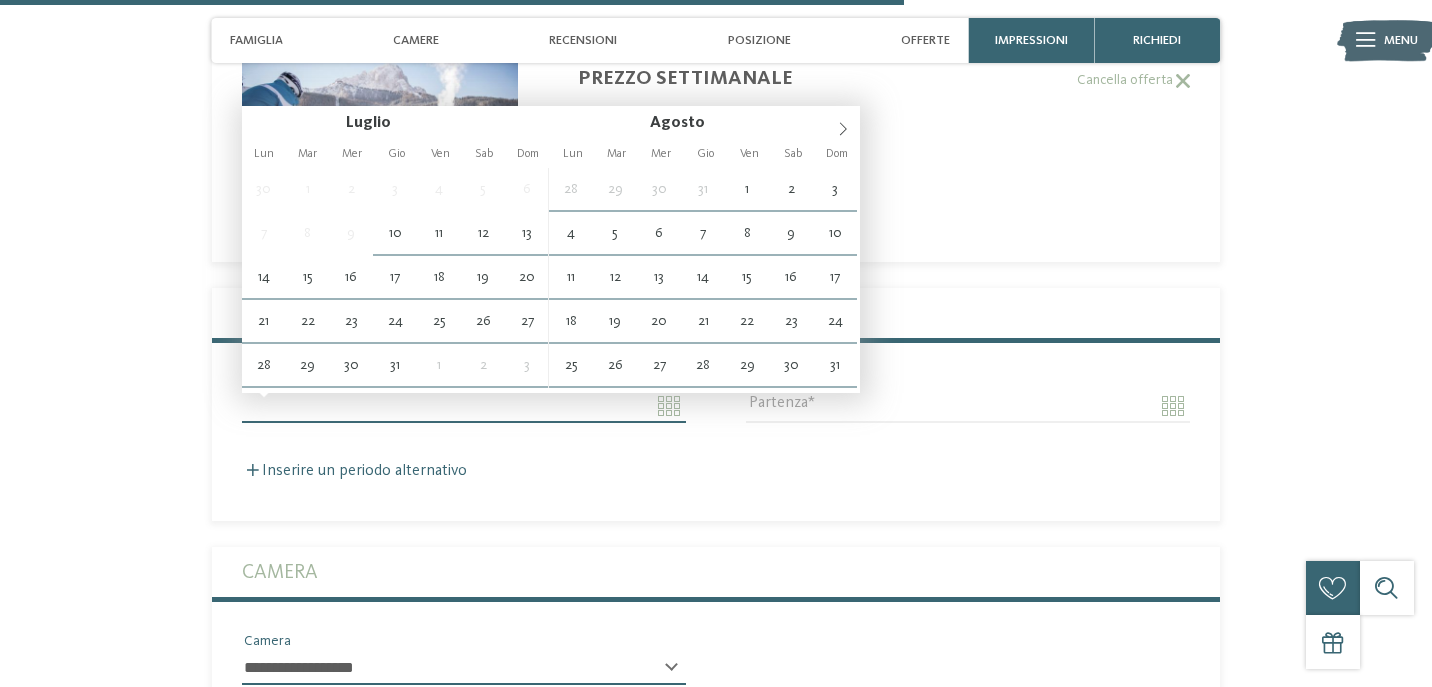 click on "Arrivo" at bounding box center [464, 406] 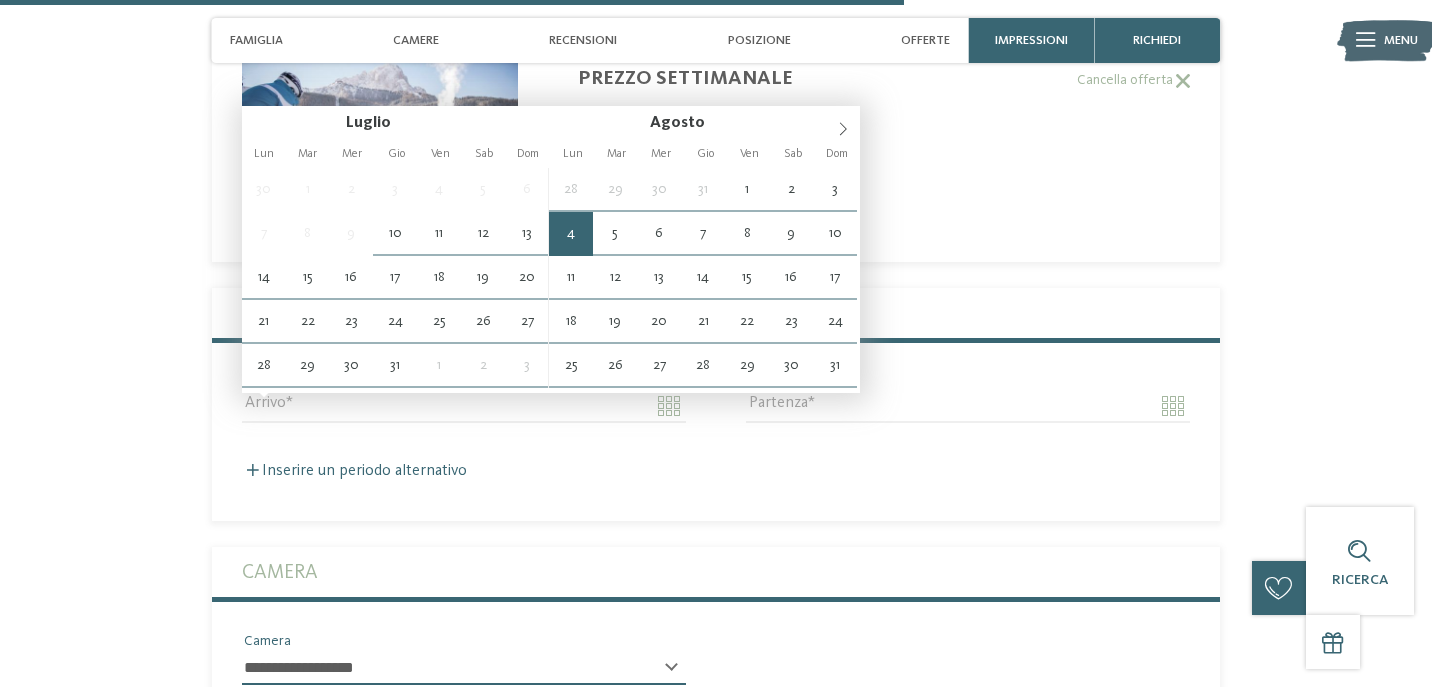 type on "**********" 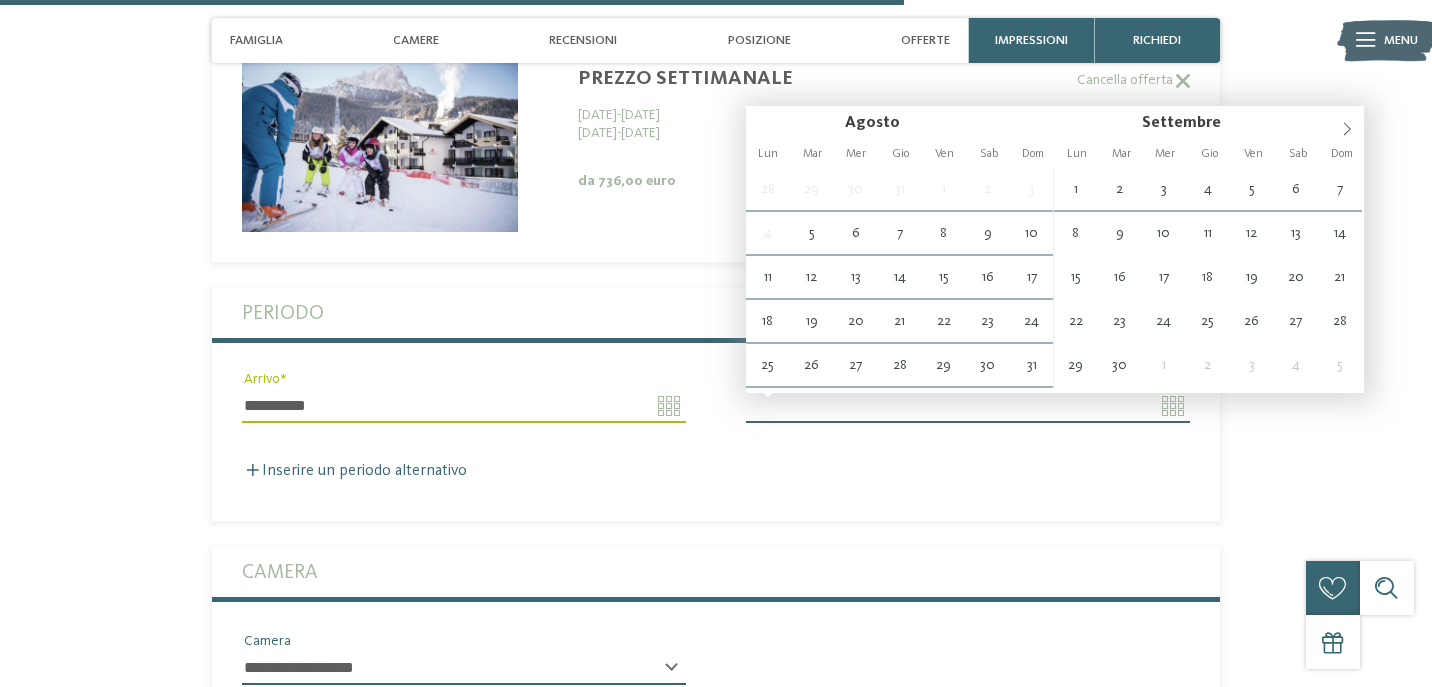 click on "Partenza" at bounding box center [968, 406] 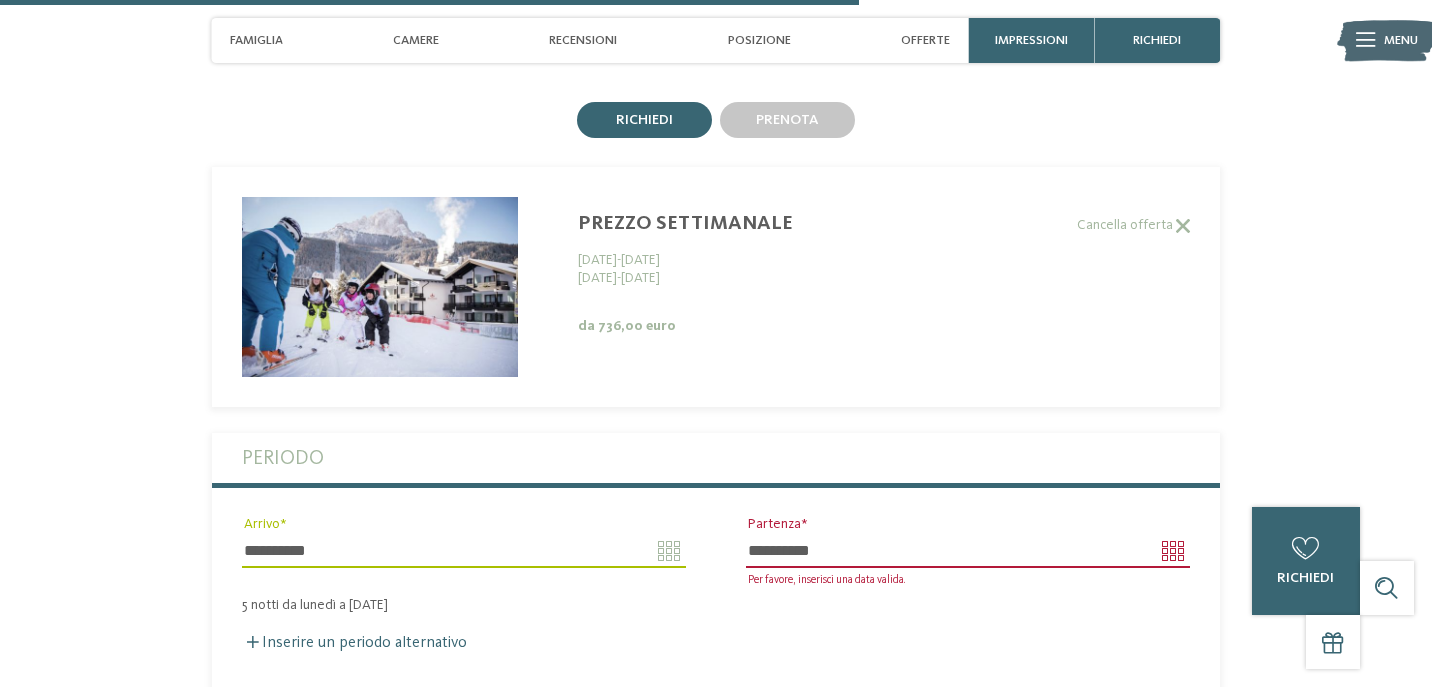 scroll, scrollTop: 3222, scrollLeft: 0, axis: vertical 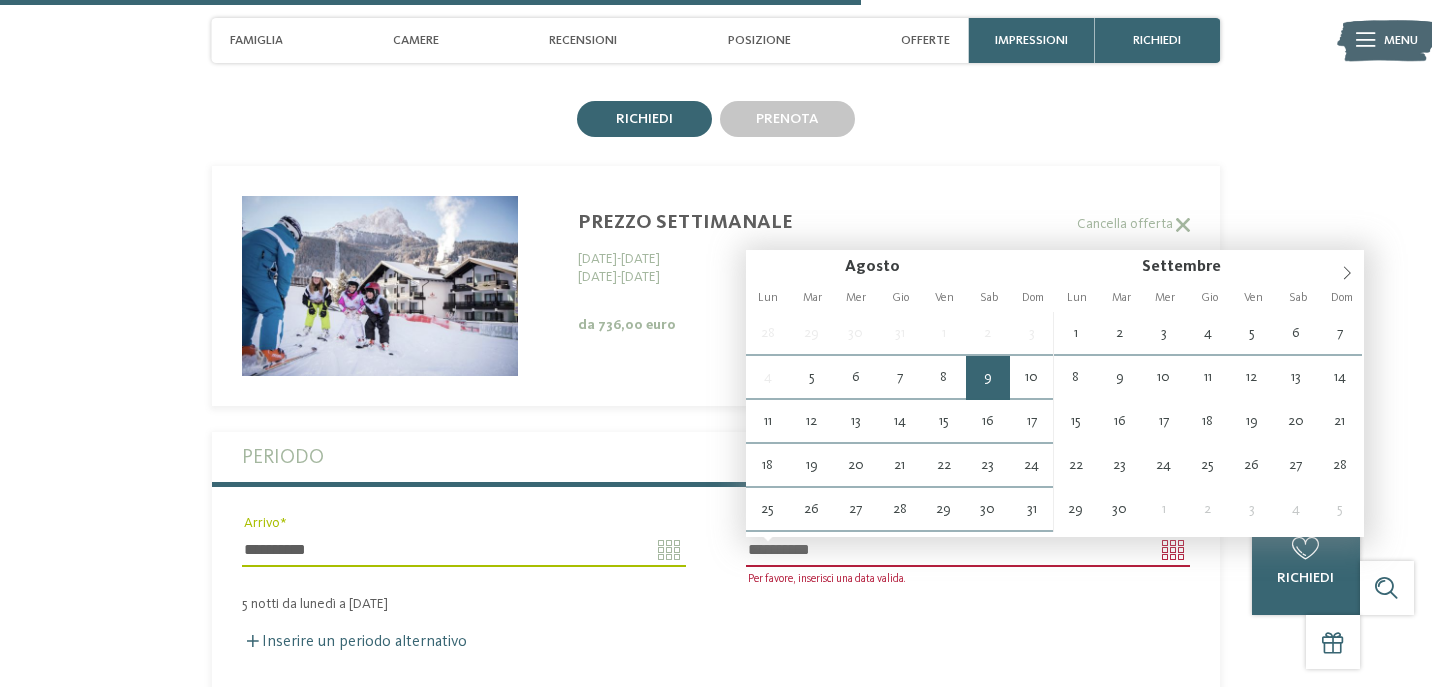 click on "**********" at bounding box center (968, 550) 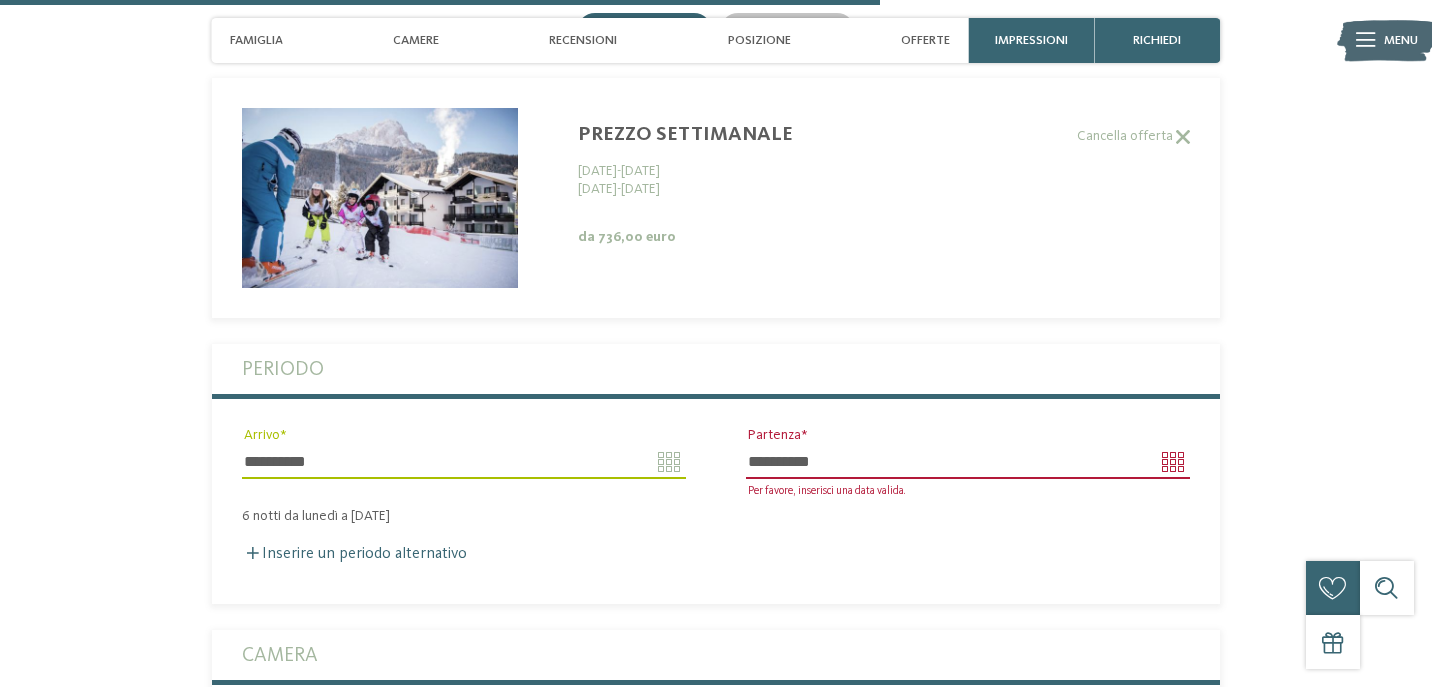 scroll, scrollTop: 3317, scrollLeft: 0, axis: vertical 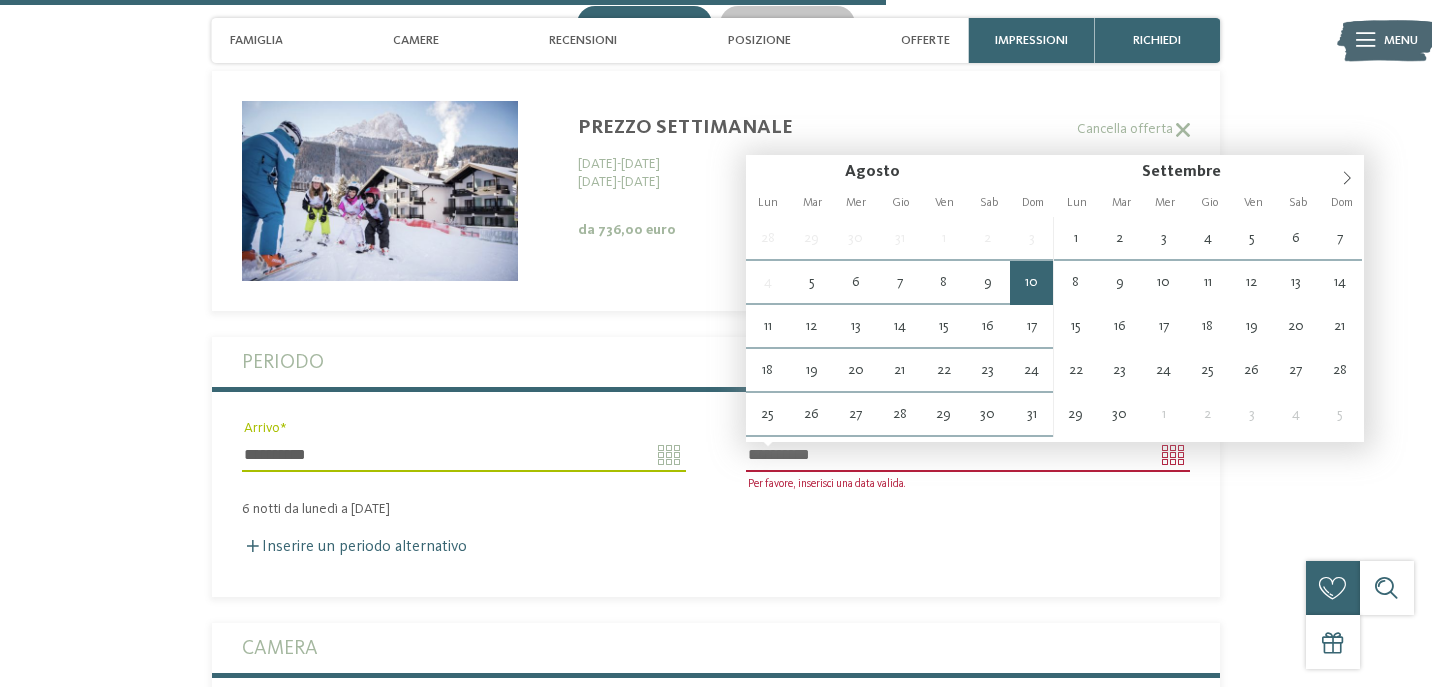 click on "**********" at bounding box center (968, 455) 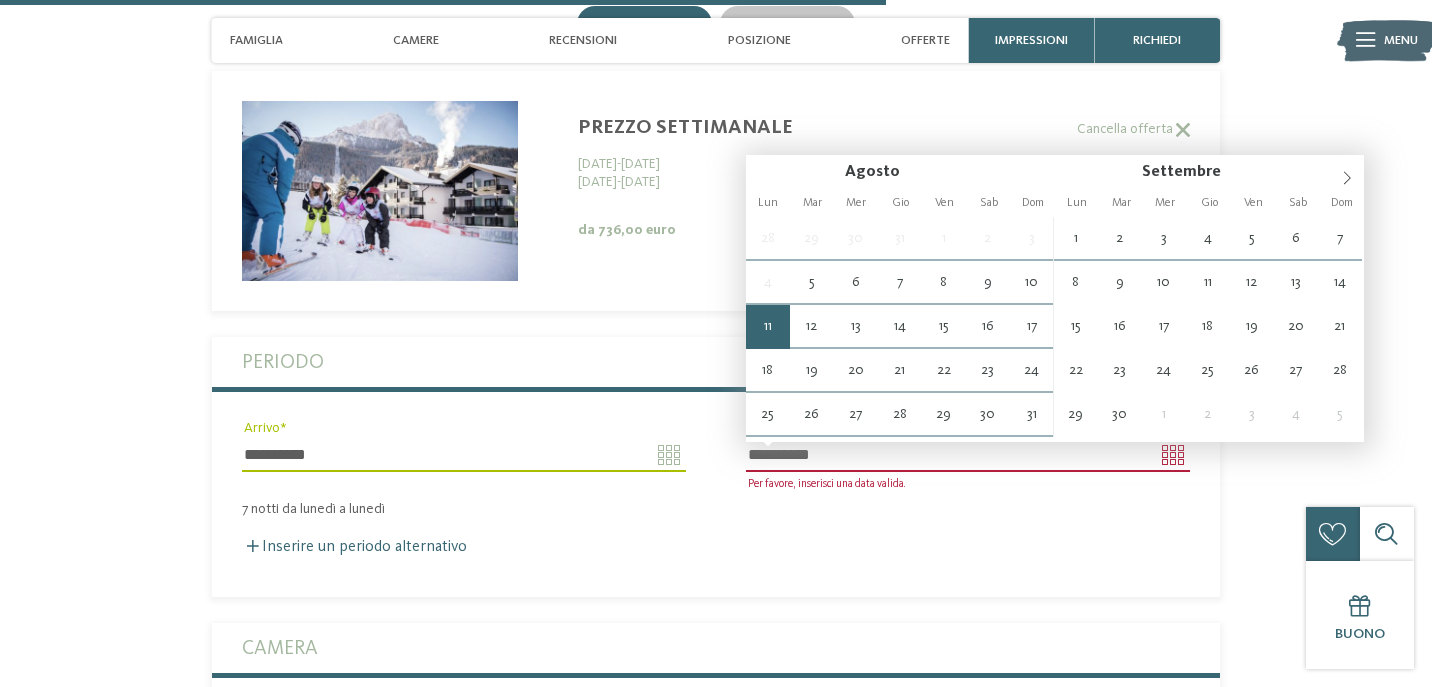 click on "**********" at bounding box center [968, 455] 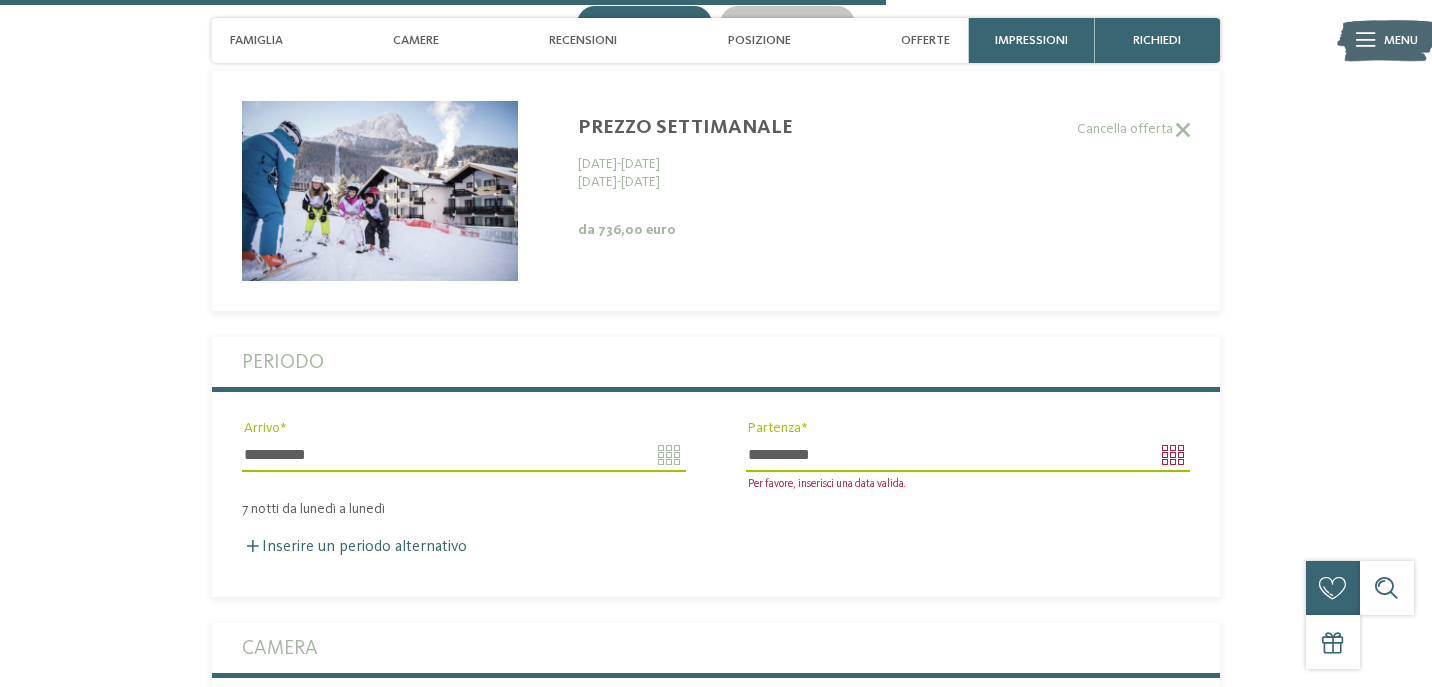 click on "Inserire un periodo alternativo
[GEOGRAPHIC_DATA]
[GEOGRAPHIC_DATA]" at bounding box center [716, 537] 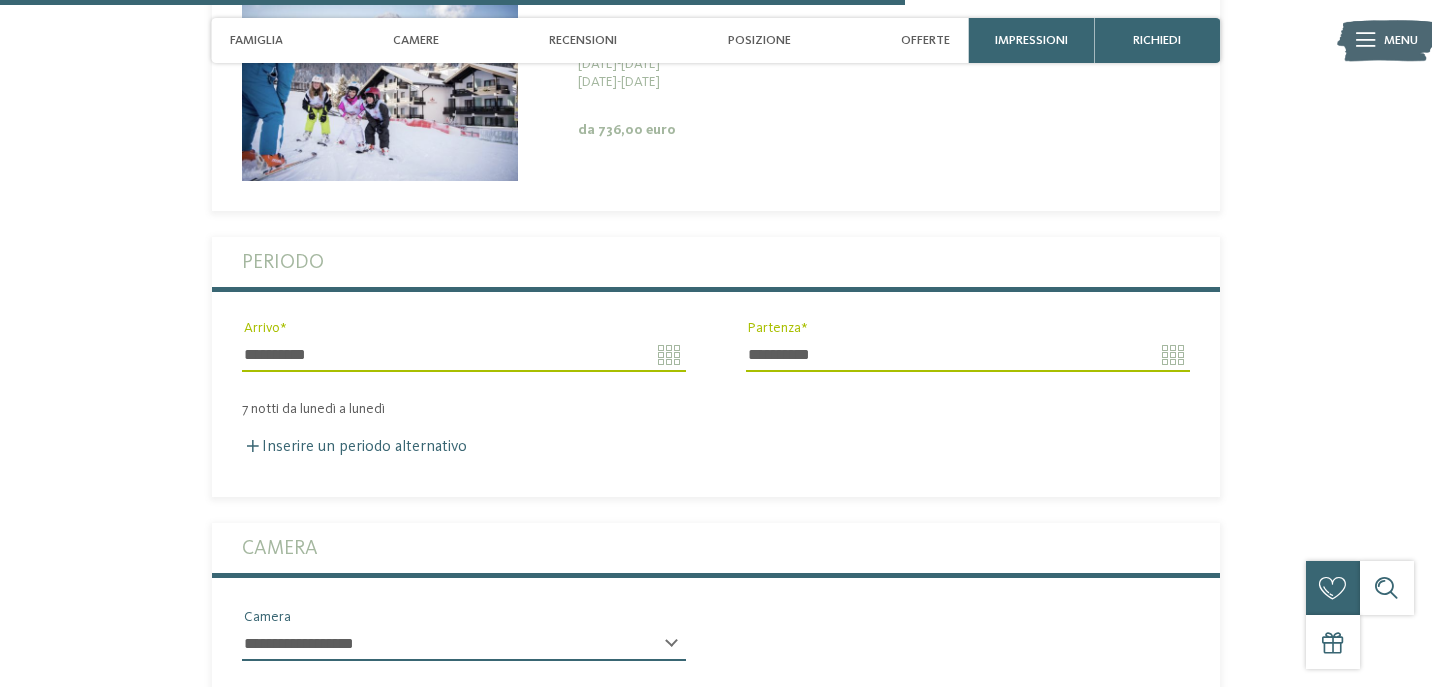scroll, scrollTop: 3452, scrollLeft: 0, axis: vertical 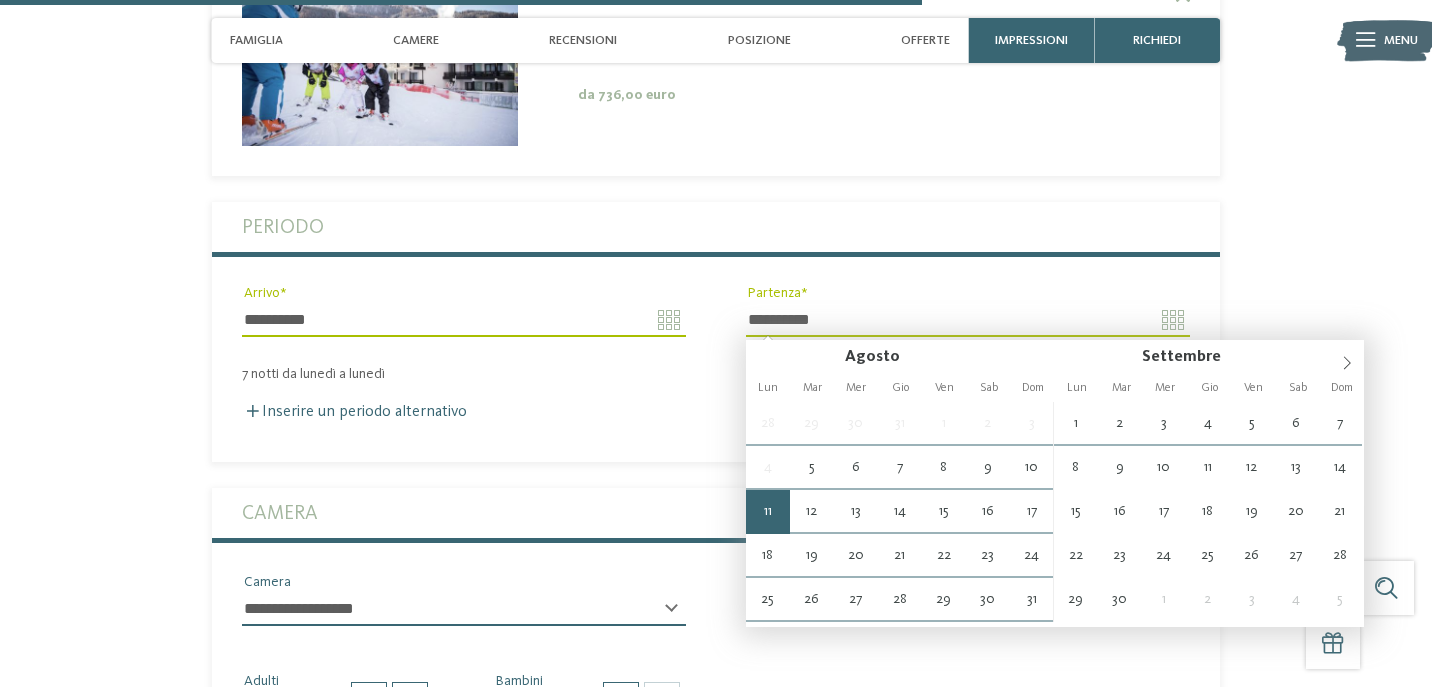click on "**********" at bounding box center (968, 320) 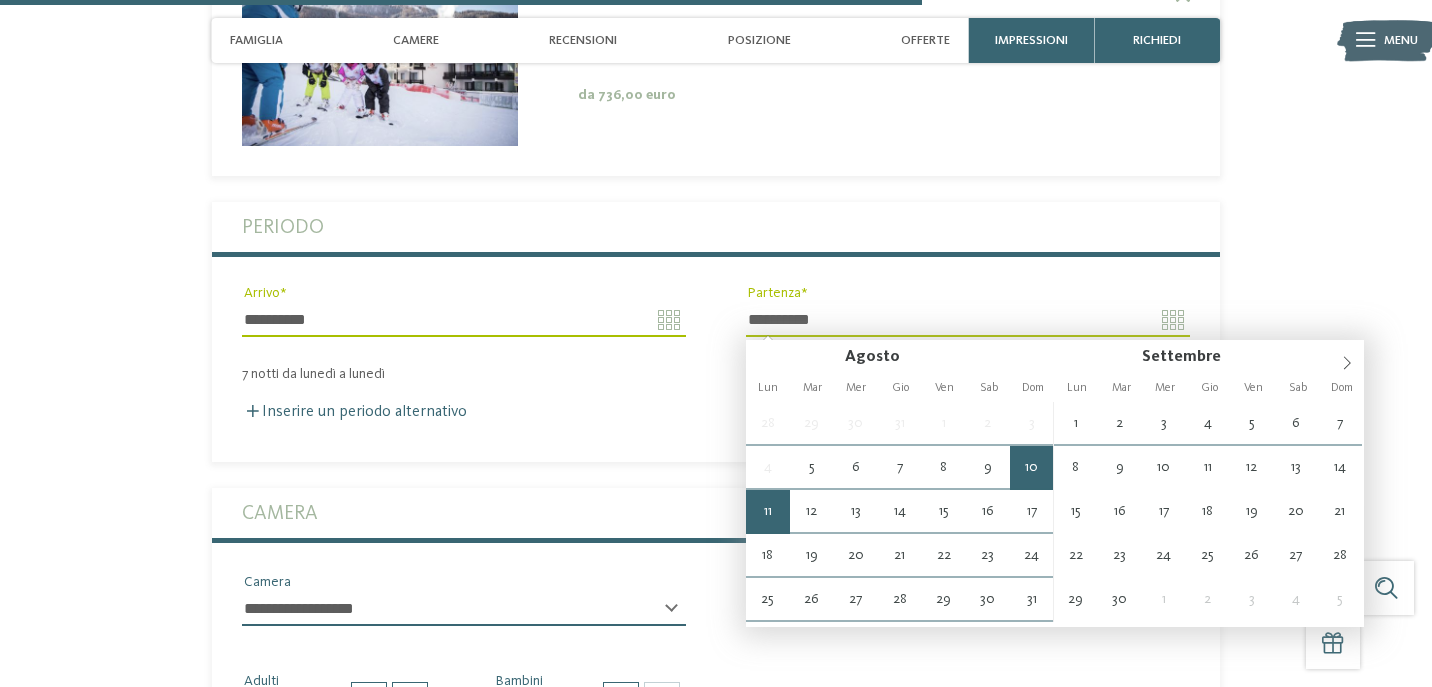type on "**********" 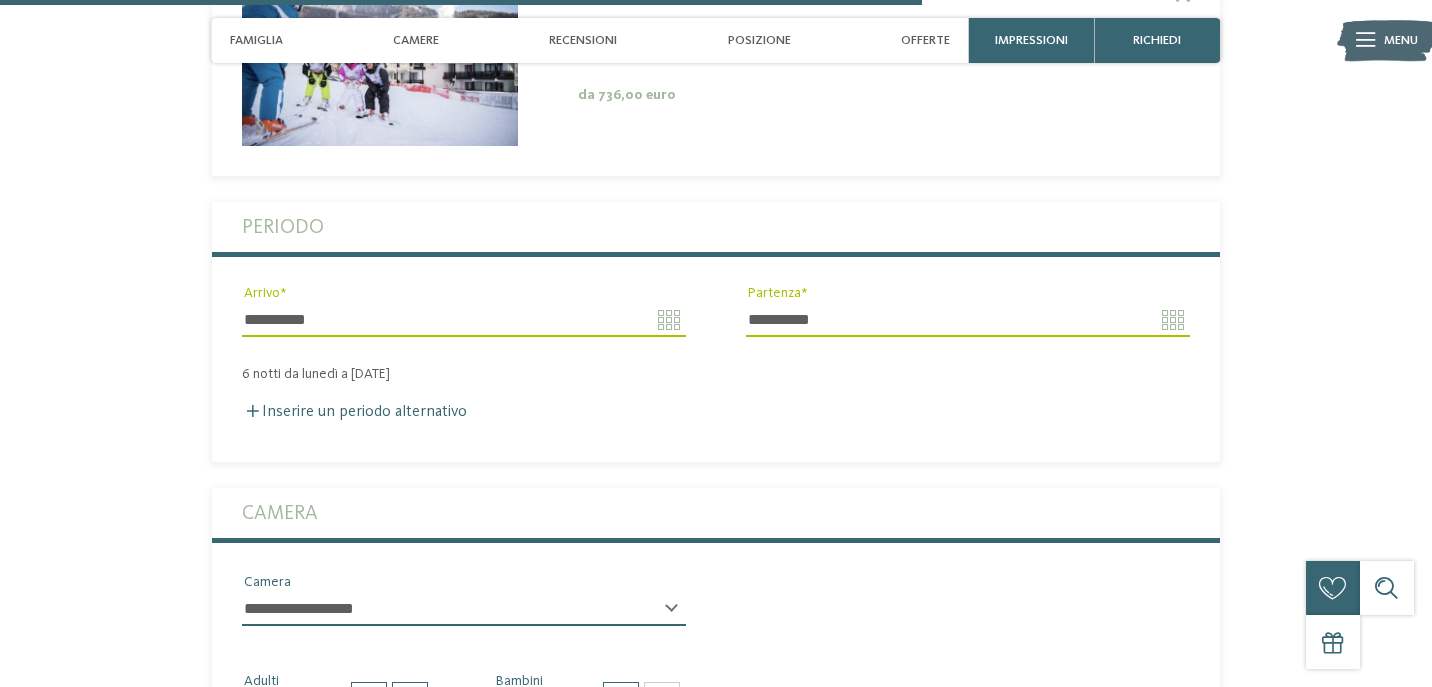 click on "**********" at bounding box center [716, 331] 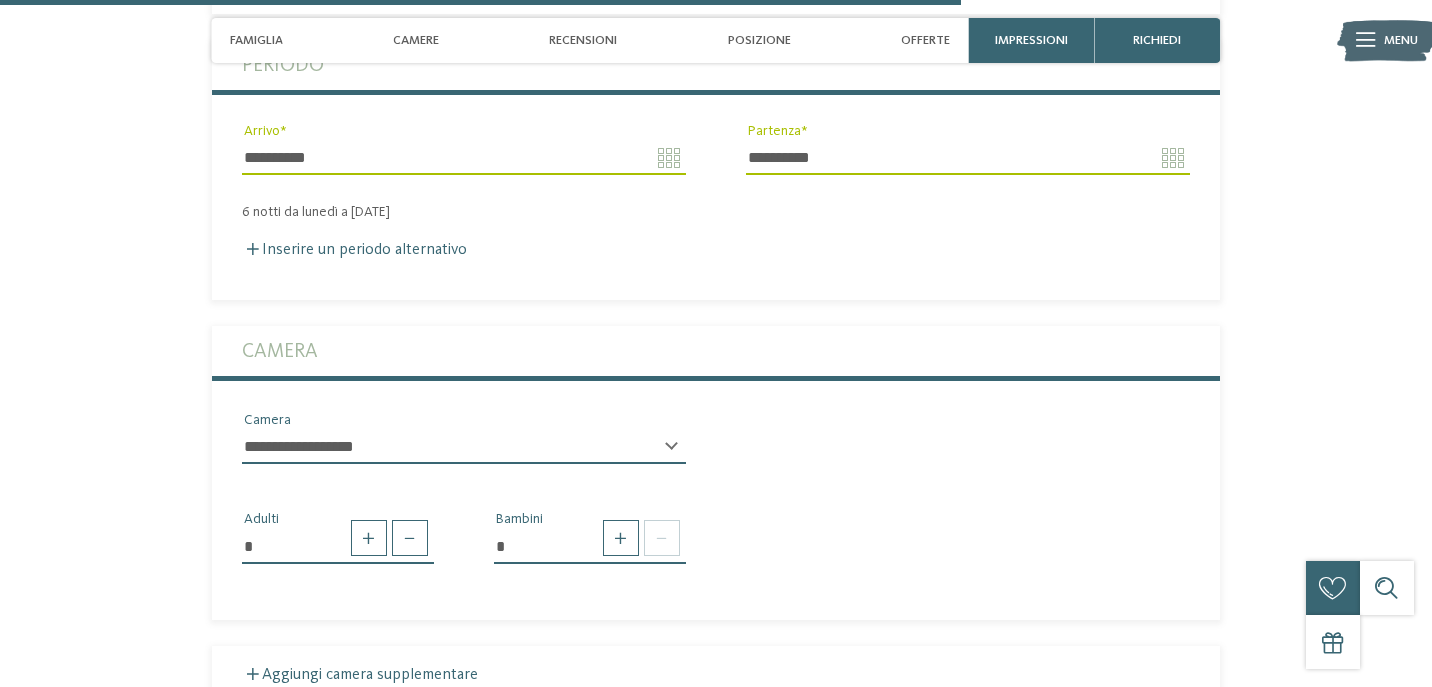scroll, scrollTop: 3623, scrollLeft: 0, axis: vertical 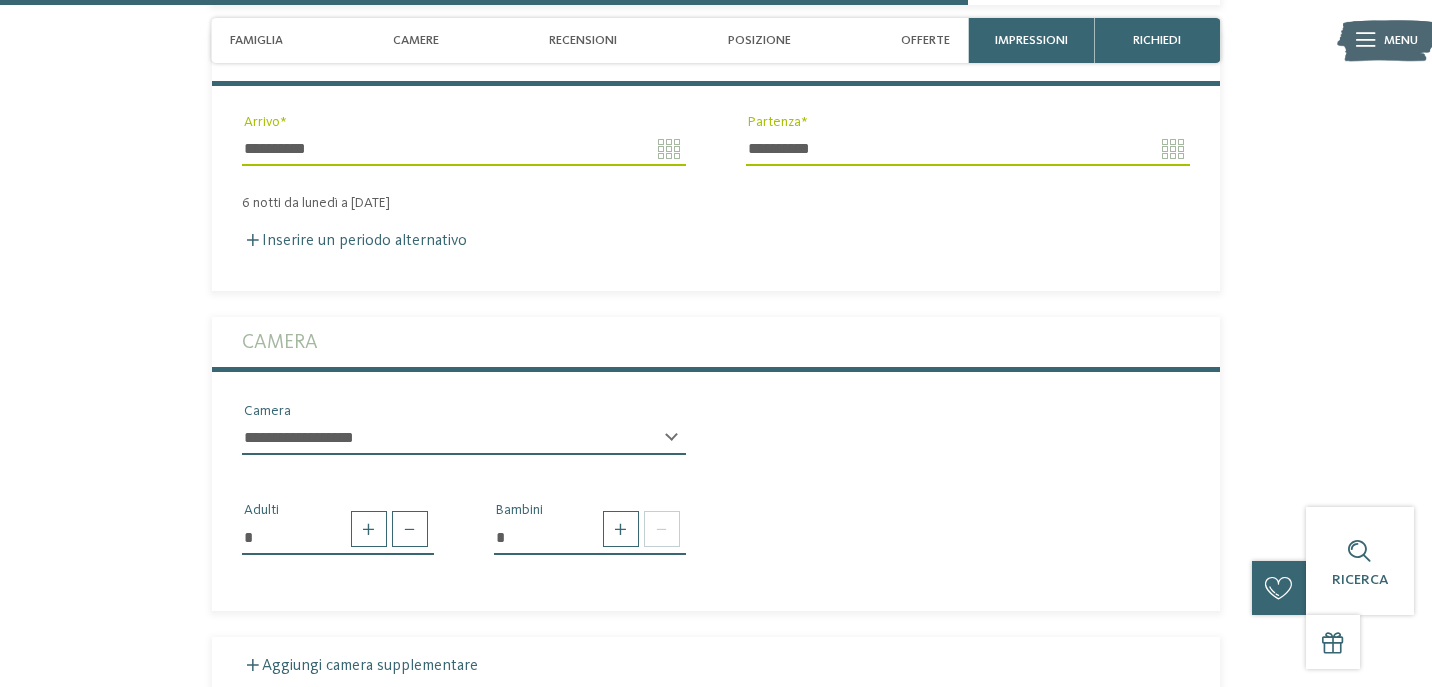 click on "**********" at bounding box center [464, 438] 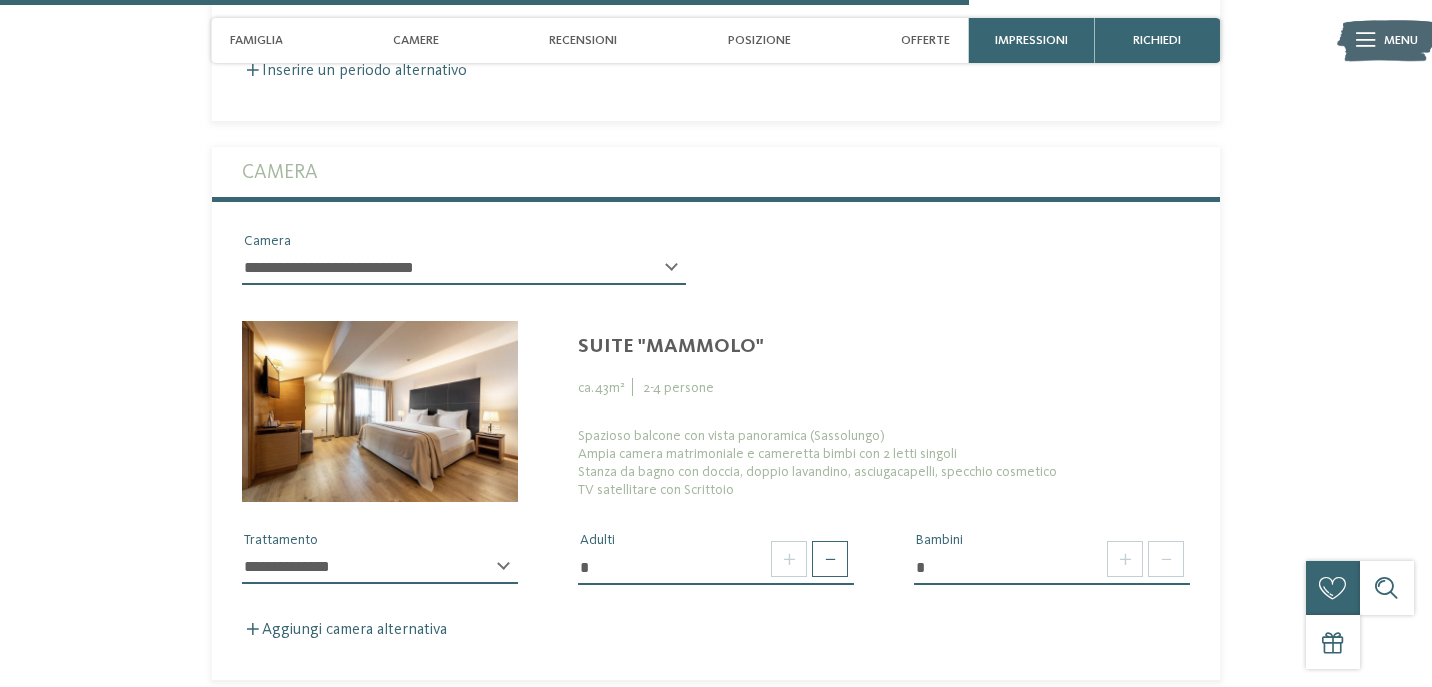 scroll, scrollTop: 3797, scrollLeft: 0, axis: vertical 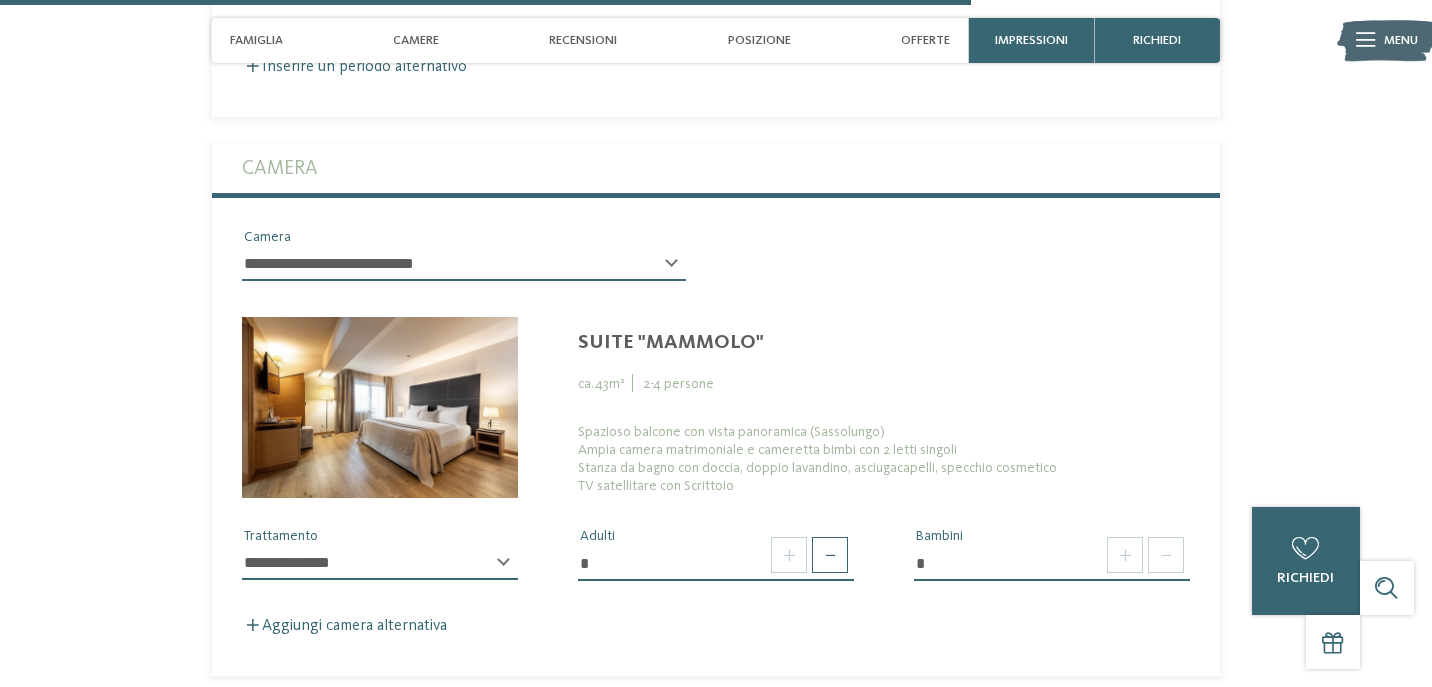 click on "**********" at bounding box center [464, 272] 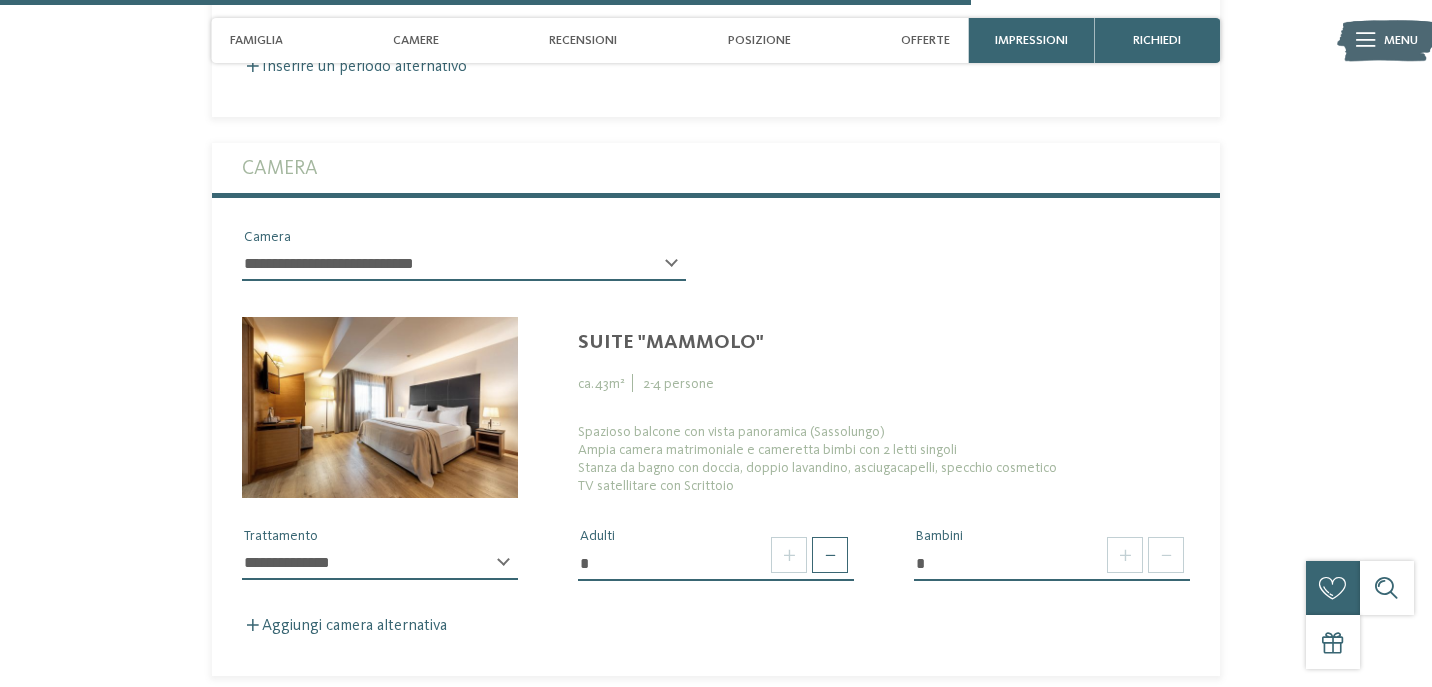 click on "**********" at bounding box center [464, 272] 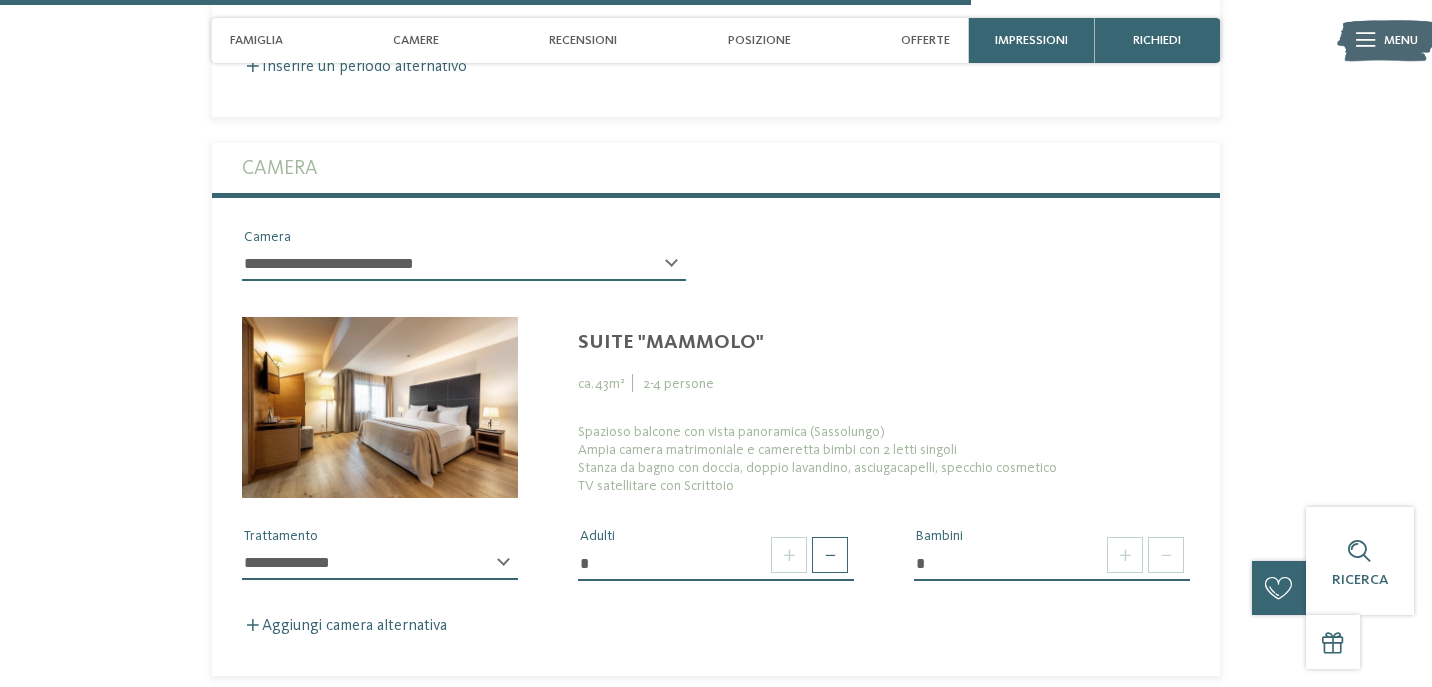 select on "*****" 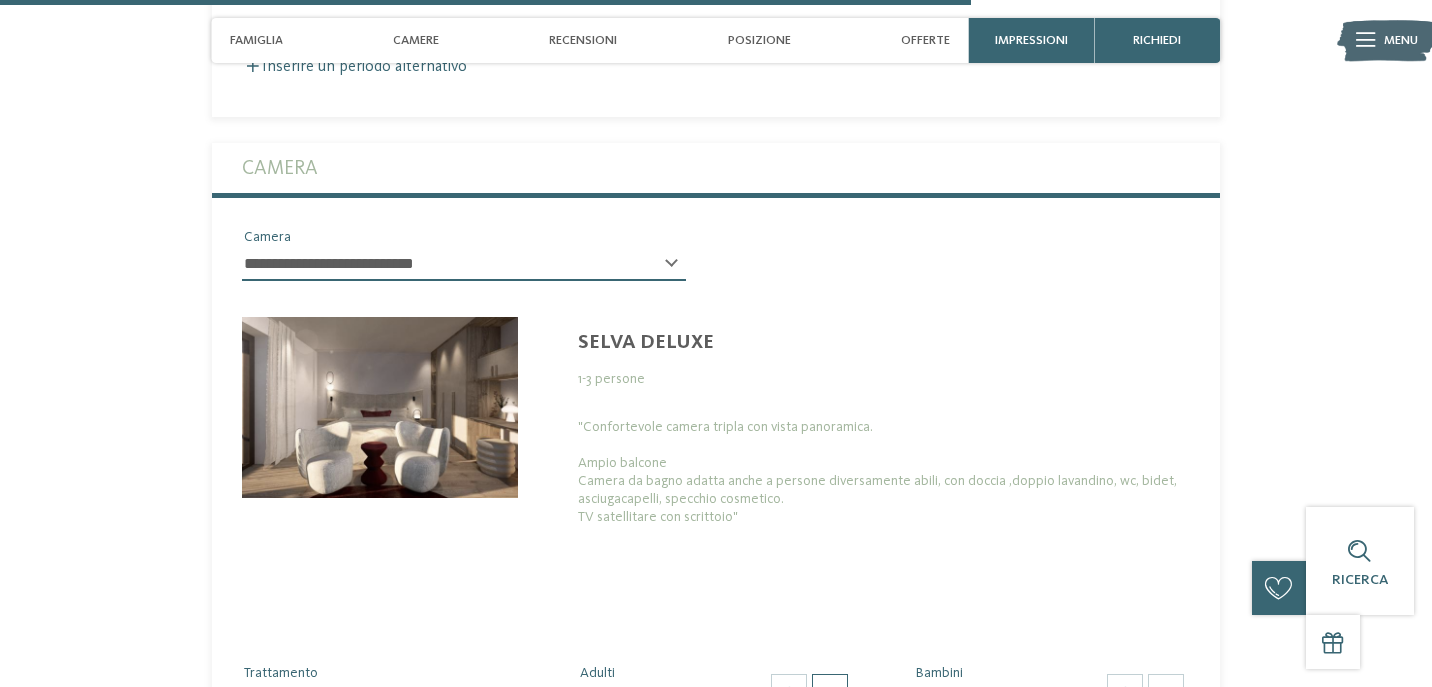 type on "*" 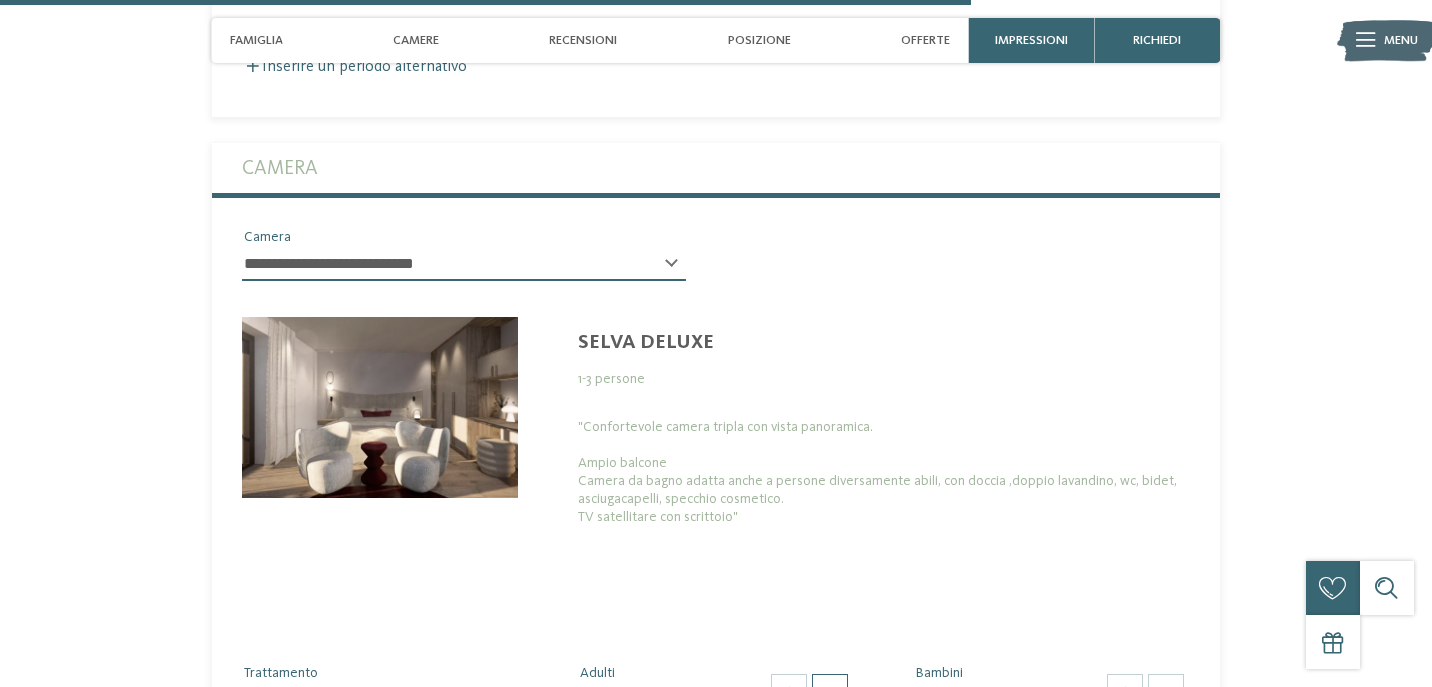 click on "**********" at bounding box center [464, 264] 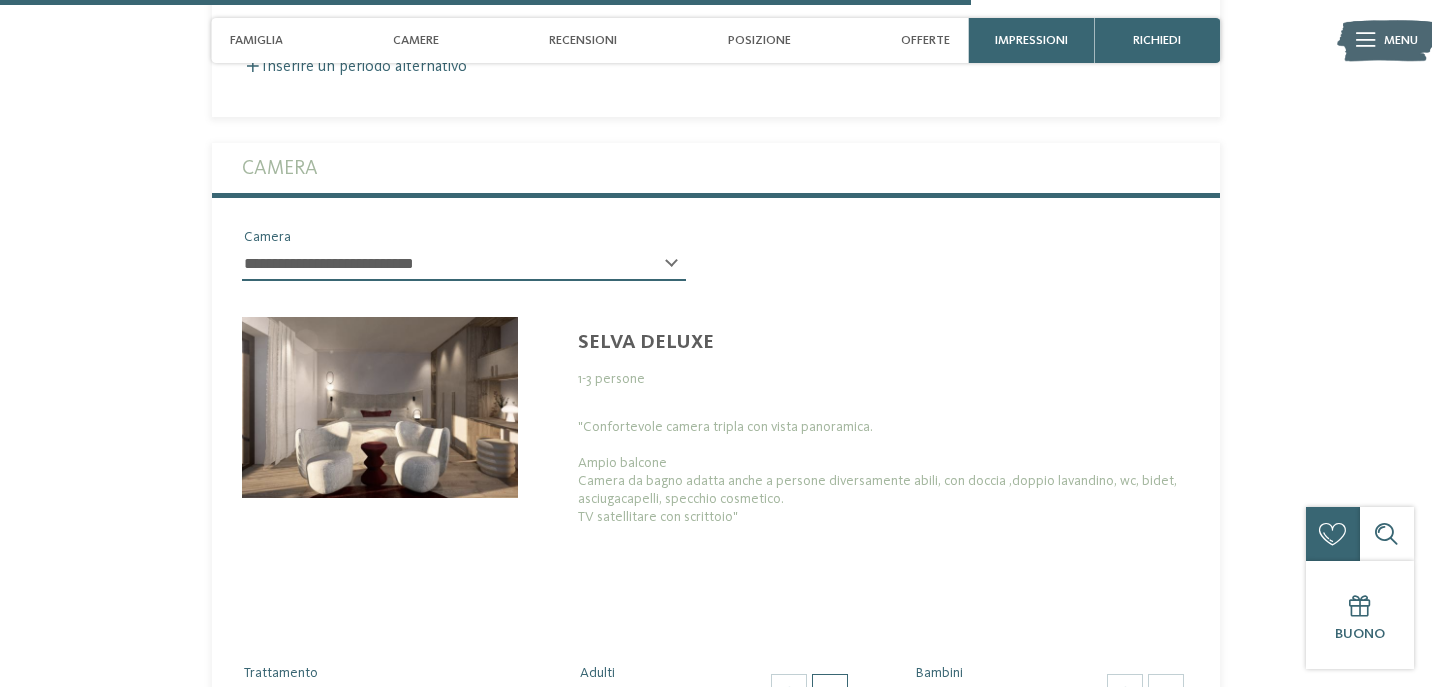 select on "*****" 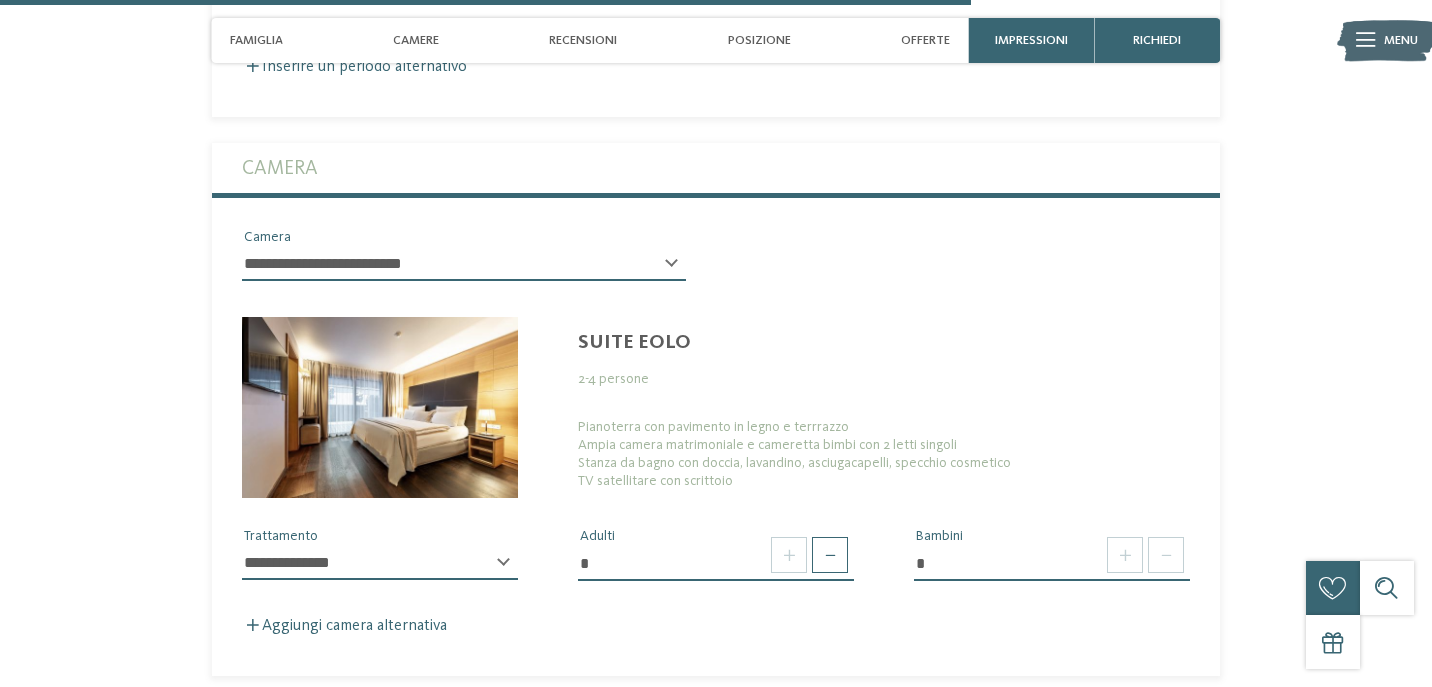 click on "**********" at bounding box center [464, 264] 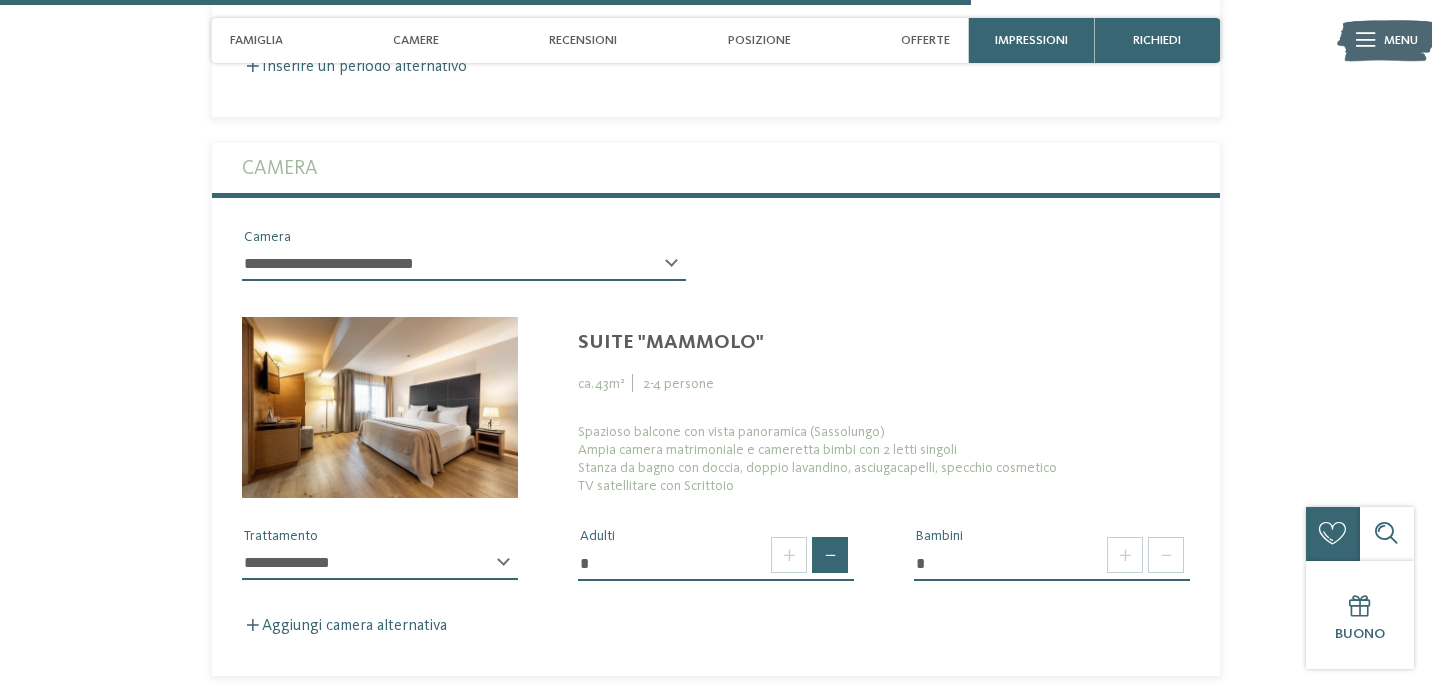 click at bounding box center [830, 555] 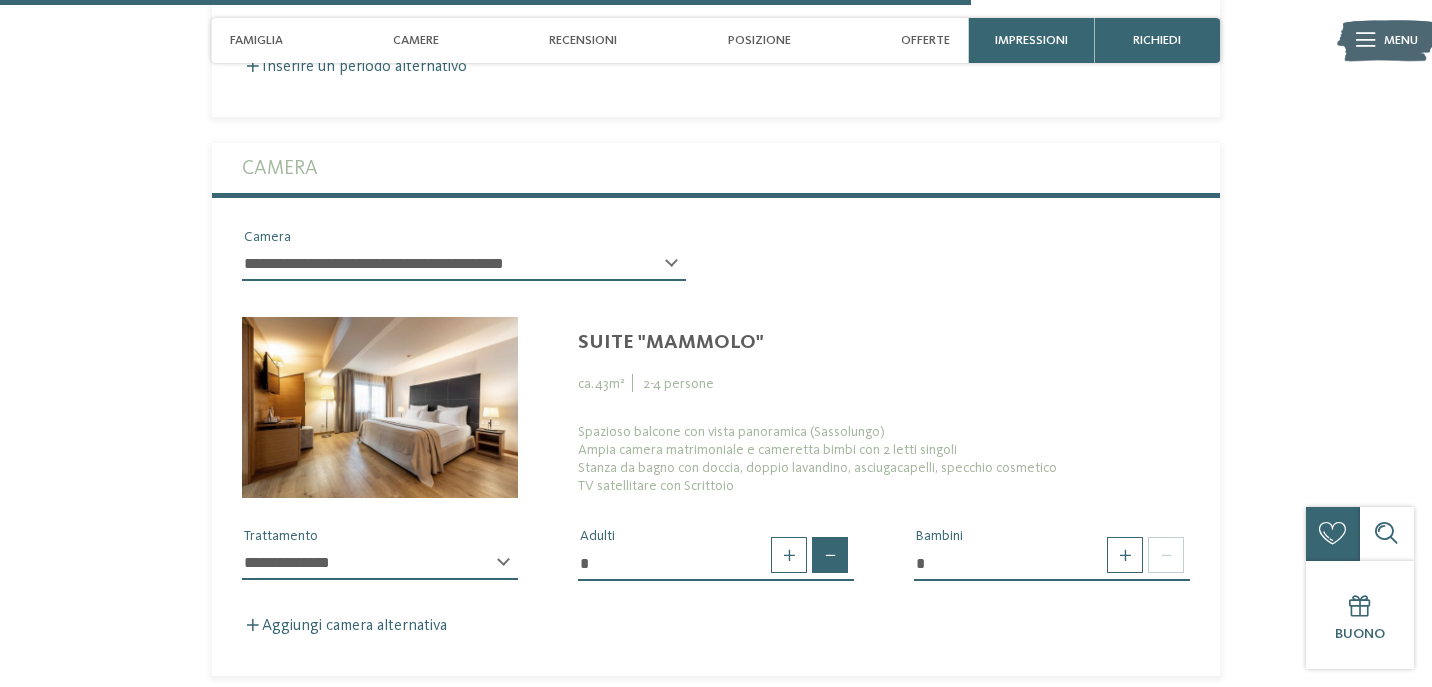 click at bounding box center (830, 555) 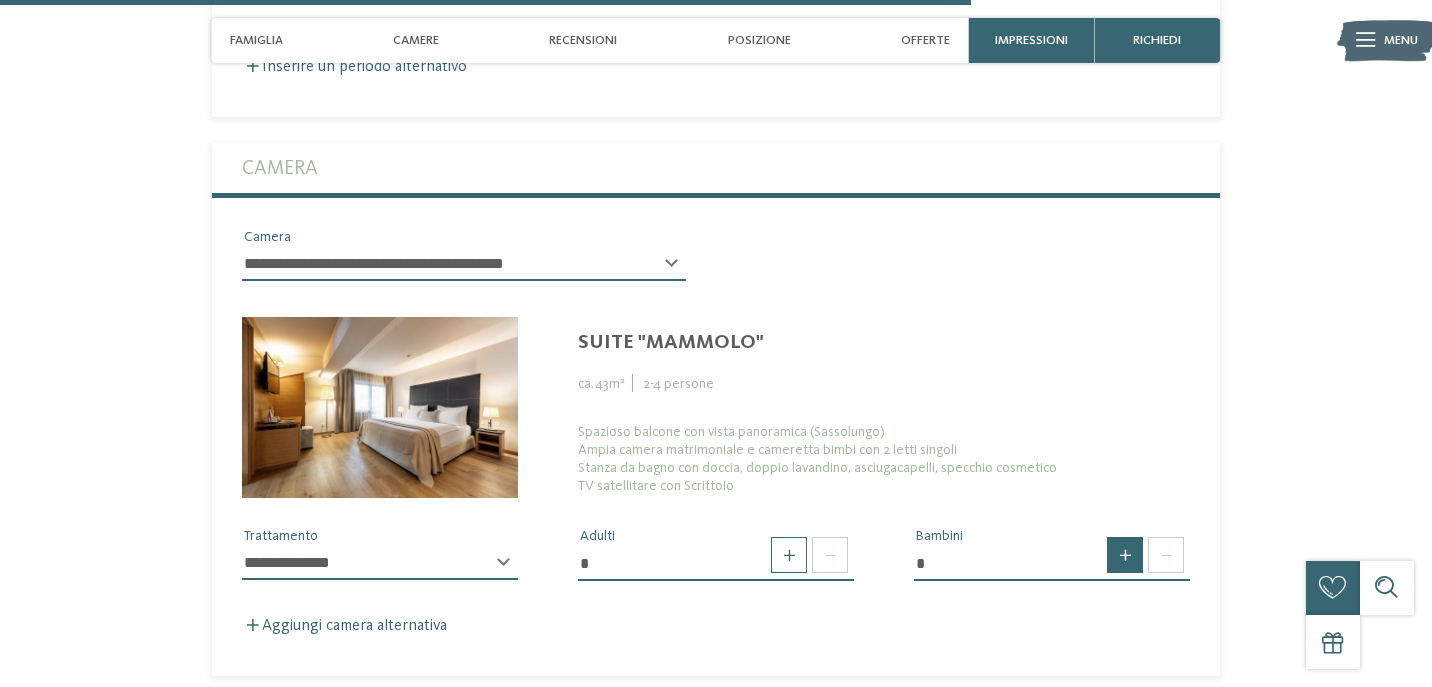 click at bounding box center [1125, 555] 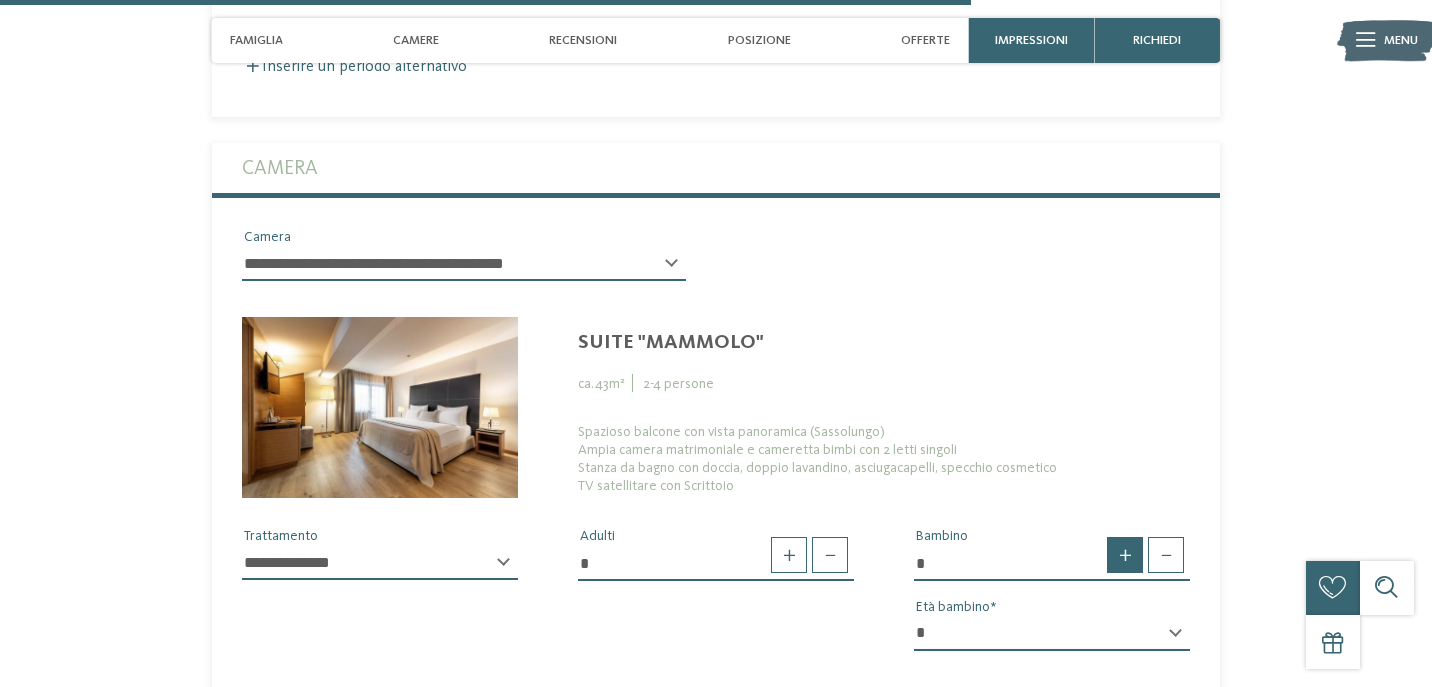 click at bounding box center [1125, 555] 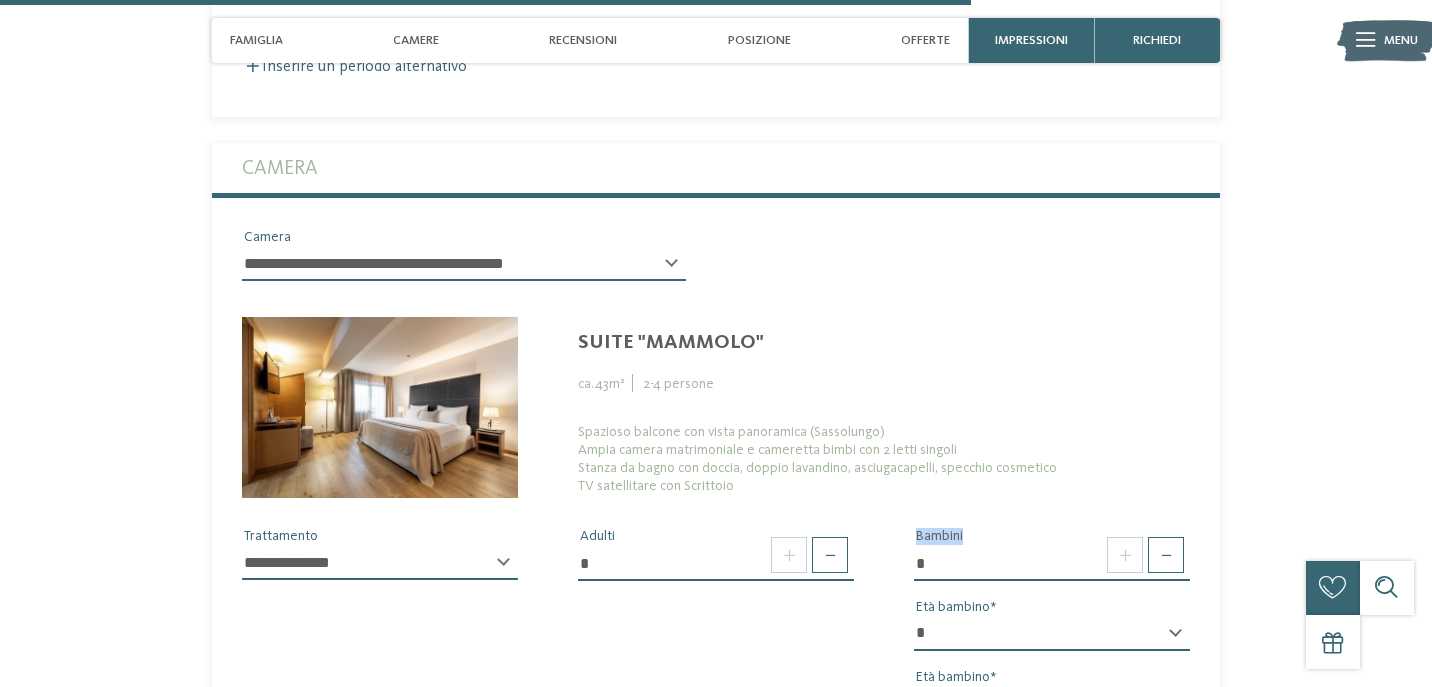 click on "* * * * * * * * * * * ** ** ** ** ** ** ** **" at bounding box center [1052, 634] 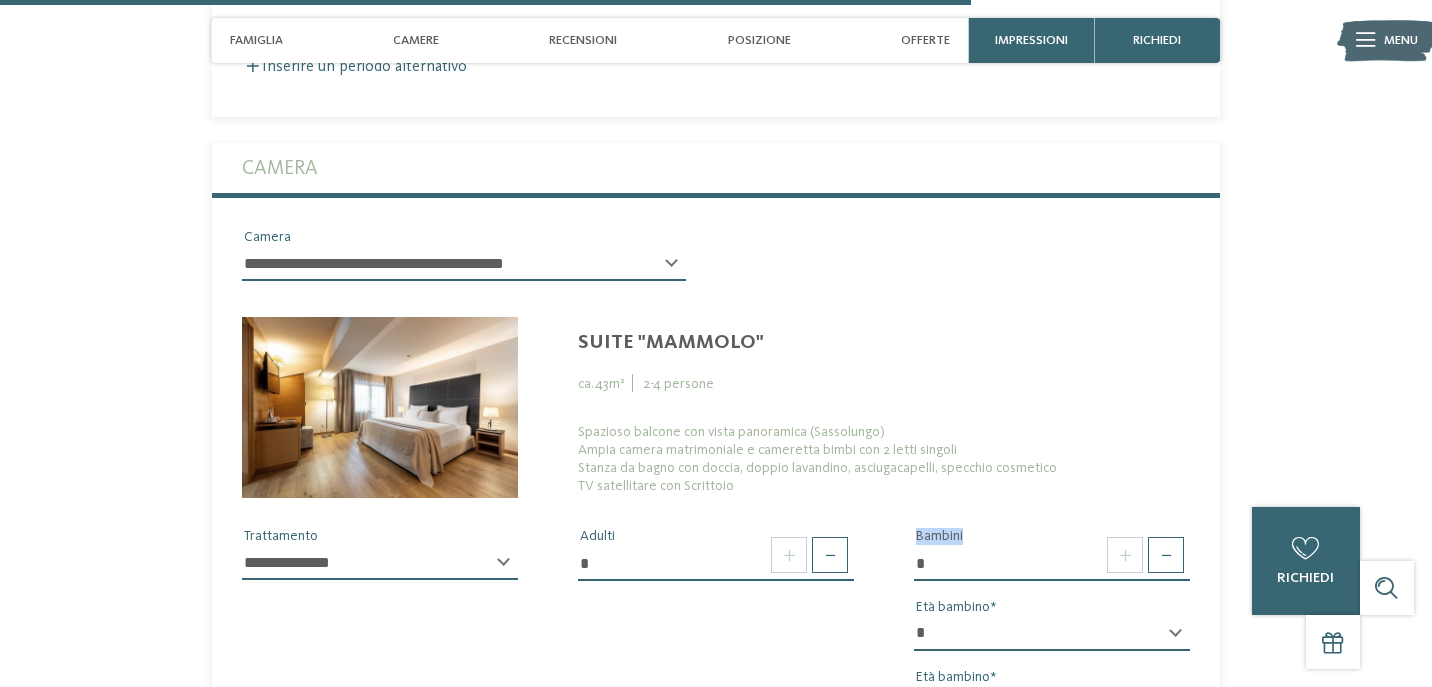 select on "*" 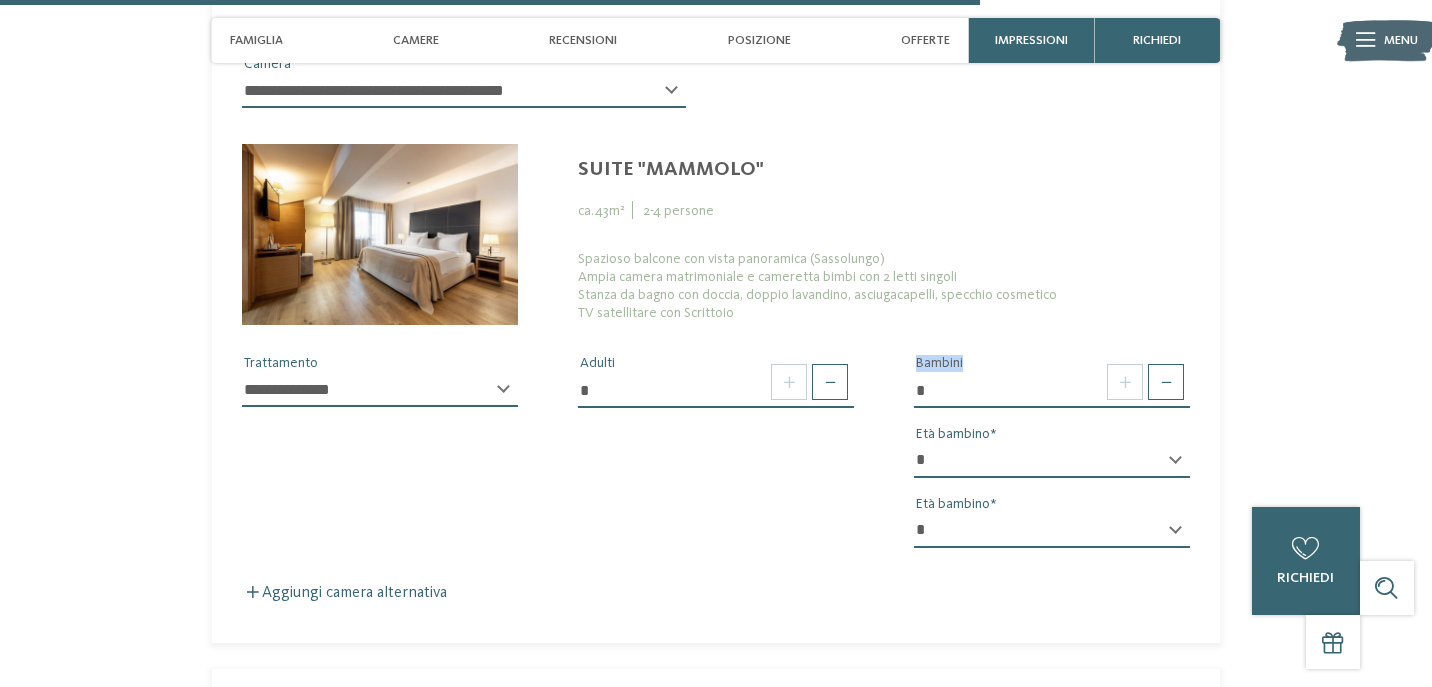 scroll, scrollTop: 3977, scrollLeft: 0, axis: vertical 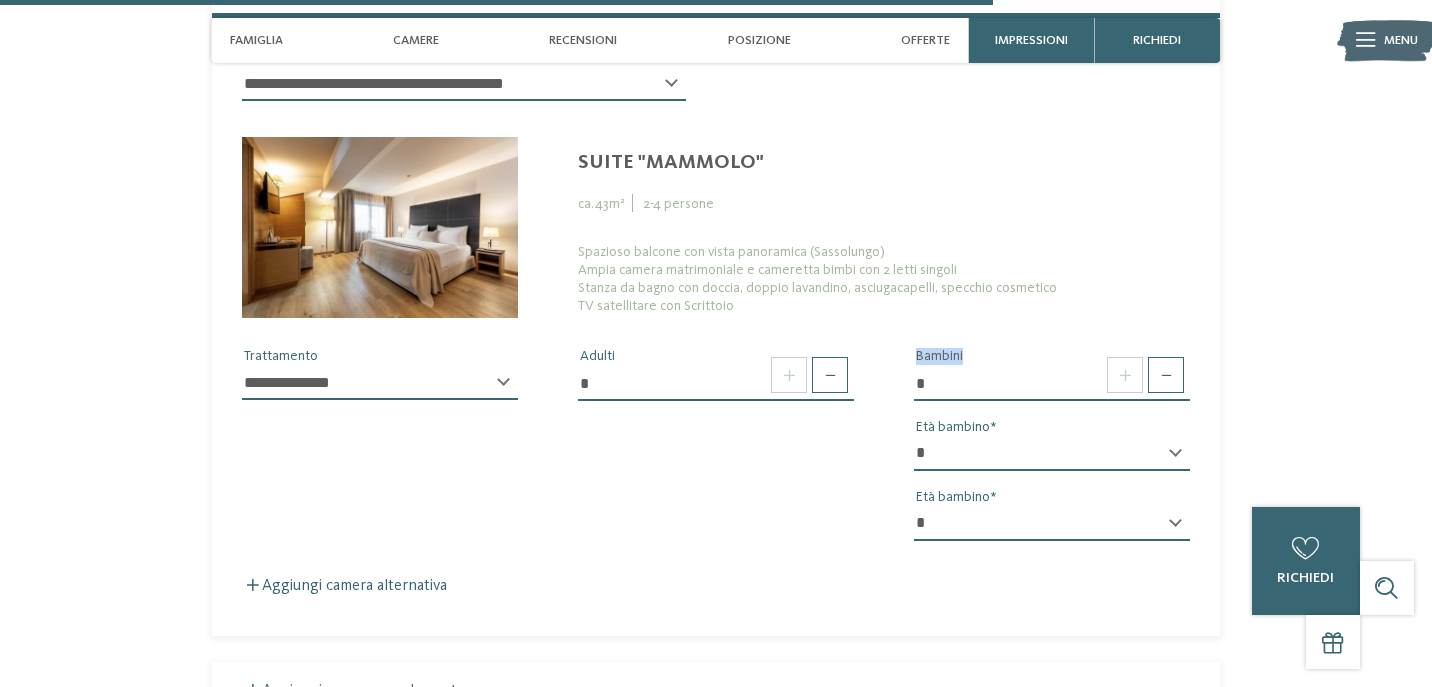 click on "* * * * * * * * * * * ** ** ** ** ** ** ** **" at bounding box center (1052, 524) 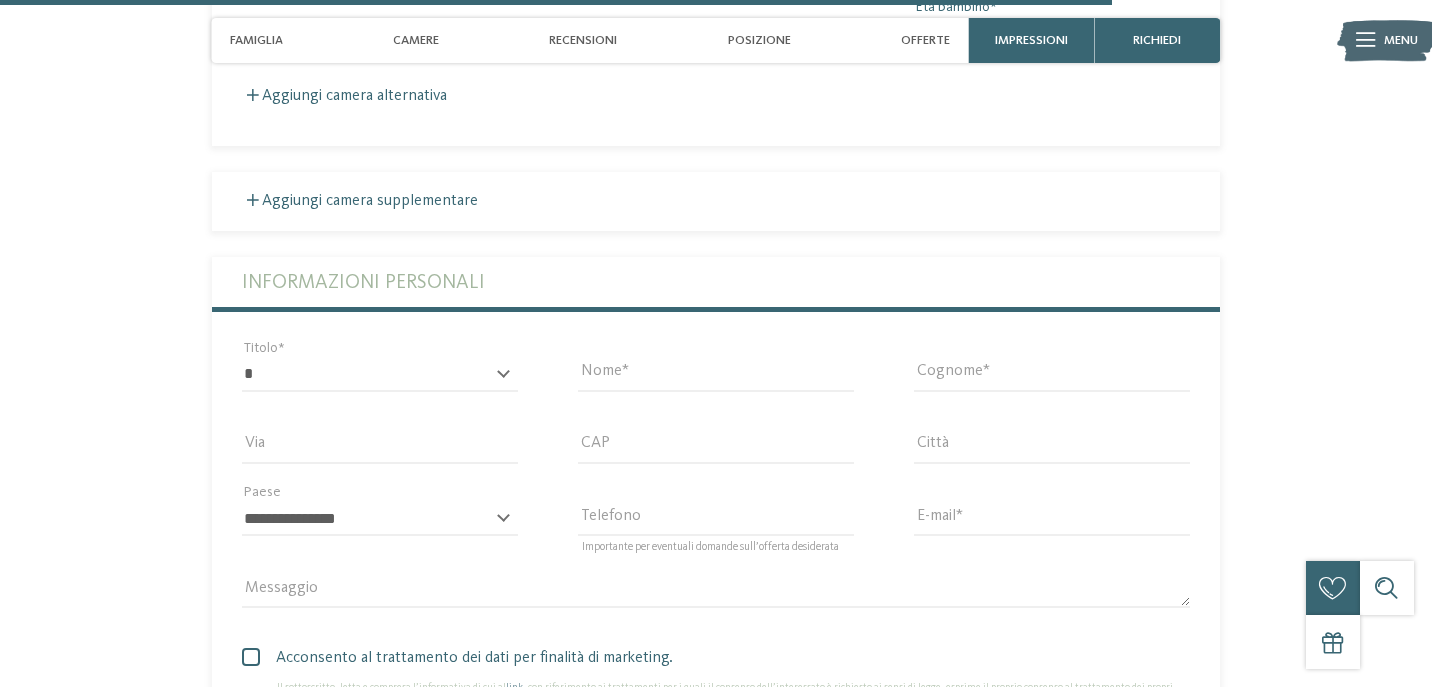 scroll, scrollTop: 4472, scrollLeft: 0, axis: vertical 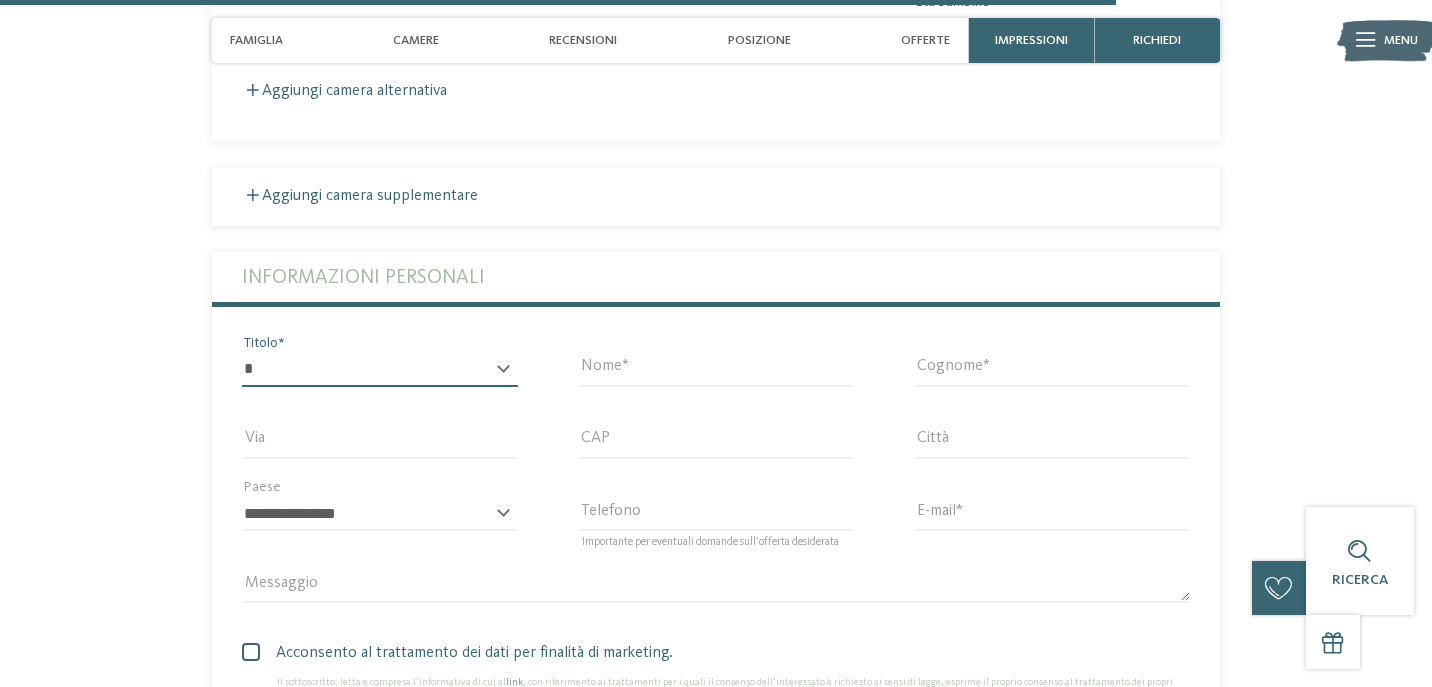 click on "* ****** ******* ******** ******" at bounding box center (380, 370) 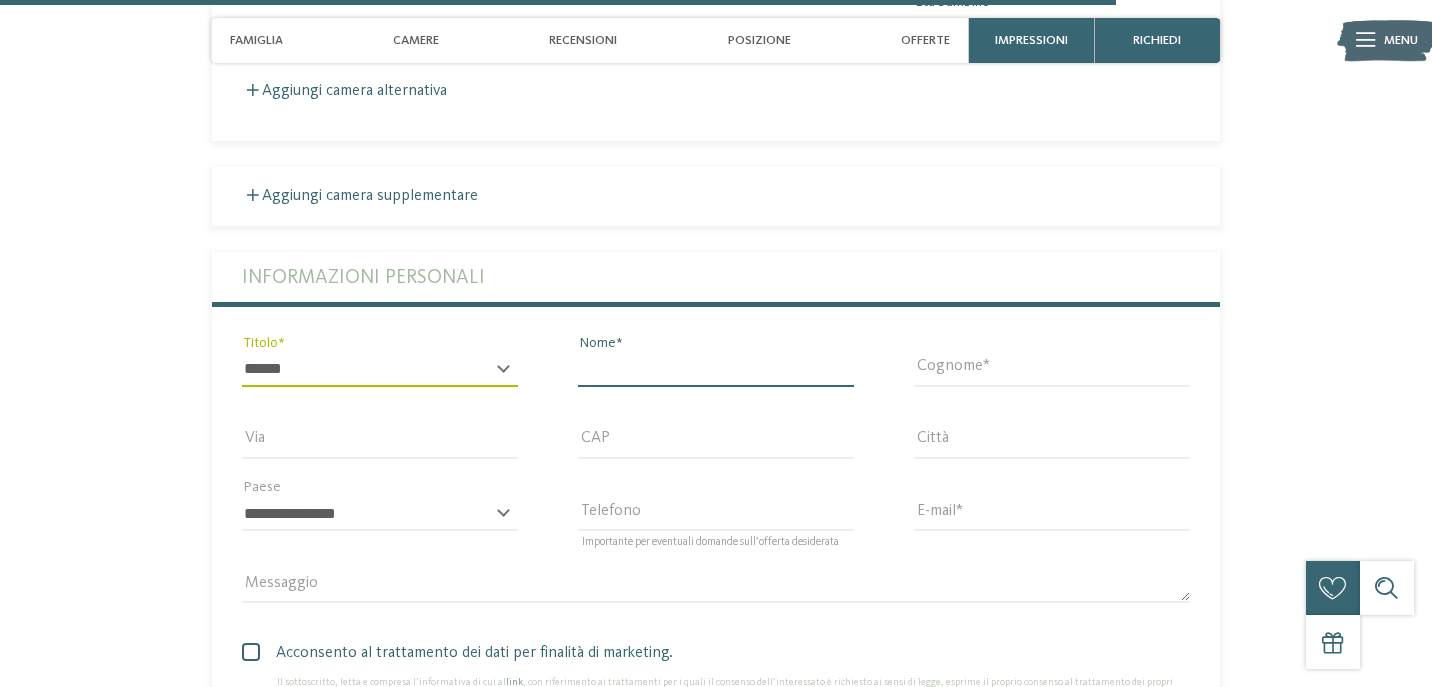 click on "Nome" at bounding box center (716, 370) 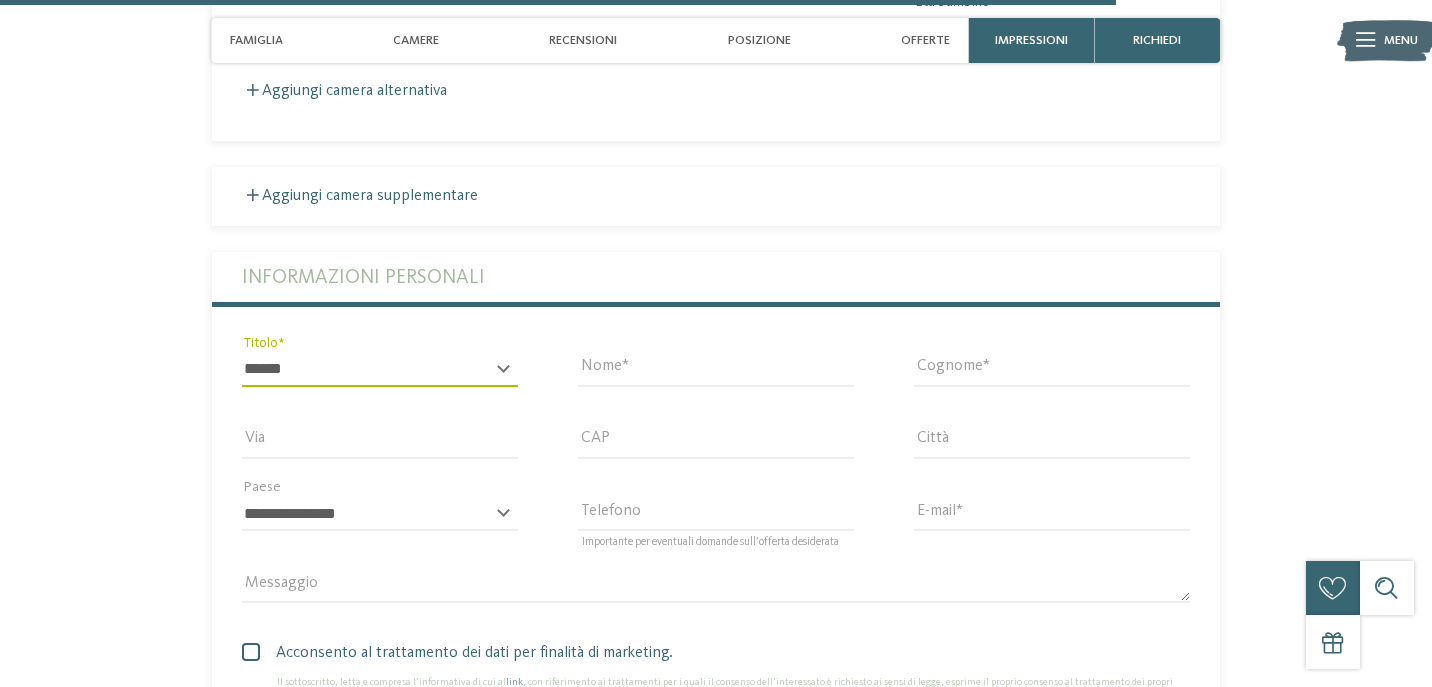 type on "********" 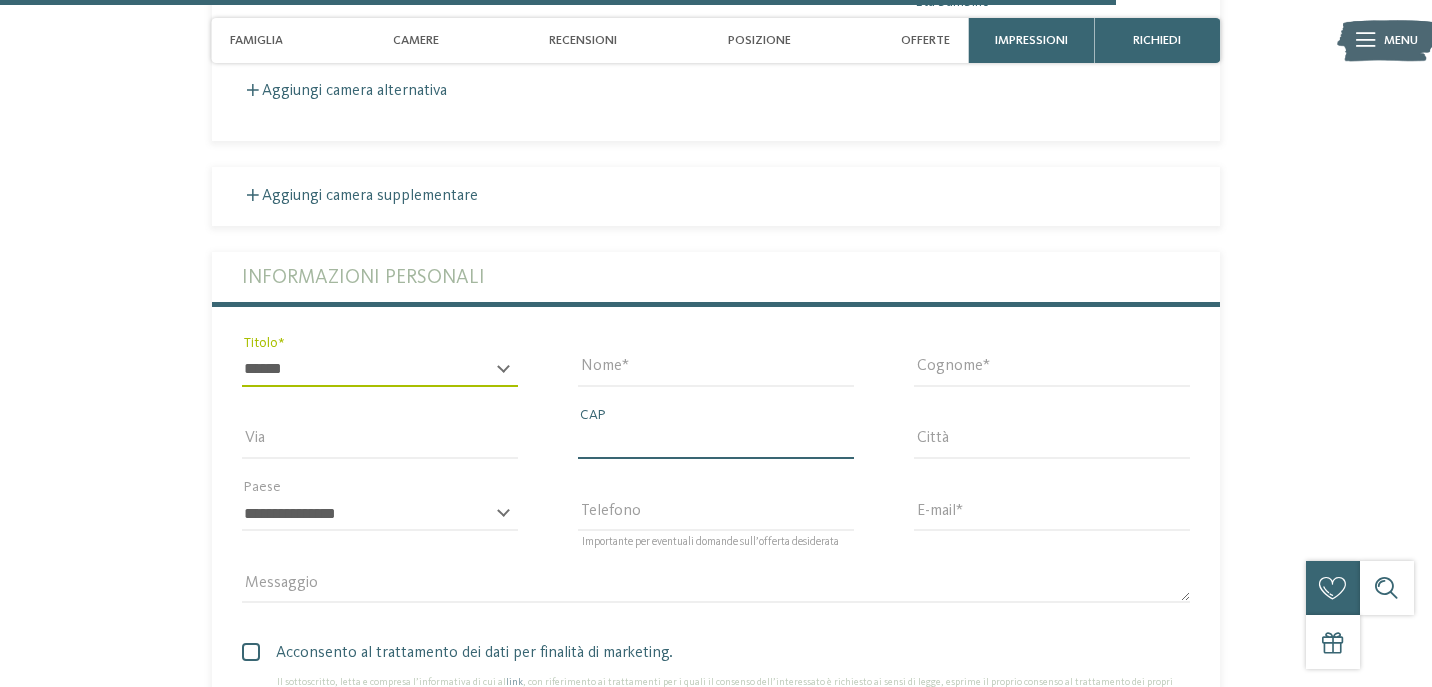type on "*****" 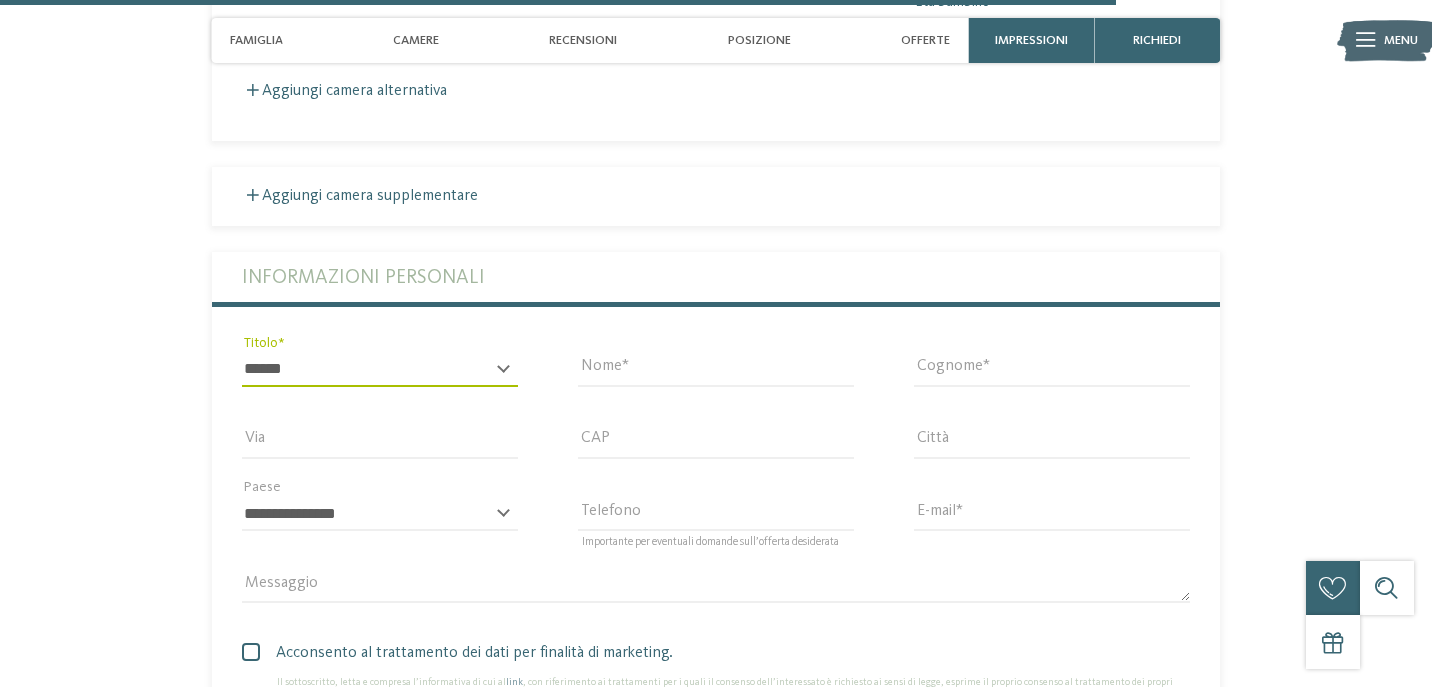 type on "*******" 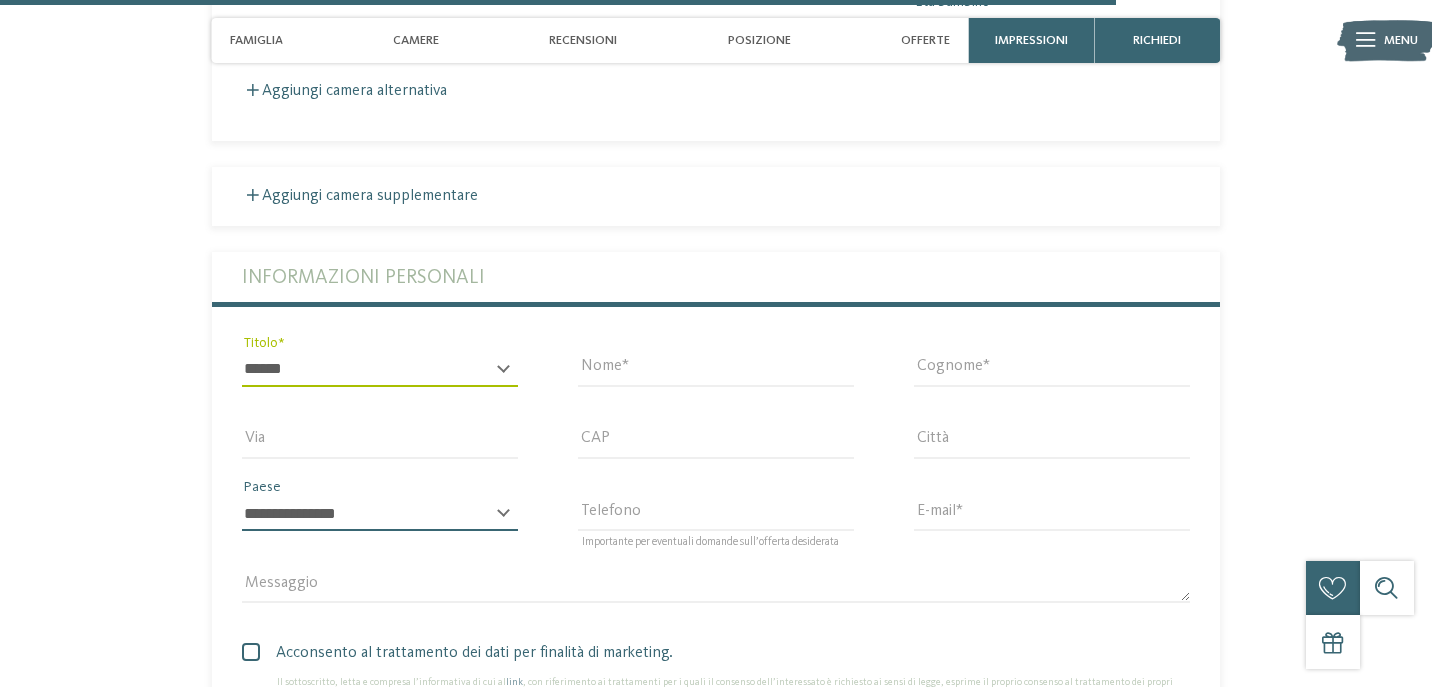 select on "**" 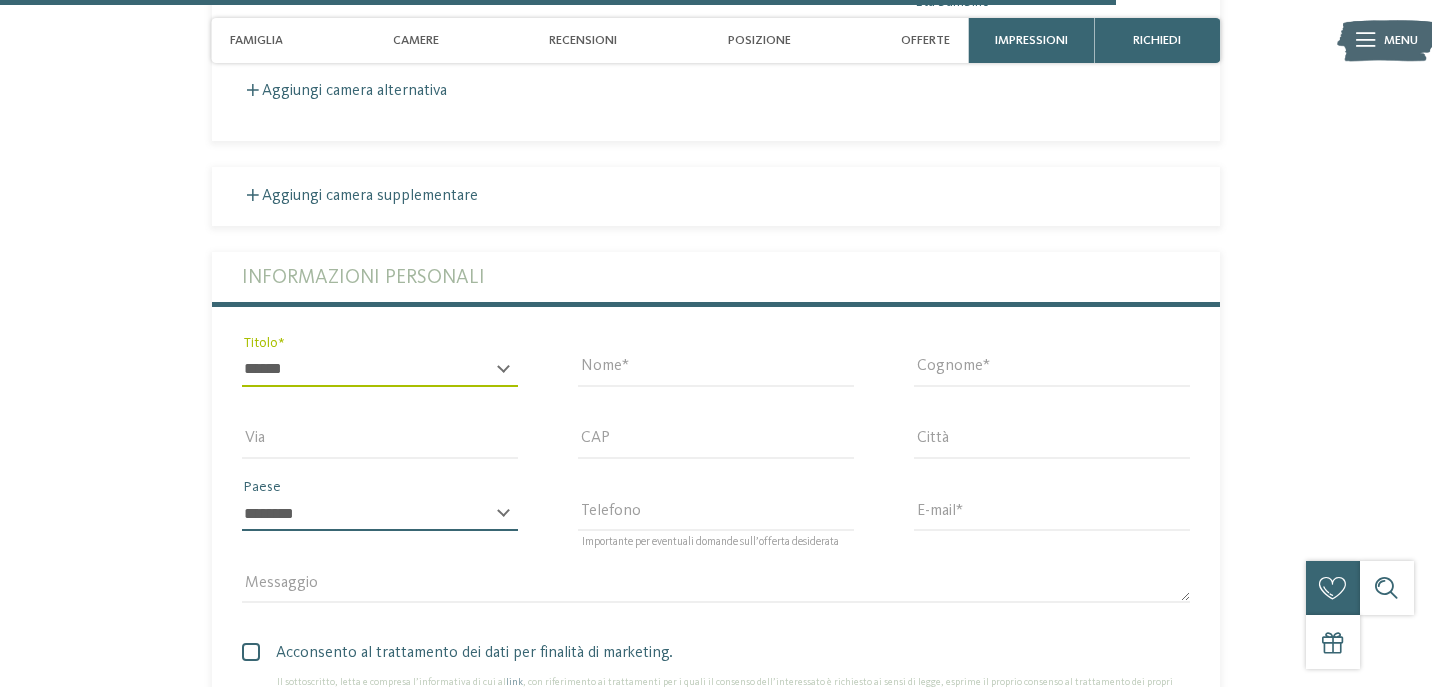 type on "**********" 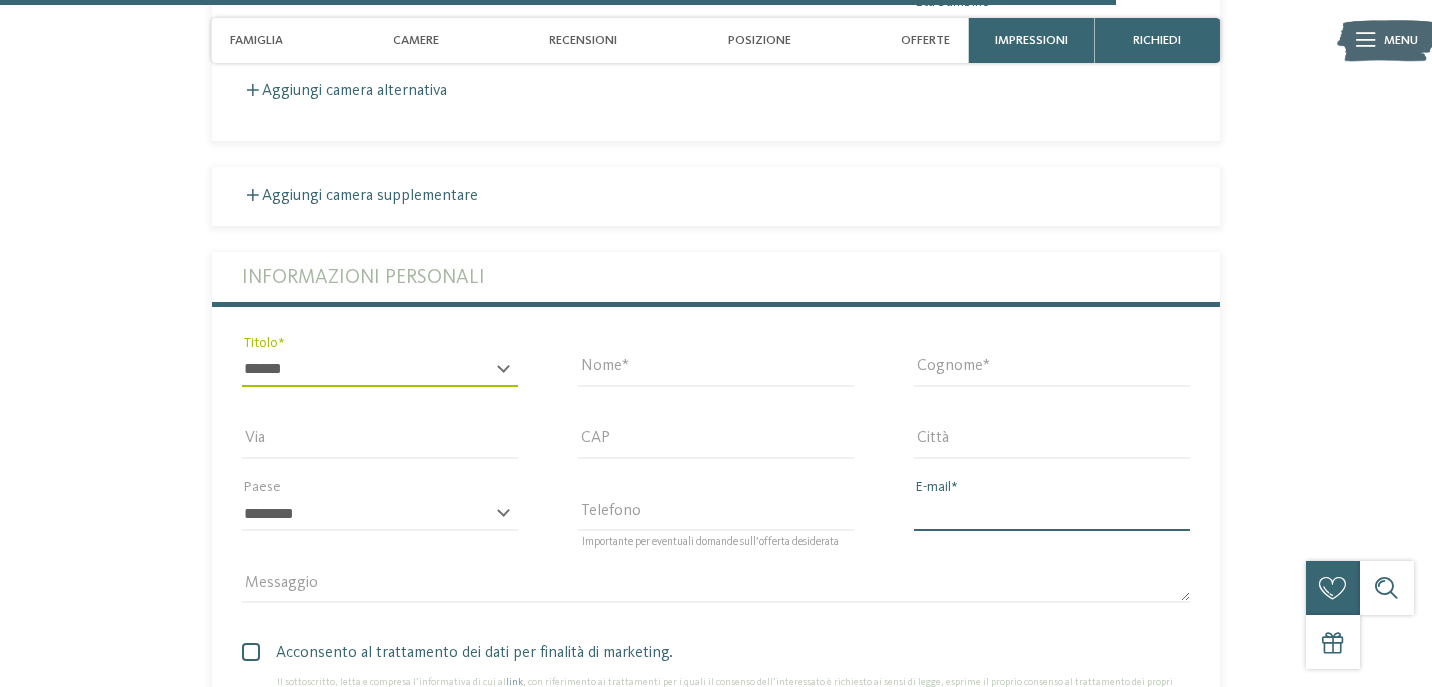 type on "**********" 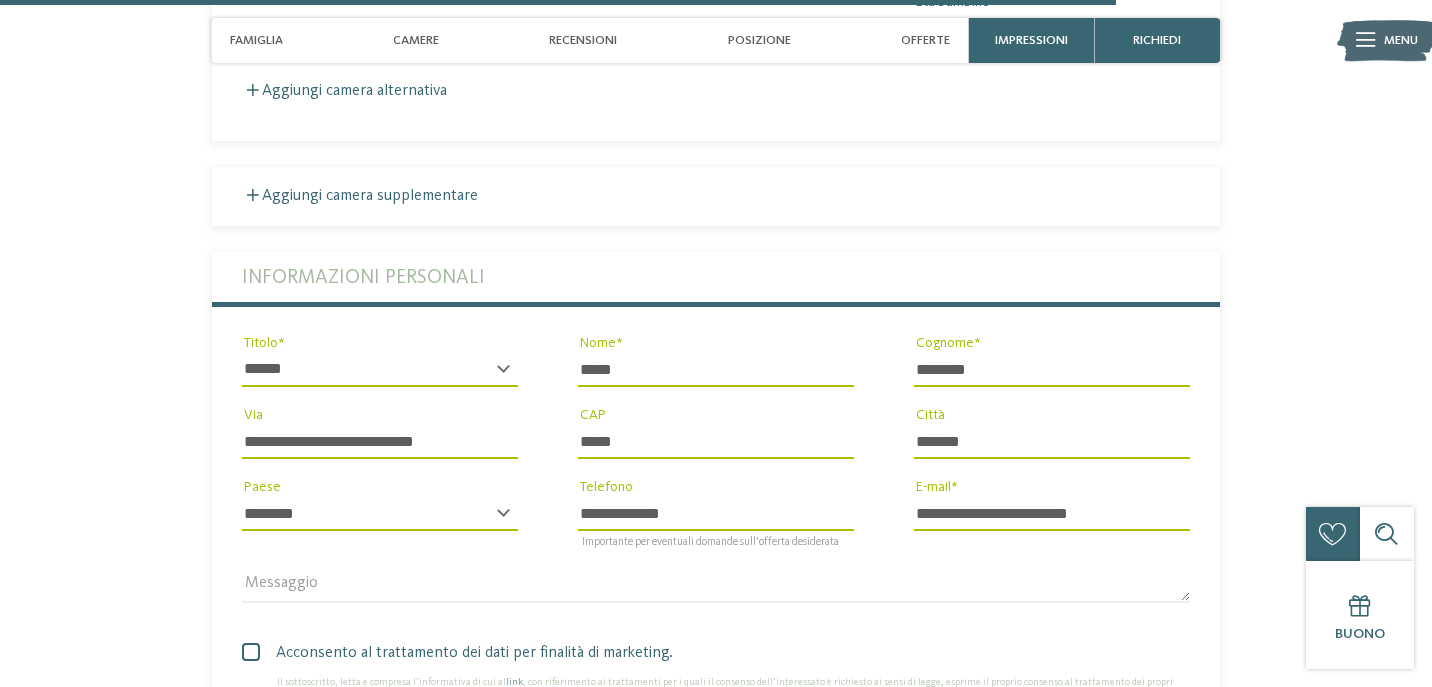 click on "* ****** ******* ******** ******" at bounding box center [380, 370] 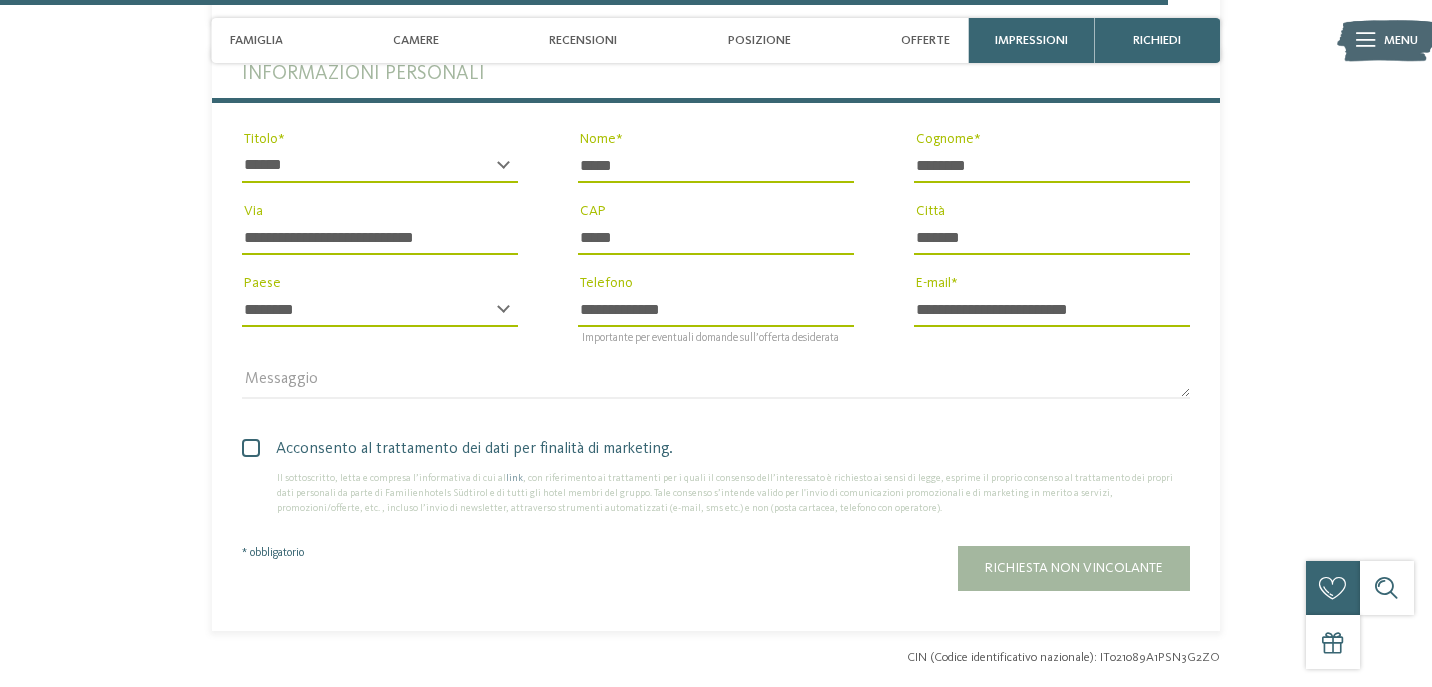 scroll, scrollTop: 4681, scrollLeft: 0, axis: vertical 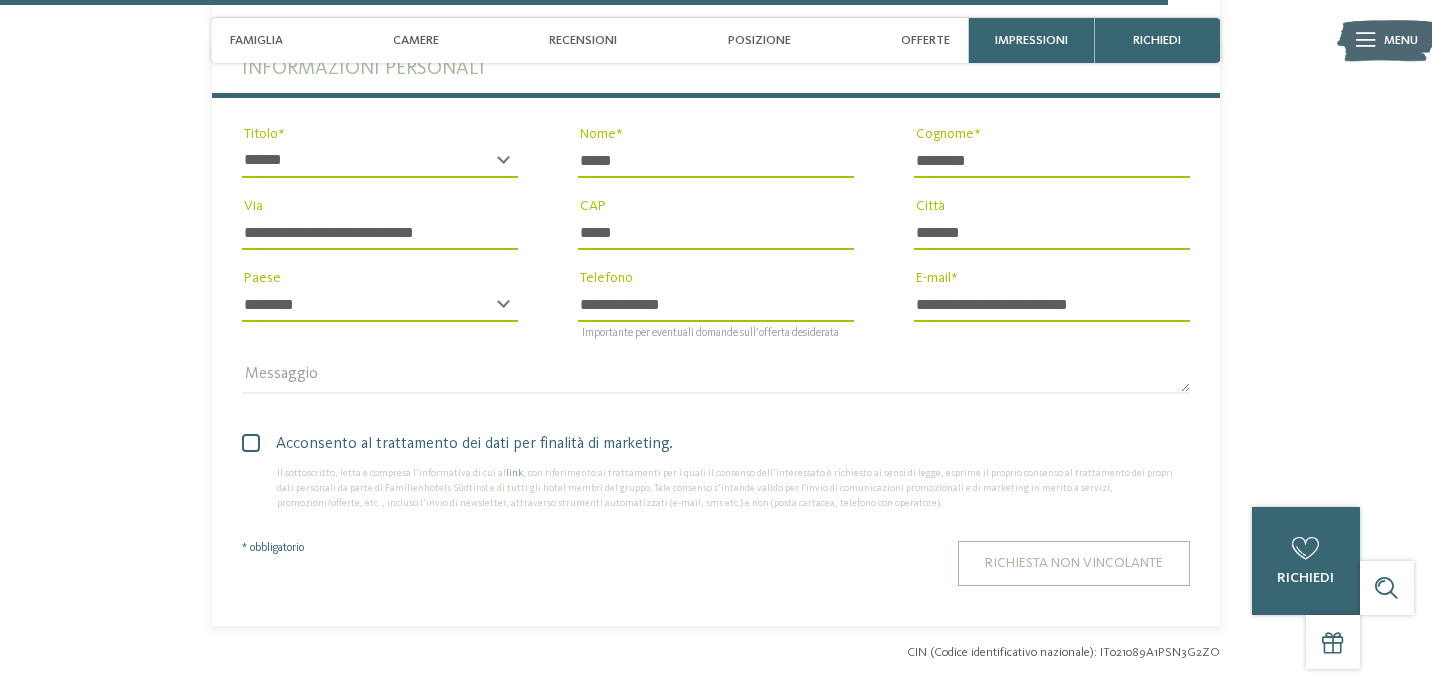 click on "Richiesta non vincolante" at bounding box center (1074, 563) 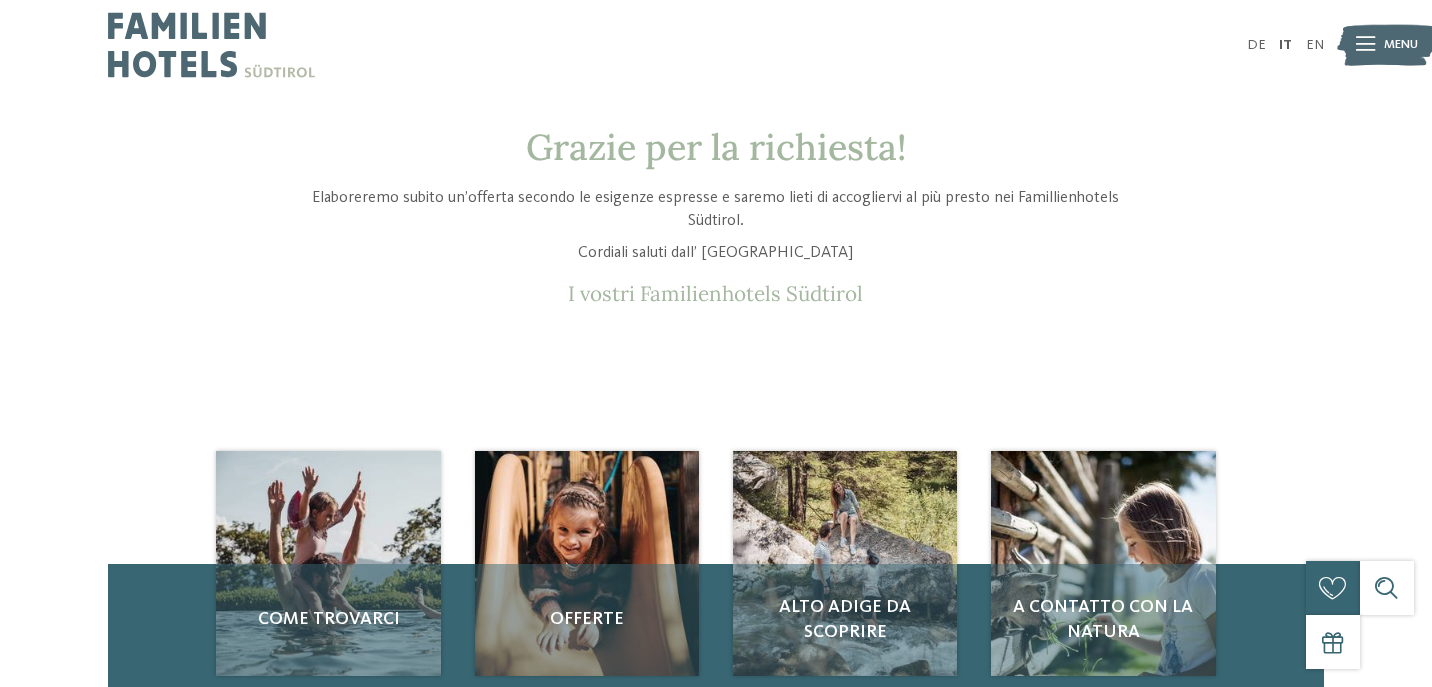 scroll, scrollTop: 0, scrollLeft: 0, axis: both 